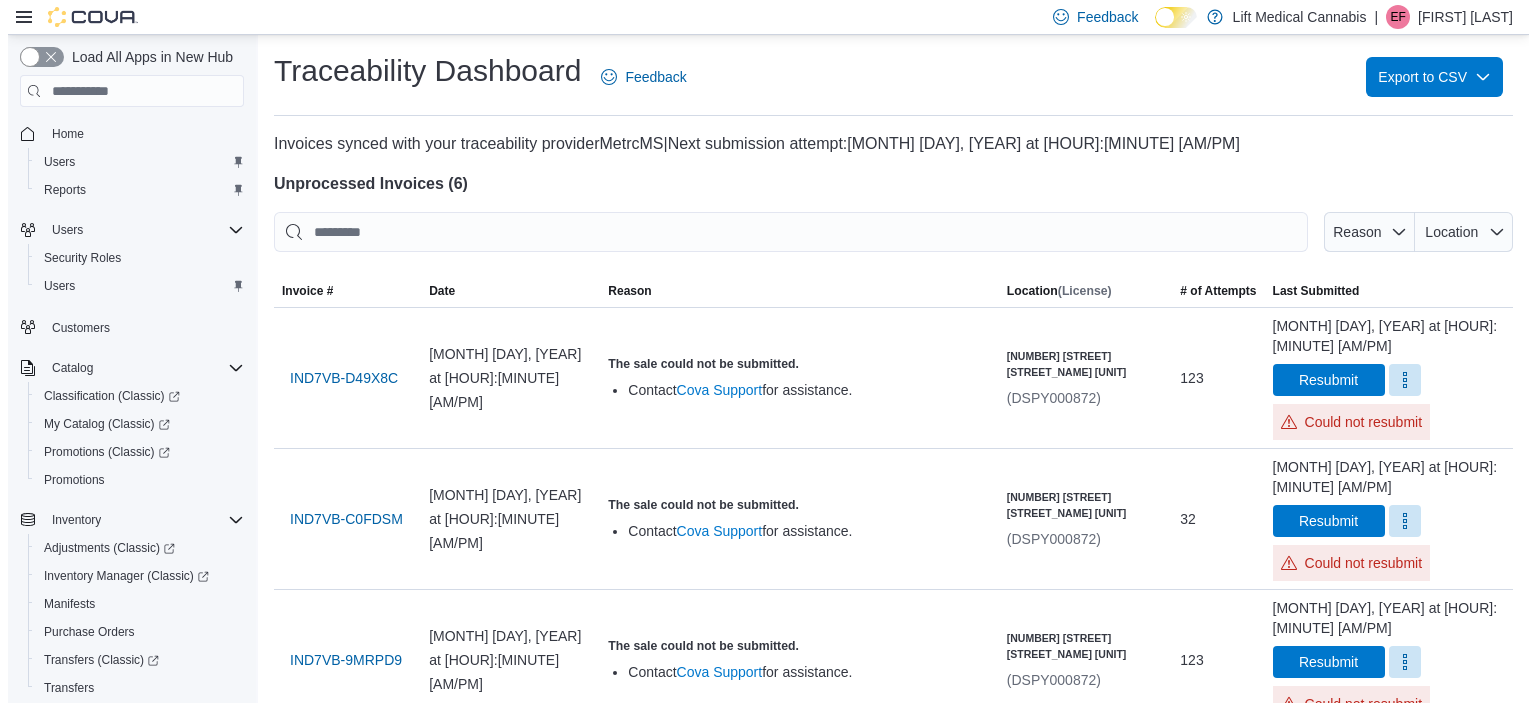 scroll, scrollTop: 0, scrollLeft: 0, axis: both 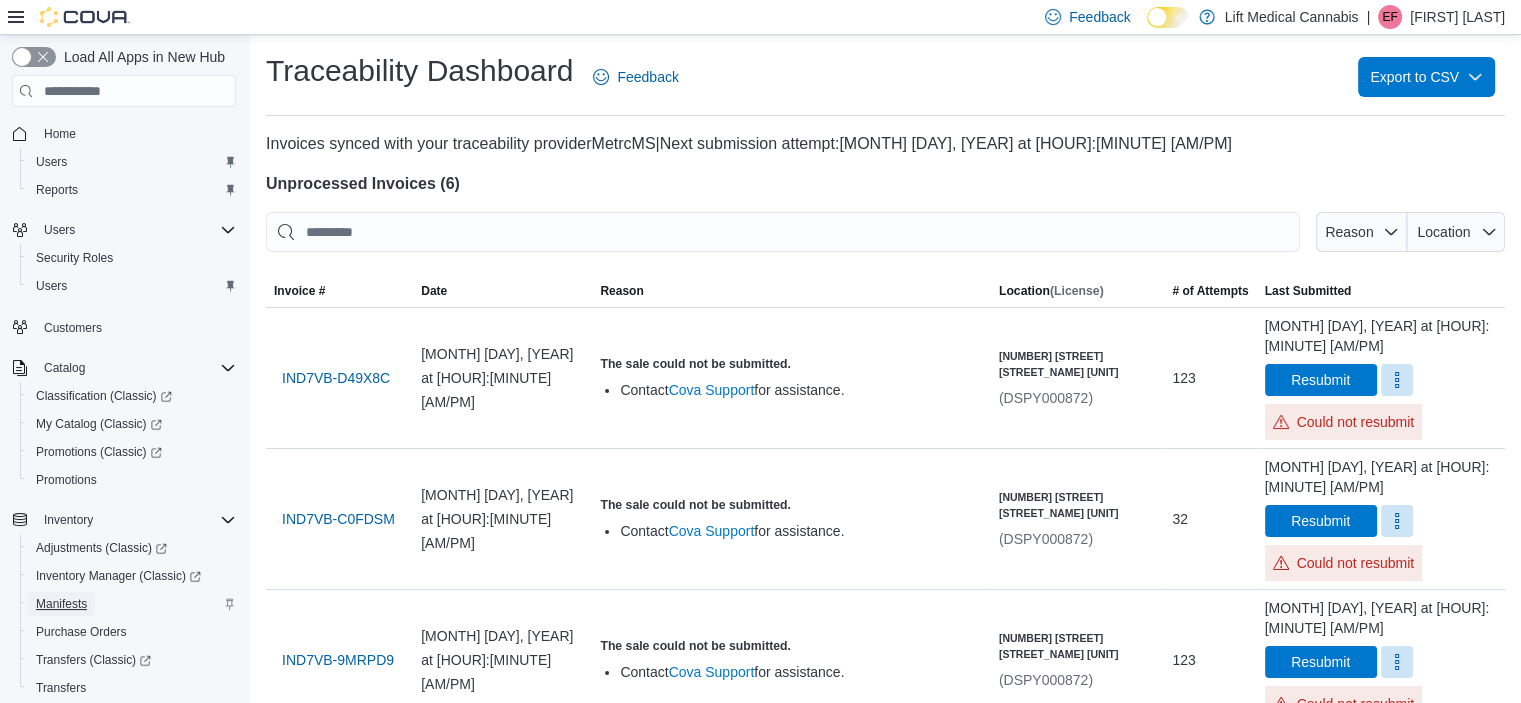 click on "Manifests" at bounding box center (61, 604) 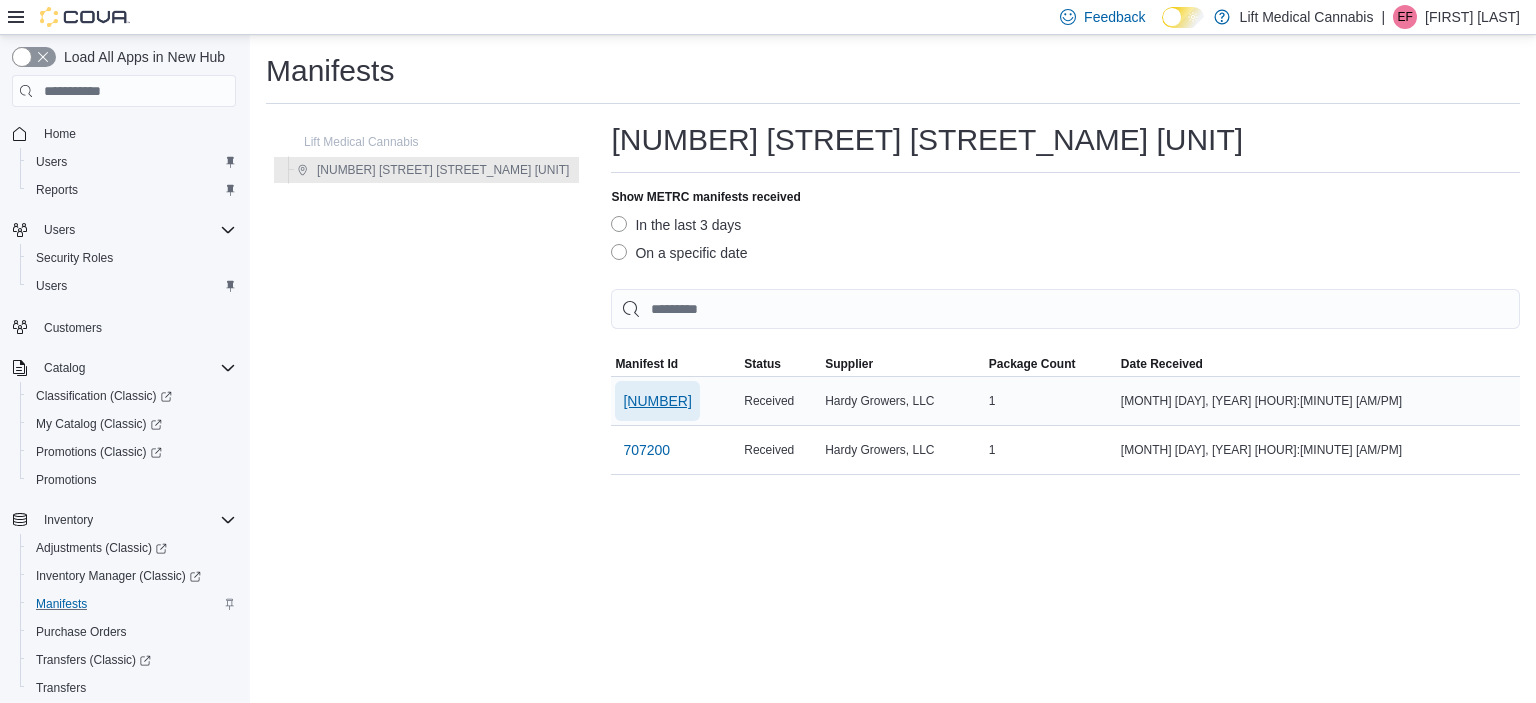 click on "[NUMBER]" at bounding box center [657, 401] 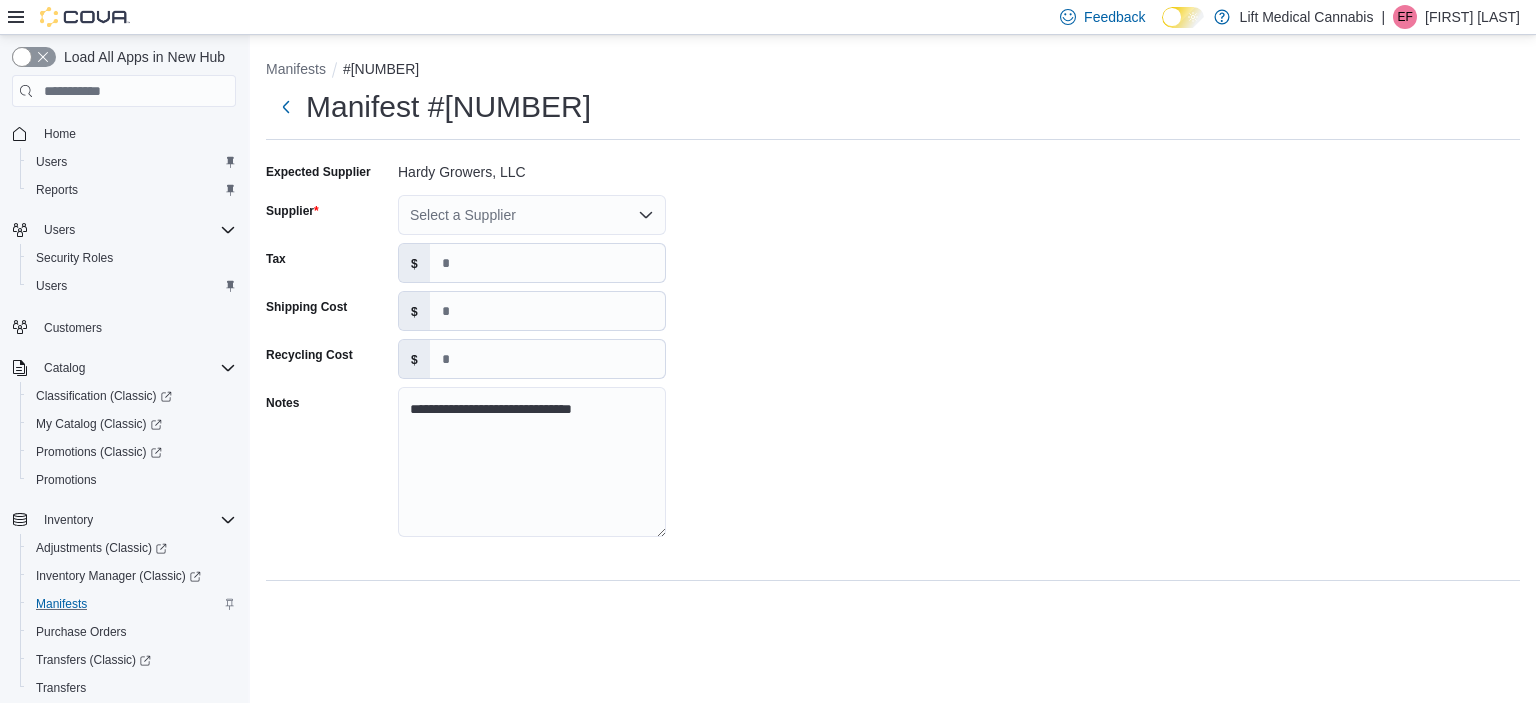 click on "Select a Supplier" at bounding box center [532, 215] 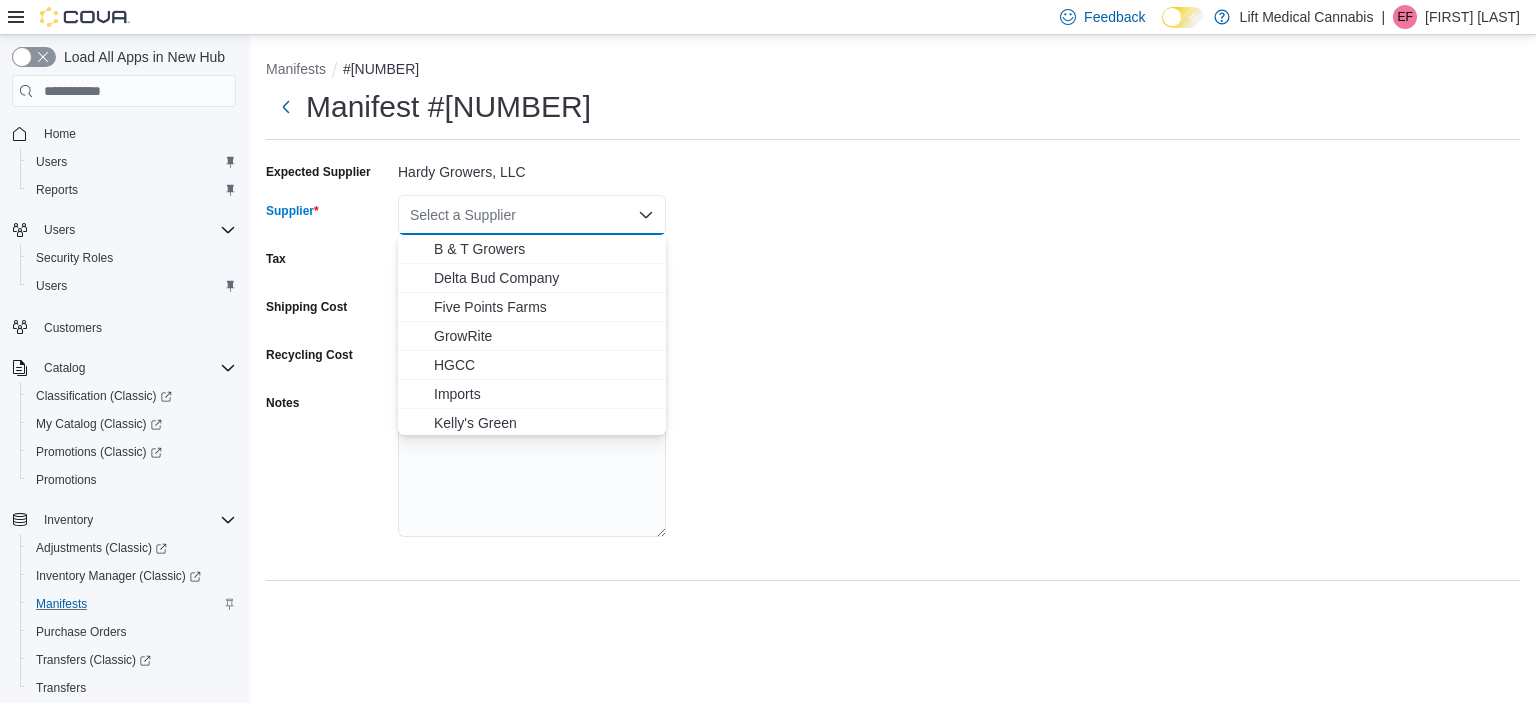 click on "Select a Supplier" at bounding box center [532, 215] 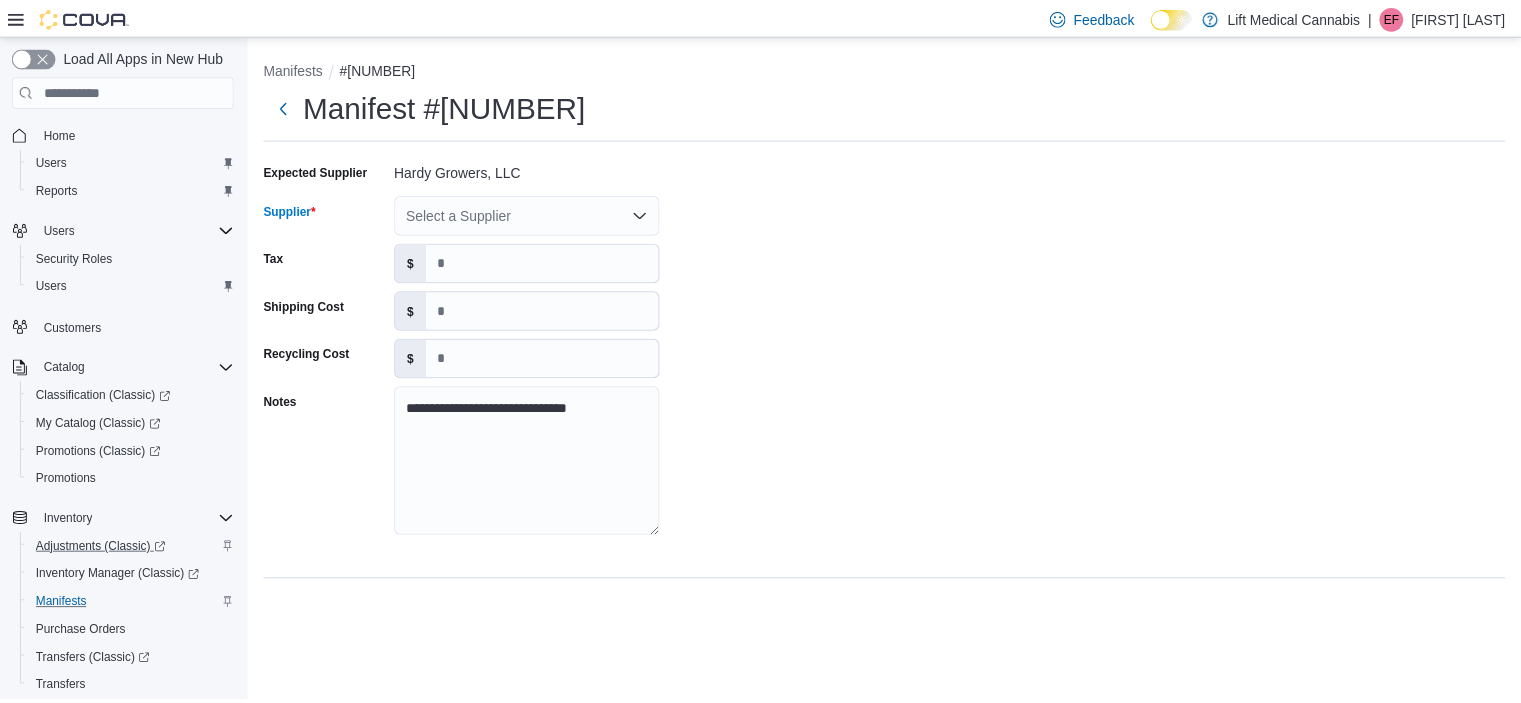 scroll, scrollTop: 361, scrollLeft: 0, axis: vertical 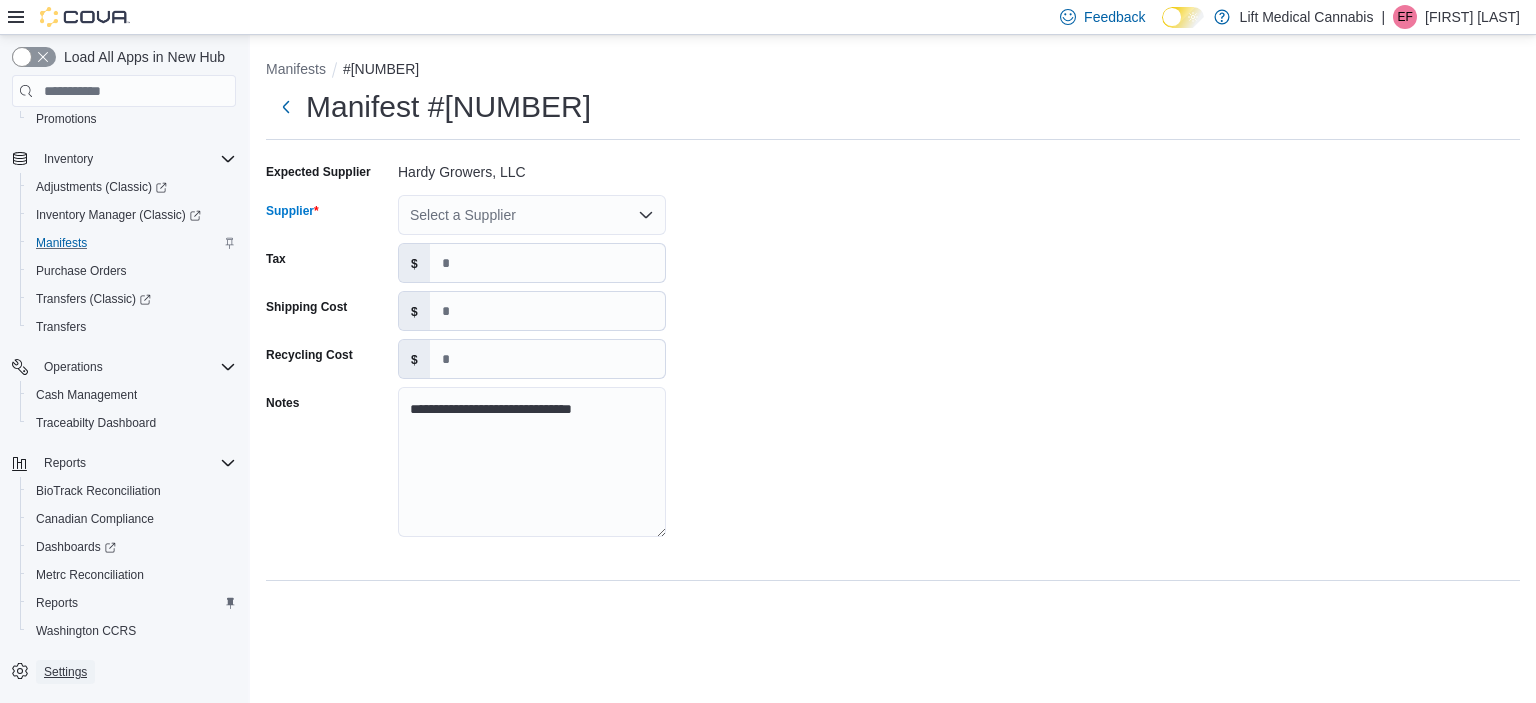 click on "Settings" at bounding box center [65, 672] 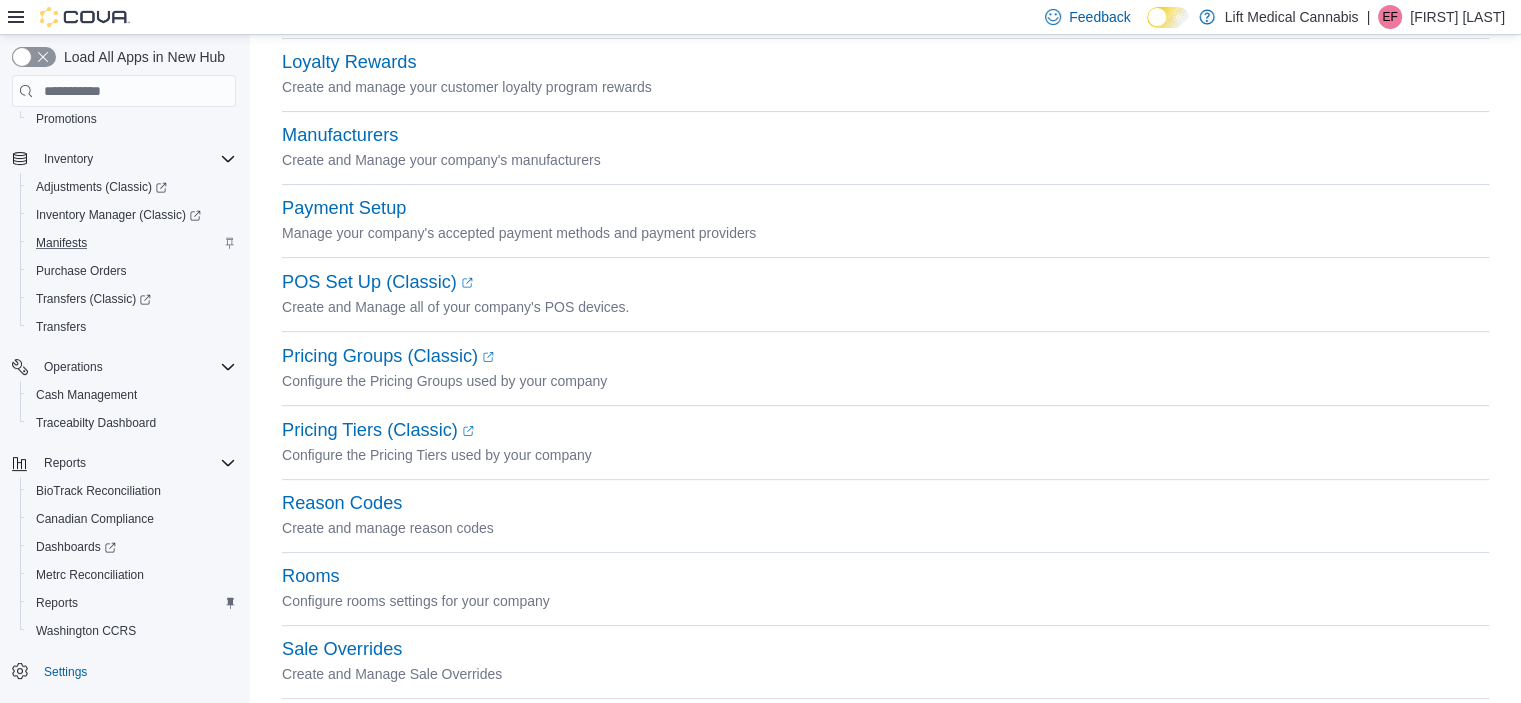 scroll, scrollTop: 932, scrollLeft: 0, axis: vertical 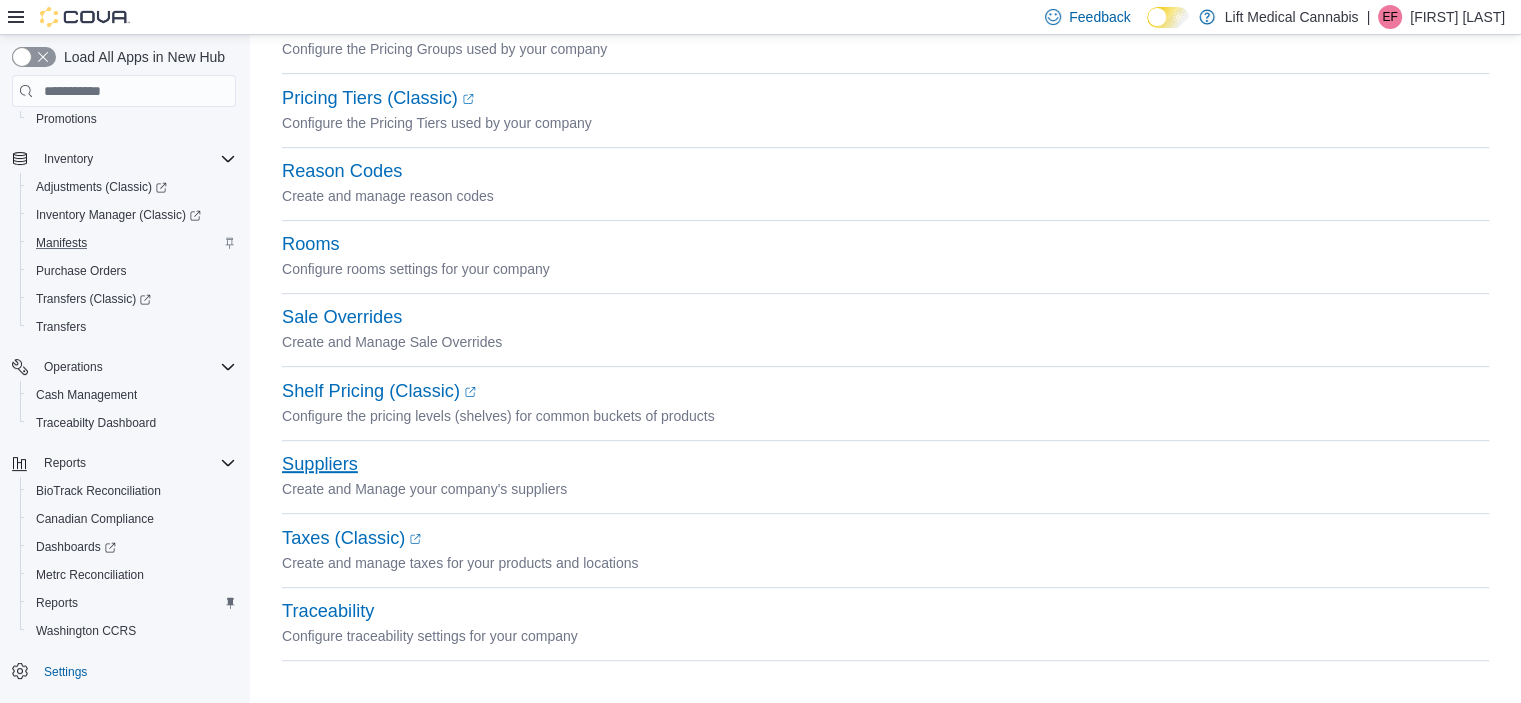 click on "Suppliers" at bounding box center (320, 464) 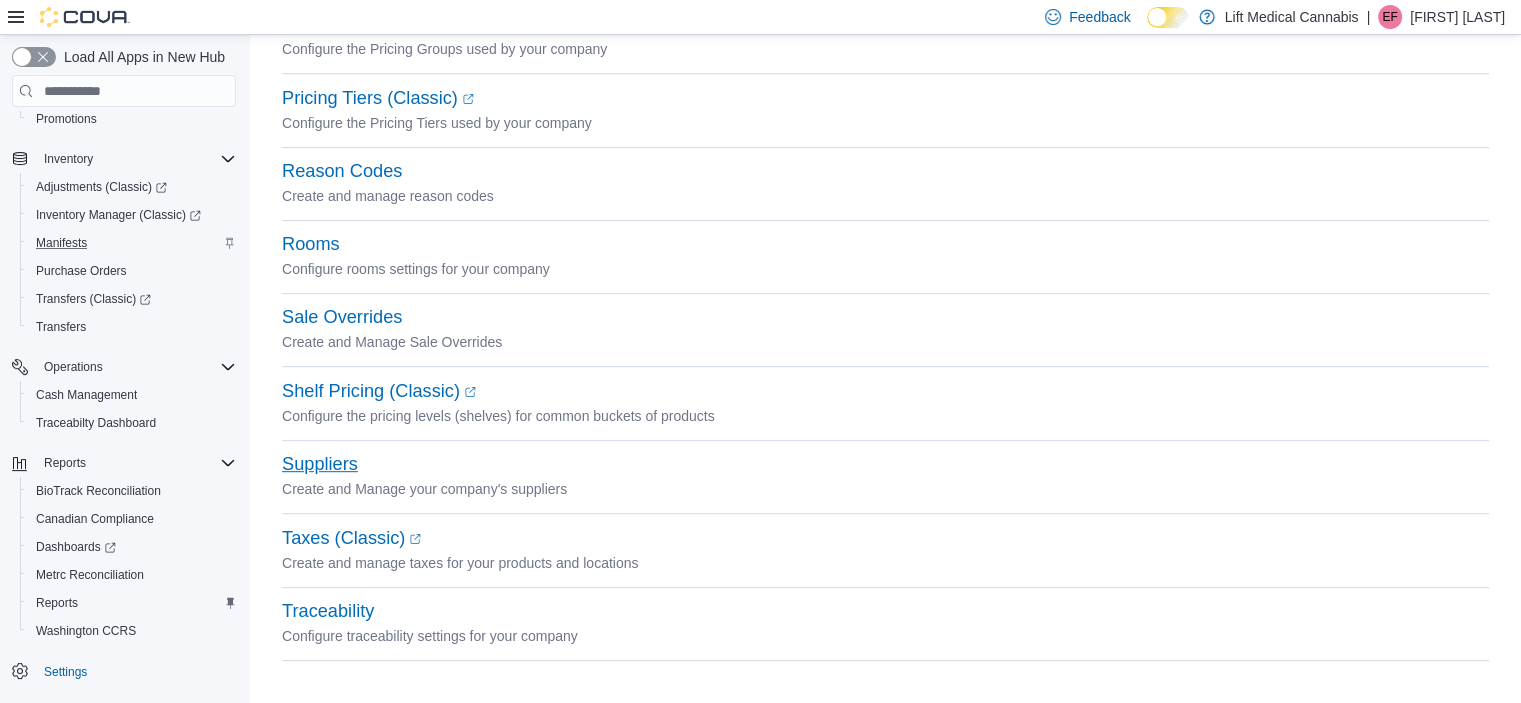 scroll, scrollTop: 0, scrollLeft: 0, axis: both 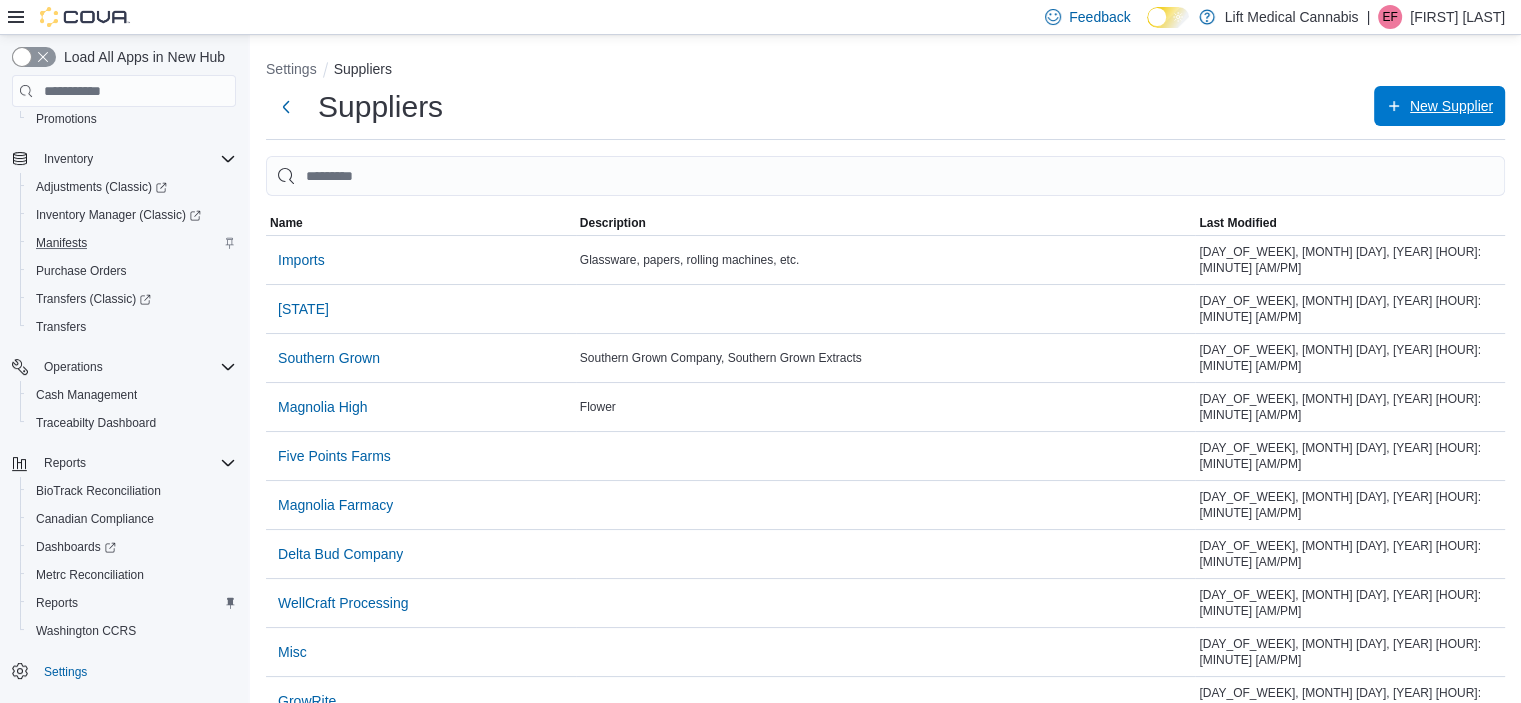 click on "New Supplier" at bounding box center (1439, 106) 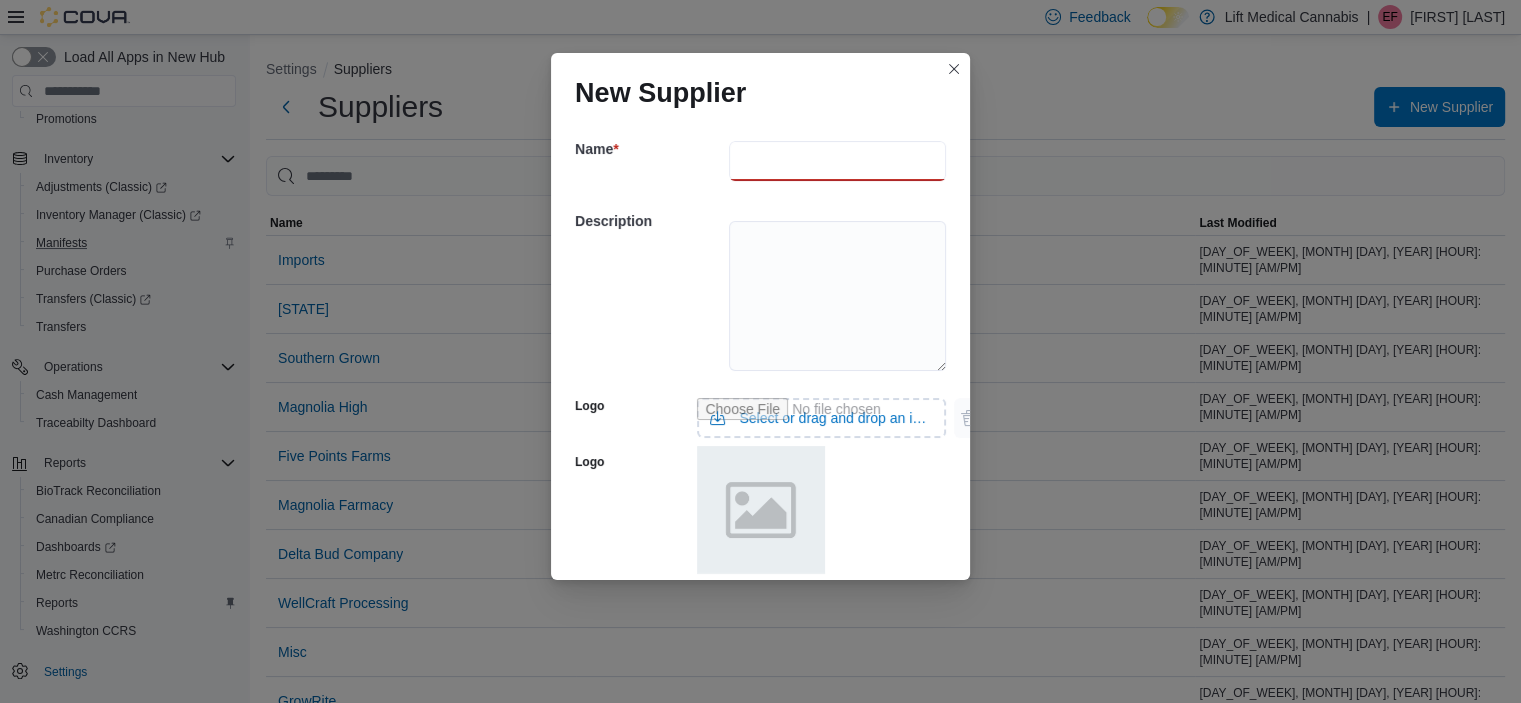 click at bounding box center (837, 161) 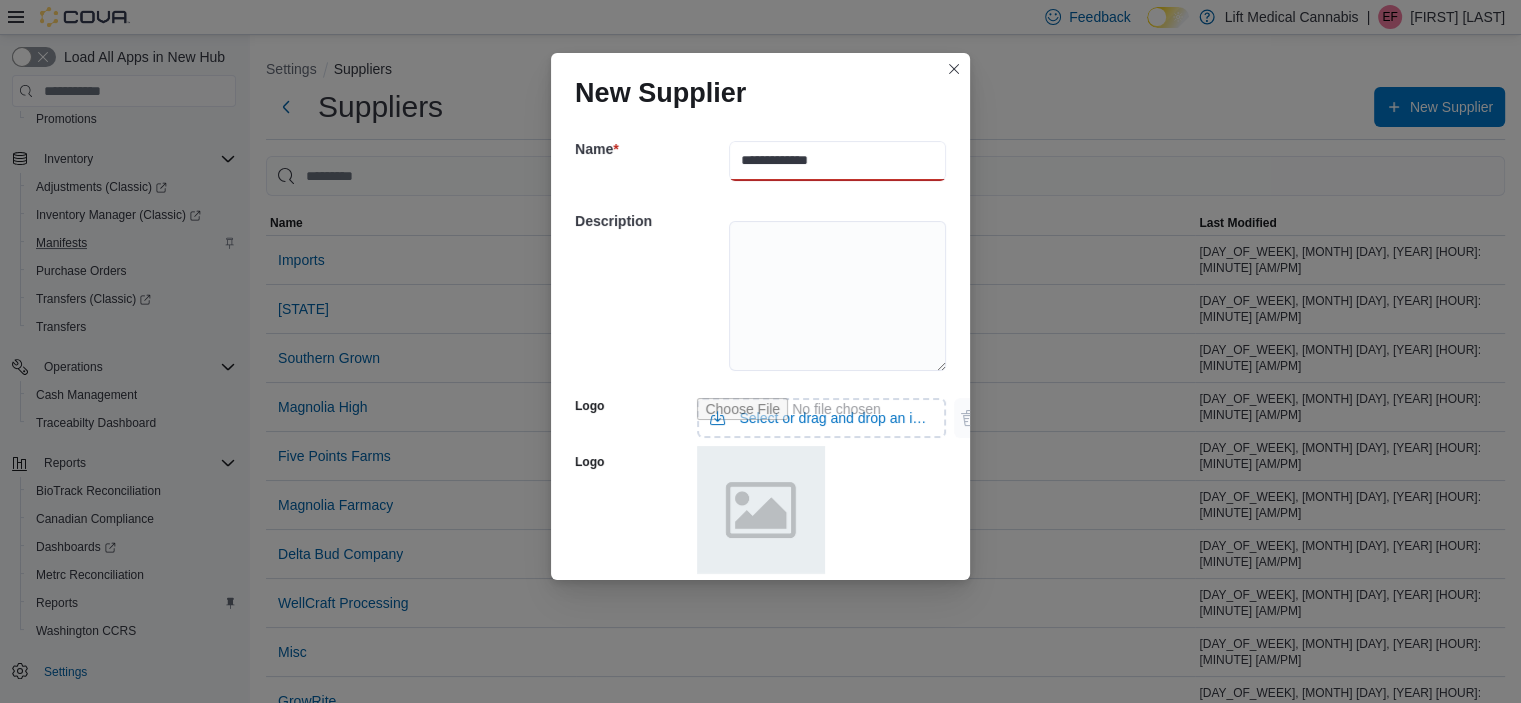 type on "**********" 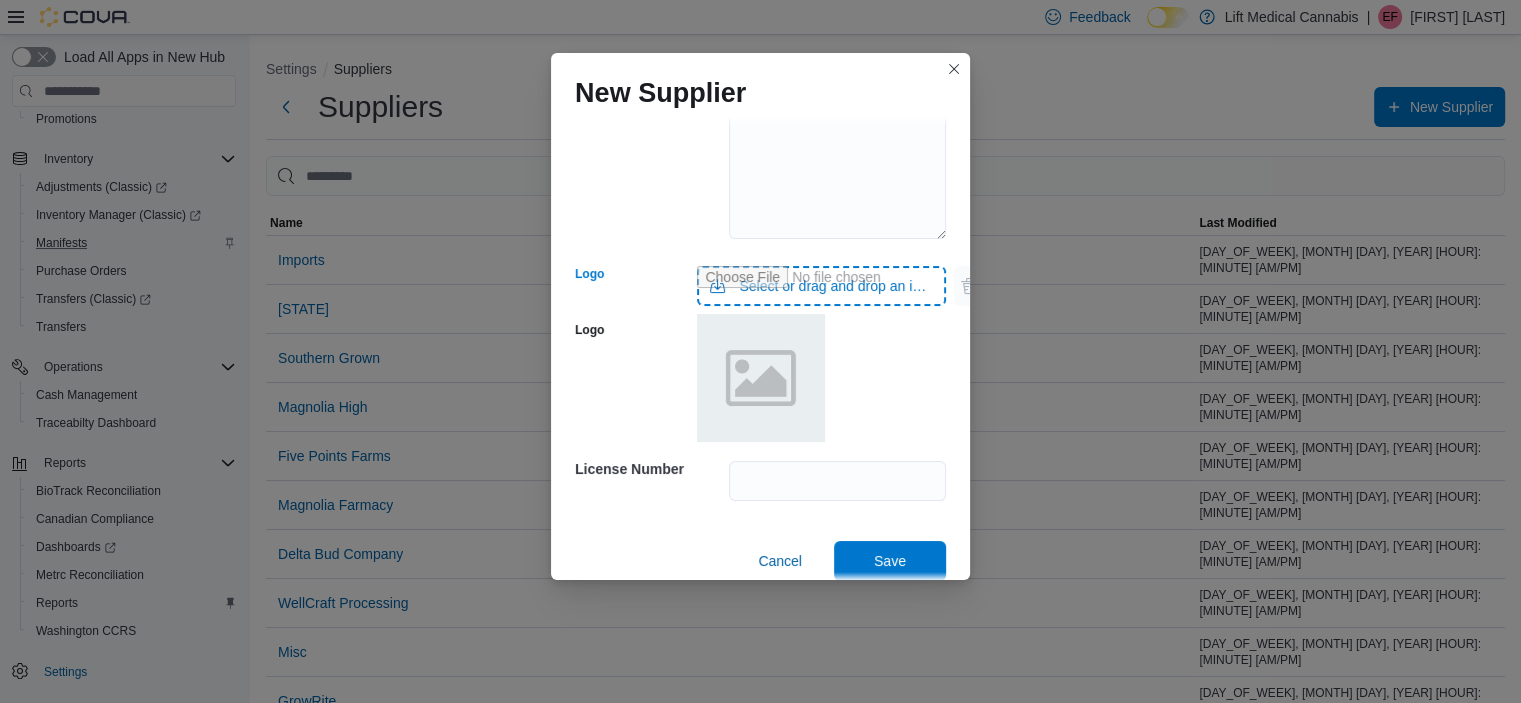 scroll, scrollTop: 156, scrollLeft: 0, axis: vertical 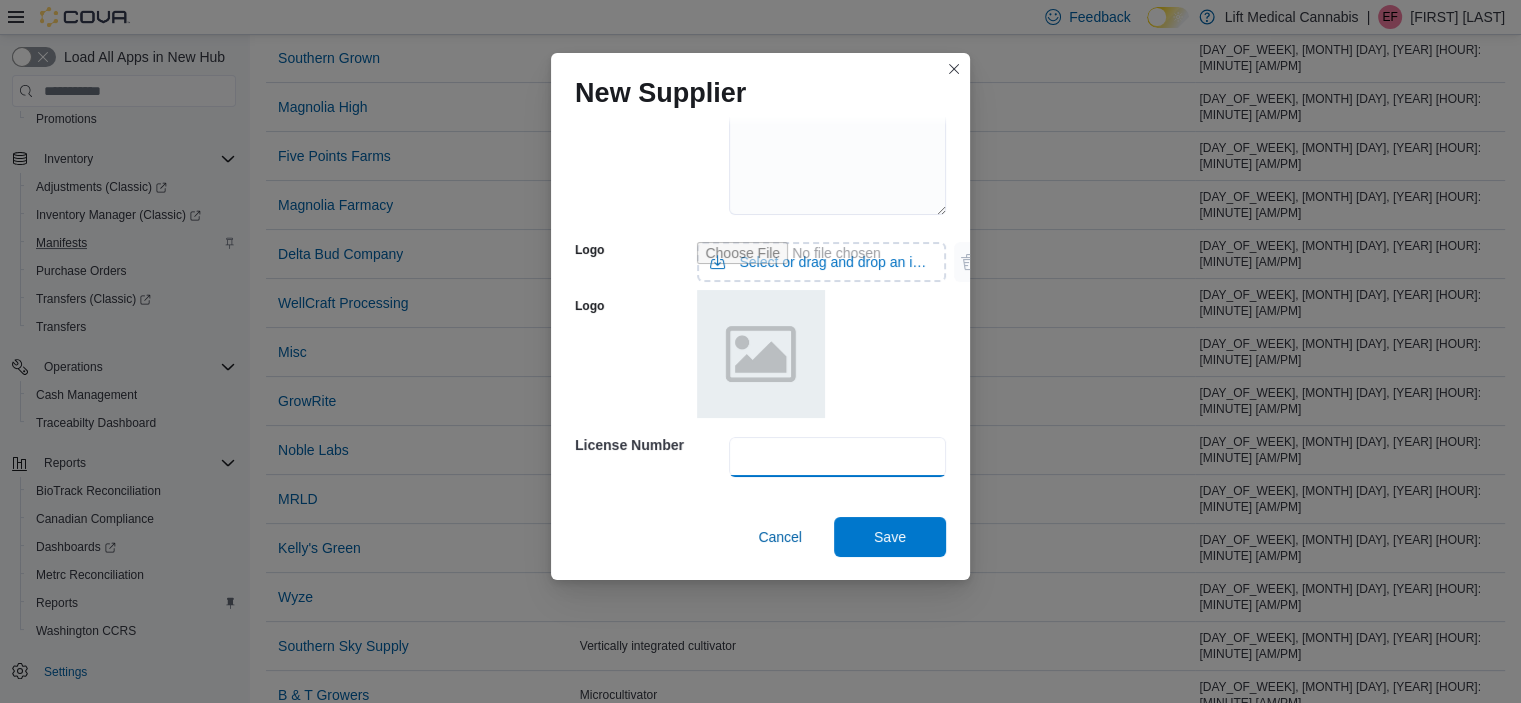click at bounding box center [837, 457] 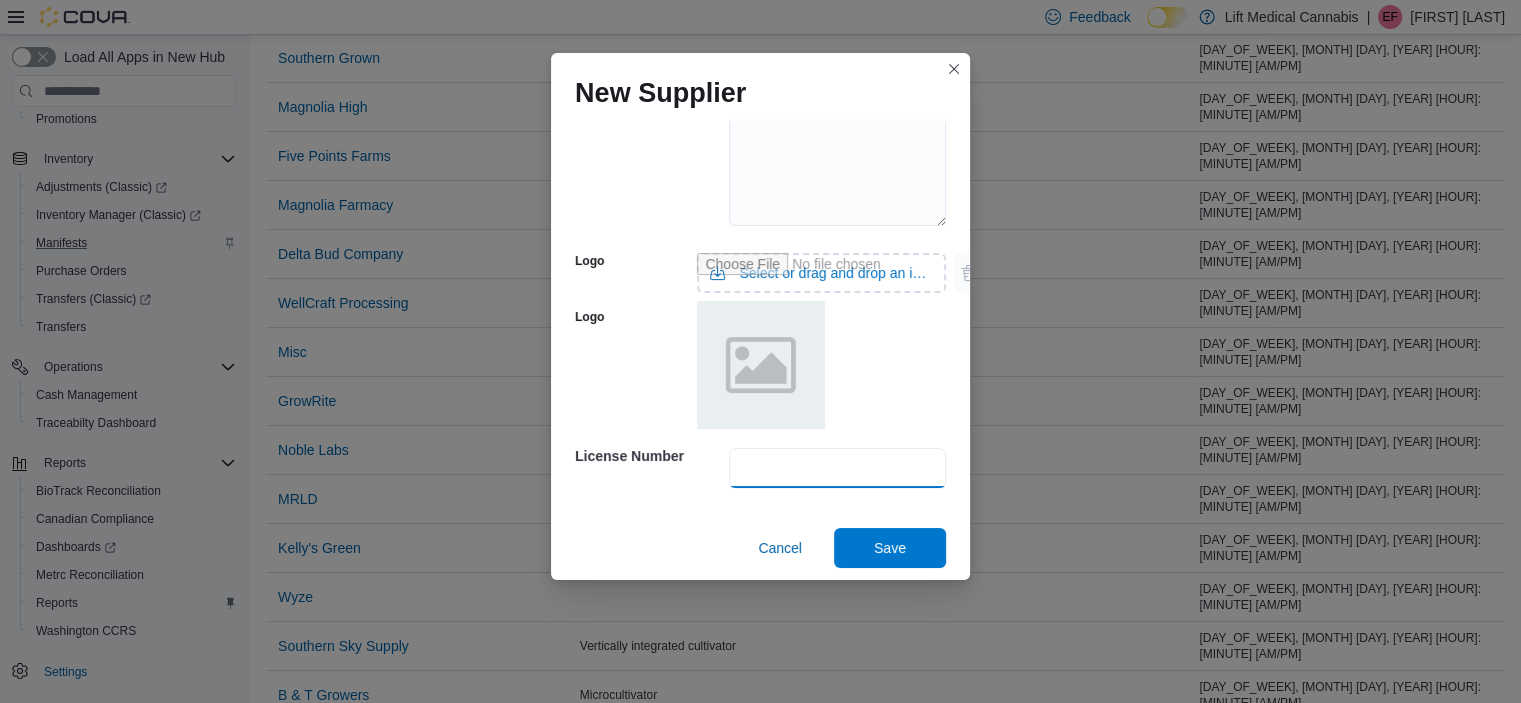 scroll, scrollTop: 156, scrollLeft: 0, axis: vertical 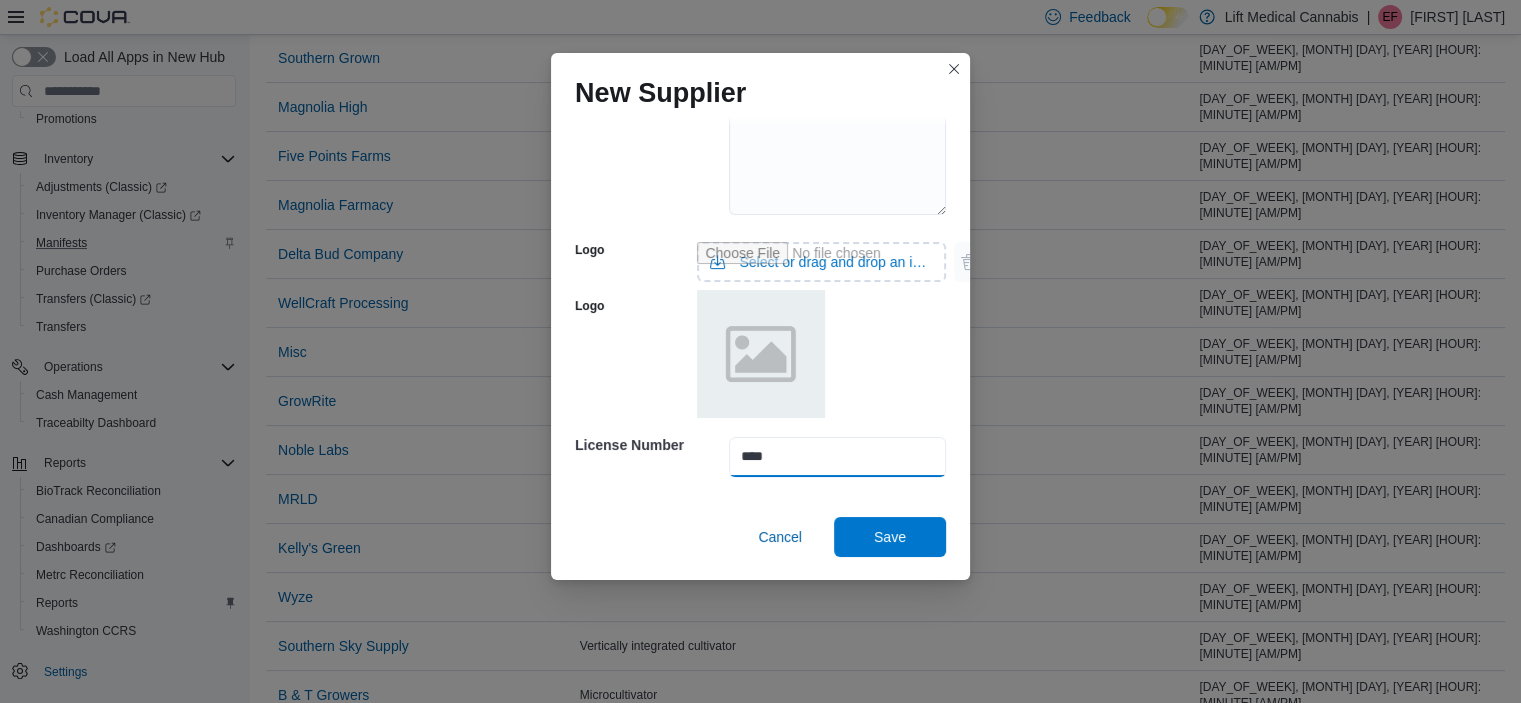 type on "****" 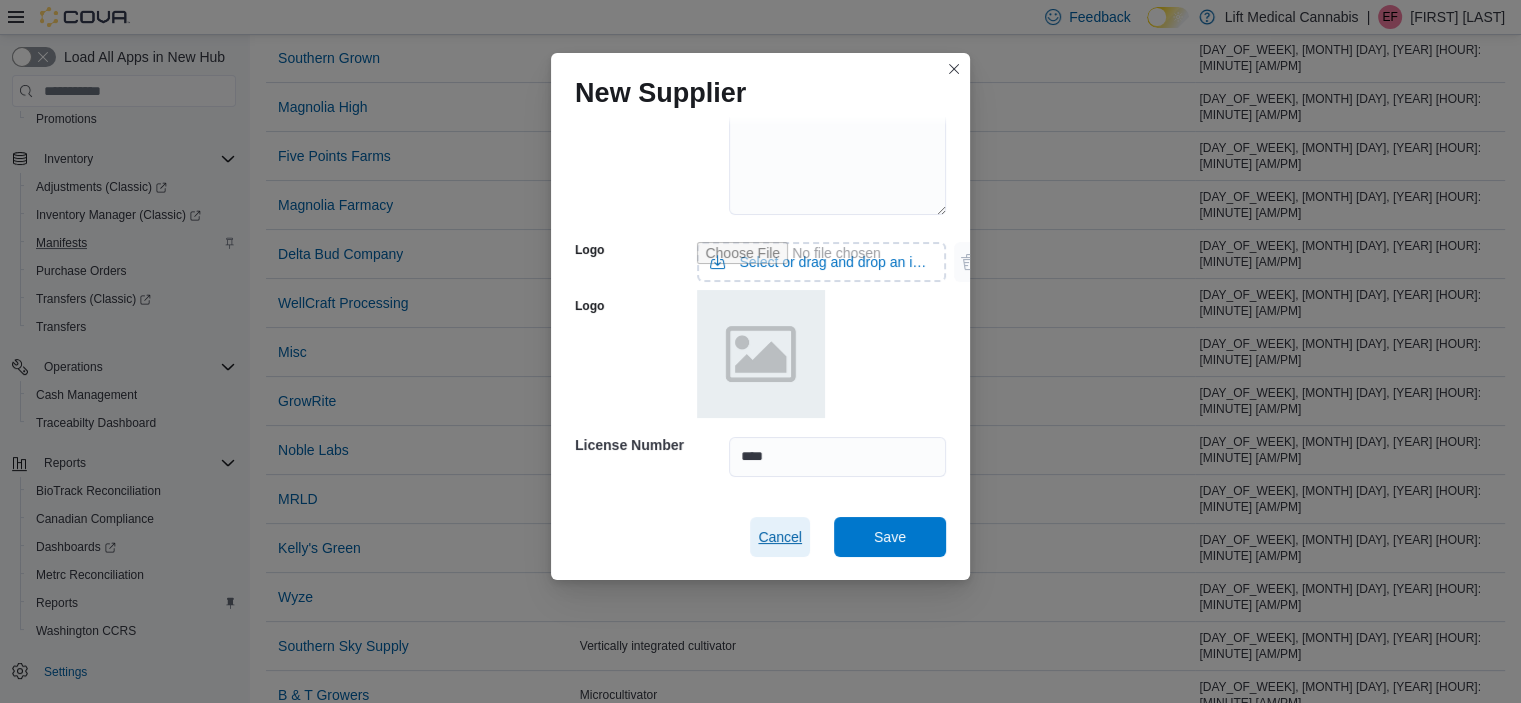 click on "Cancel" at bounding box center [780, 537] 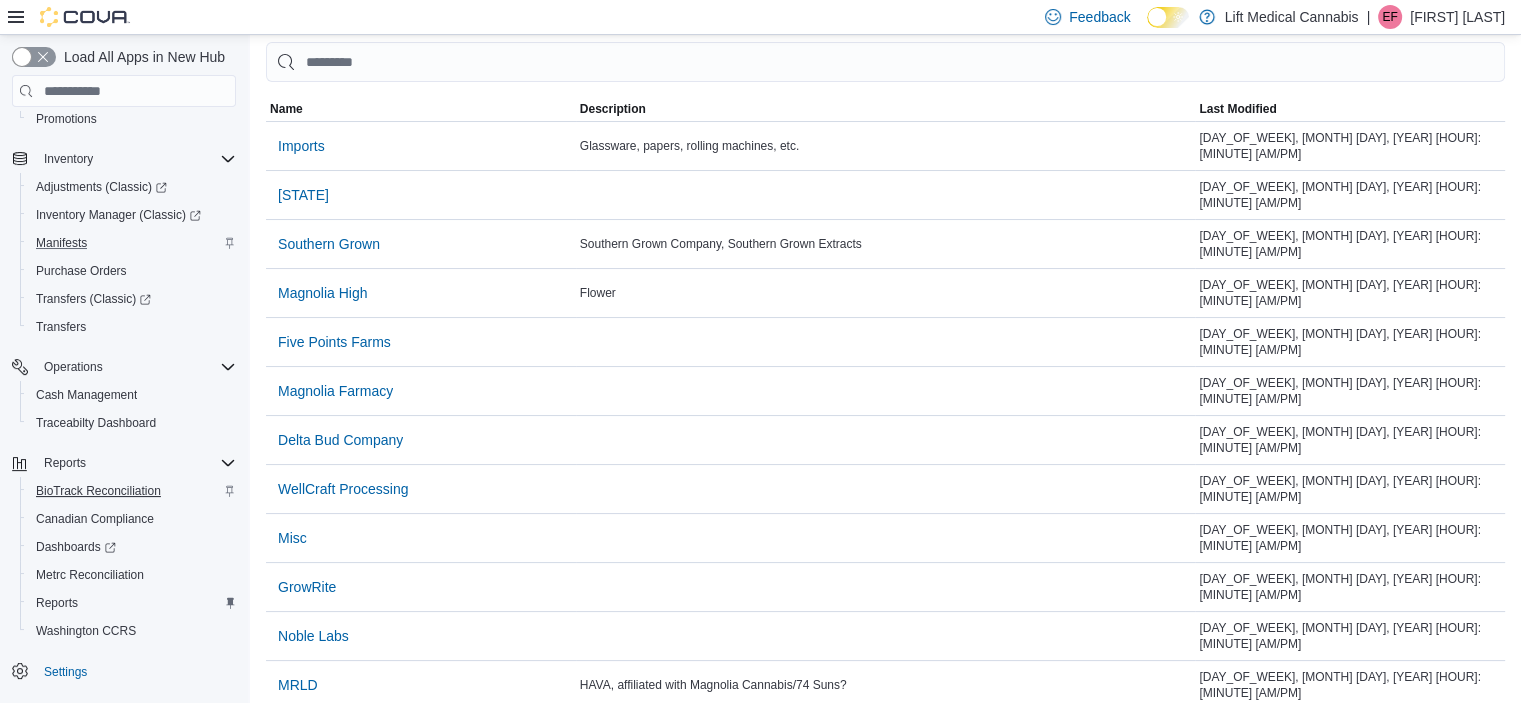 scroll, scrollTop: 524, scrollLeft: 0, axis: vertical 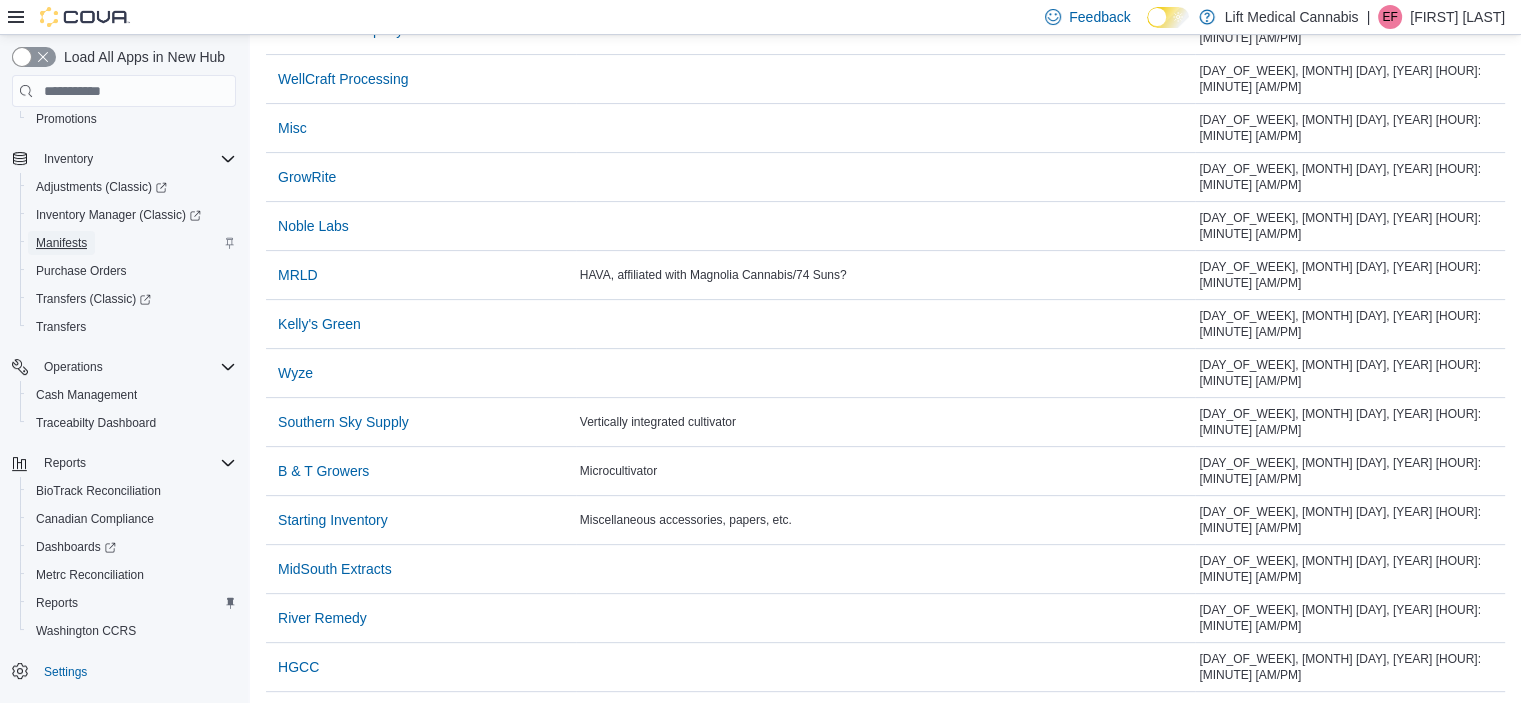 click on "Manifests" at bounding box center (61, 243) 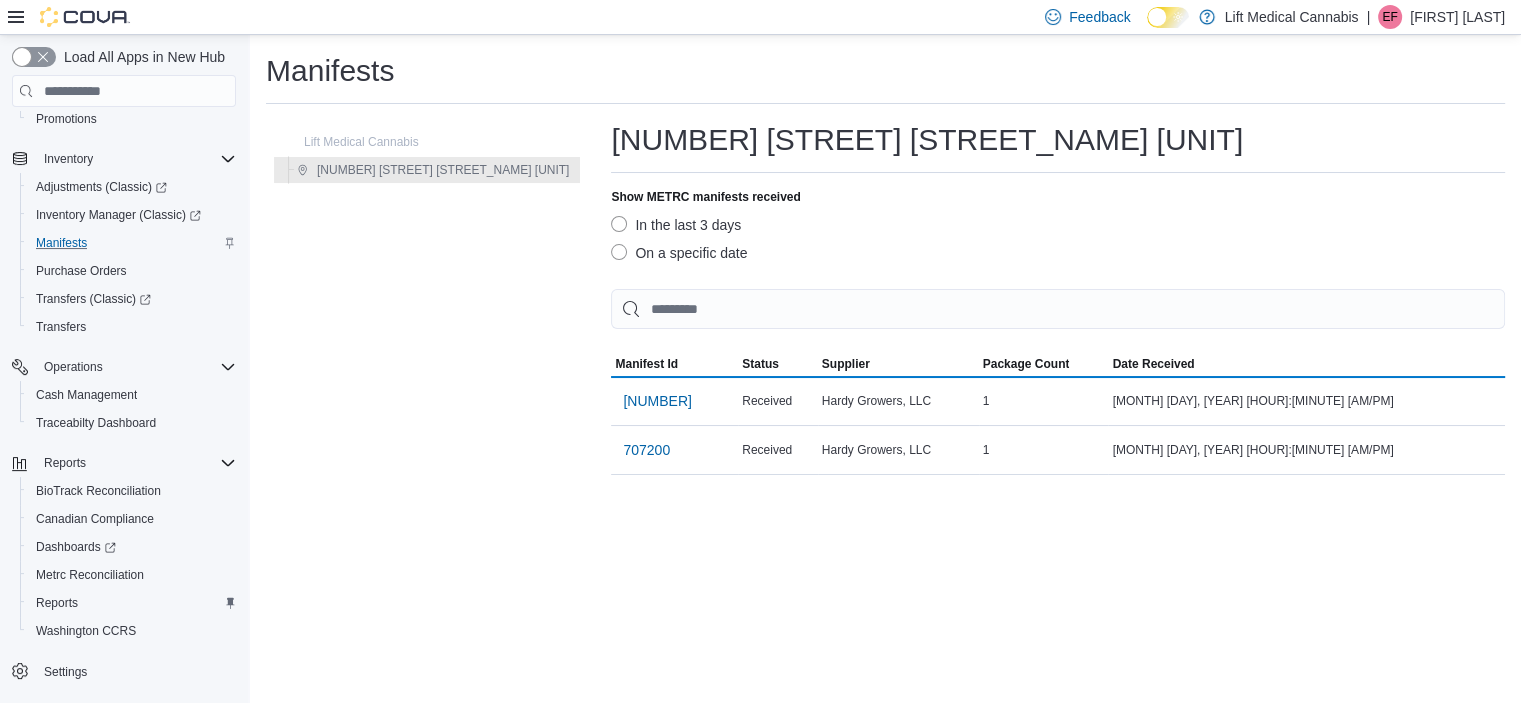 scroll, scrollTop: 0, scrollLeft: 0, axis: both 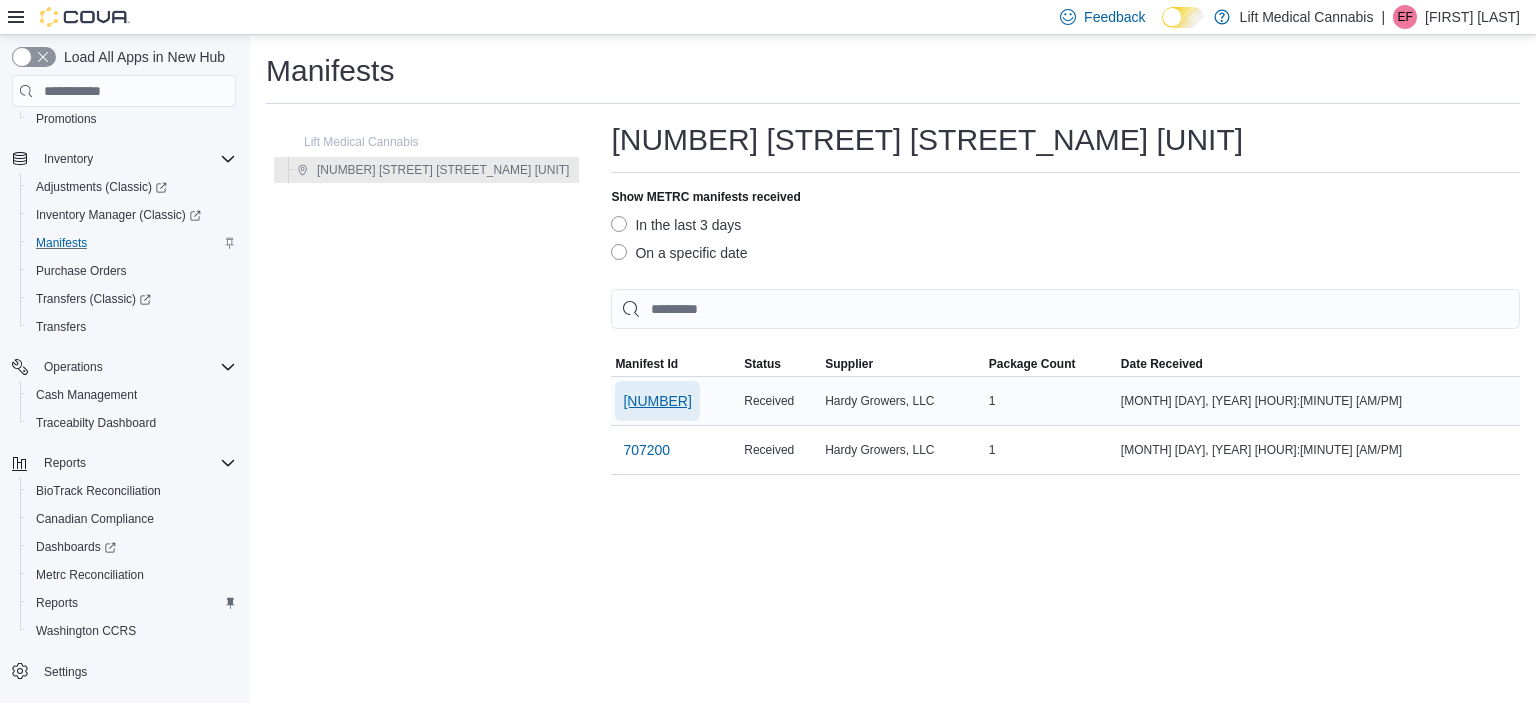 click on "[NUMBER]" at bounding box center (657, 401) 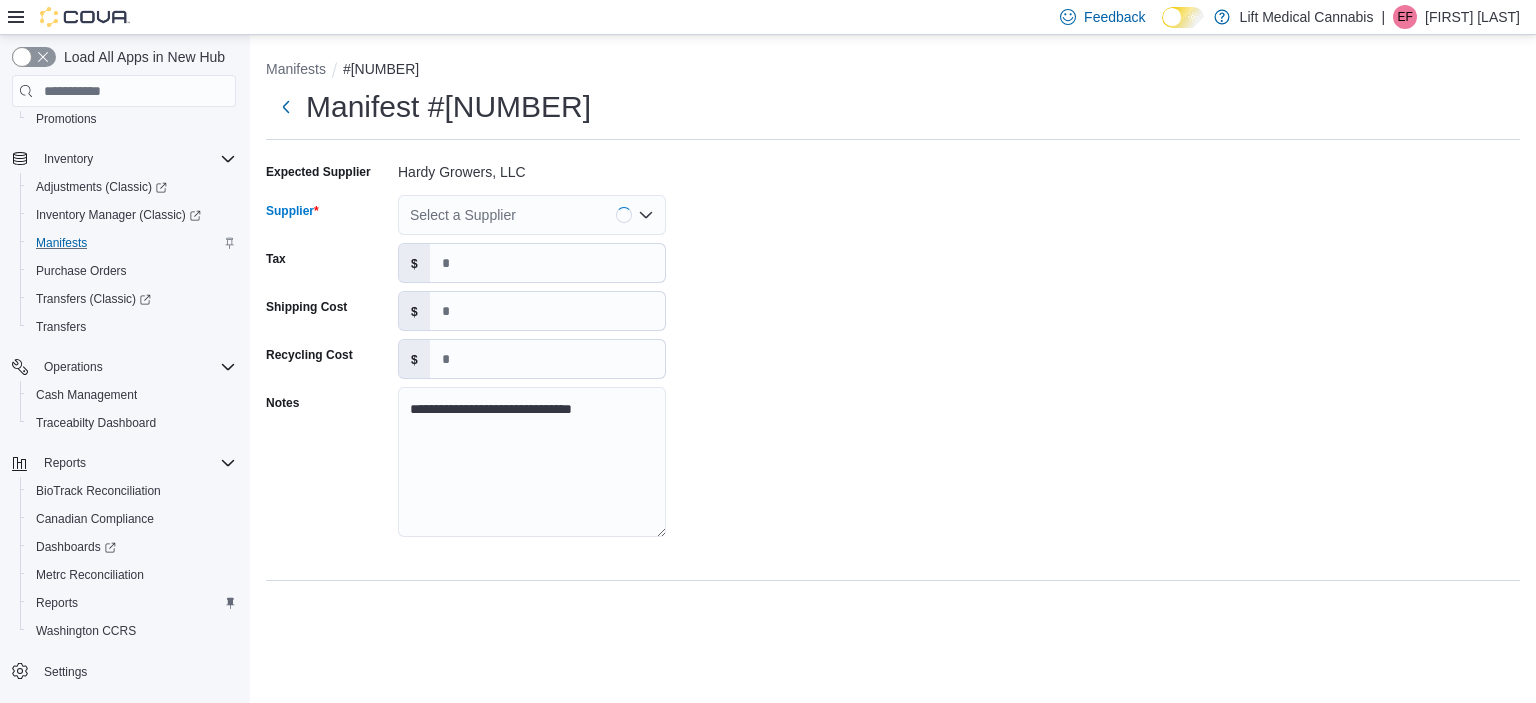 click on "Select a Supplier" at bounding box center (532, 215) 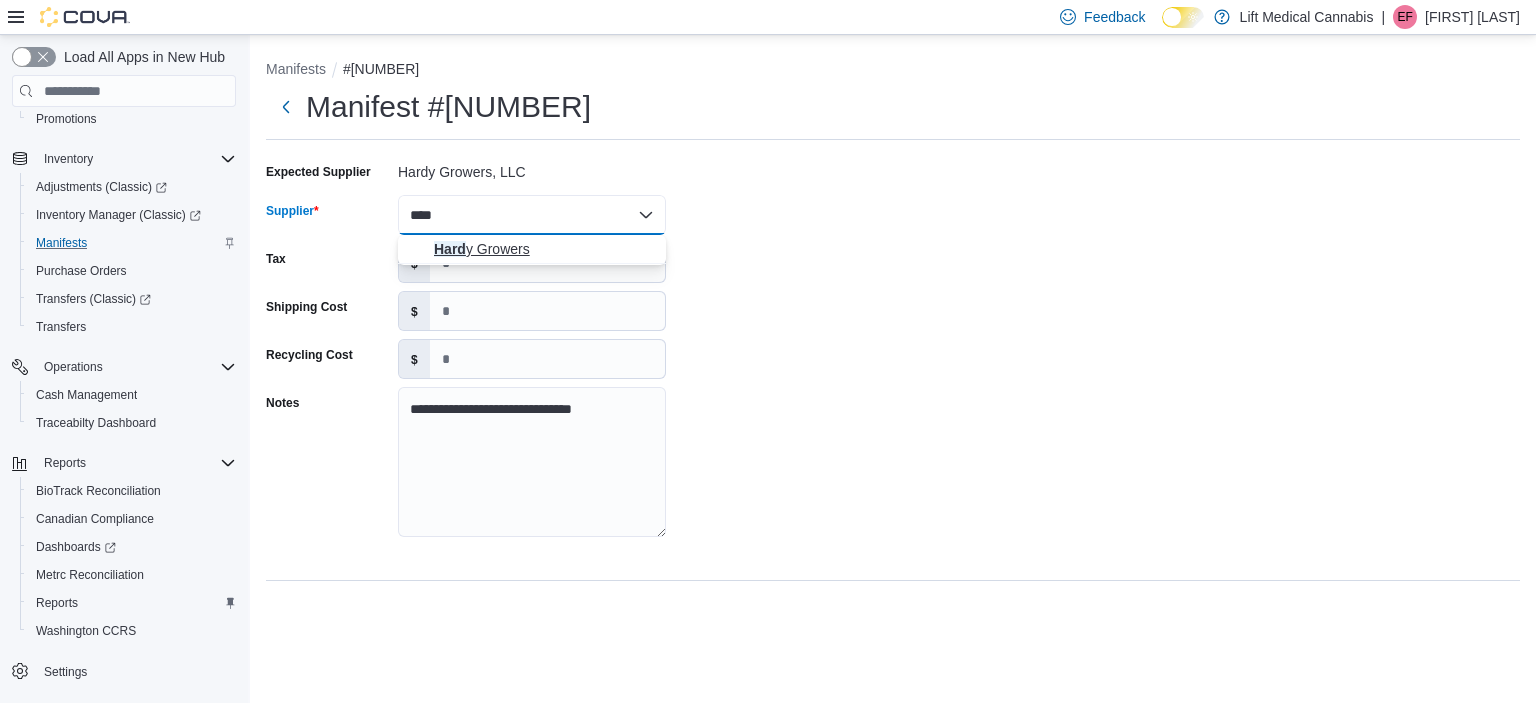 type on "****" 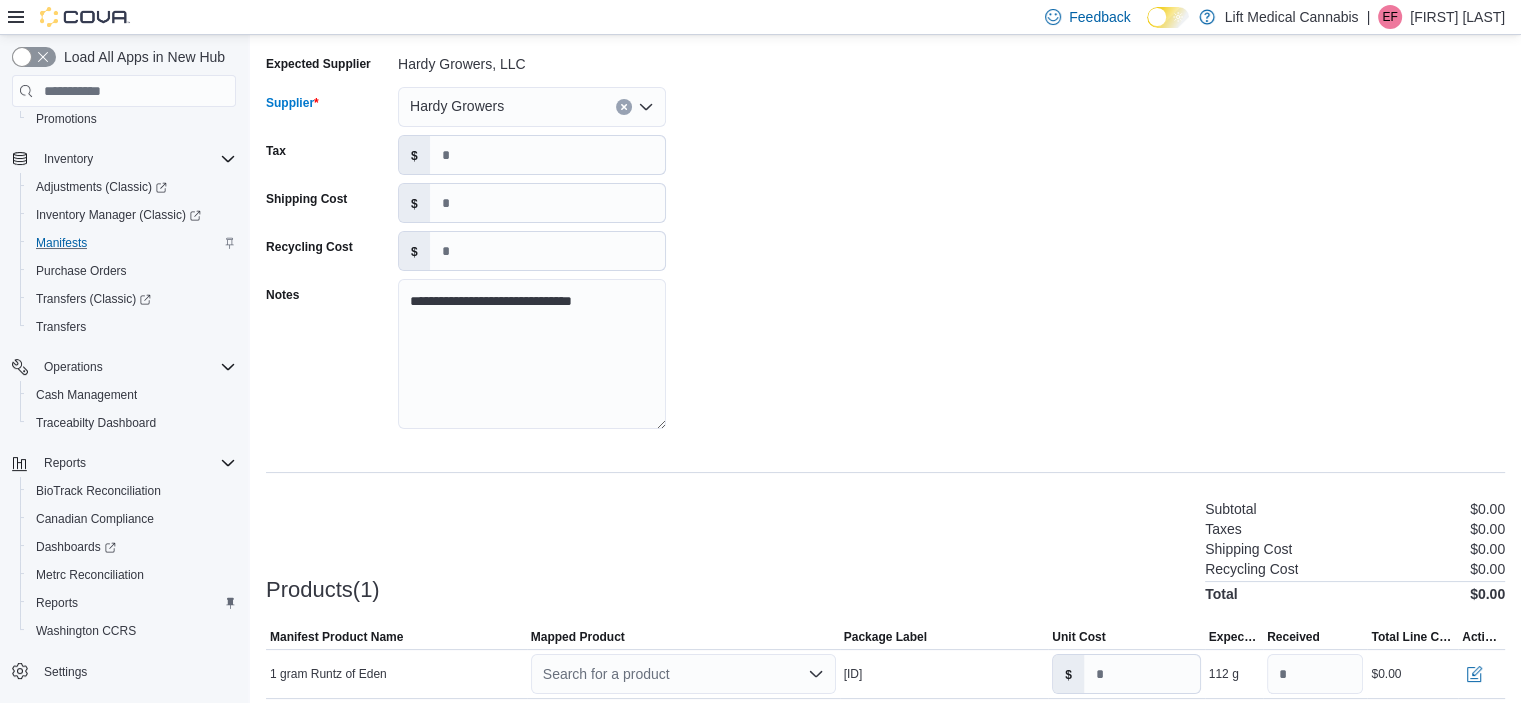 scroll, scrollTop: 184, scrollLeft: 0, axis: vertical 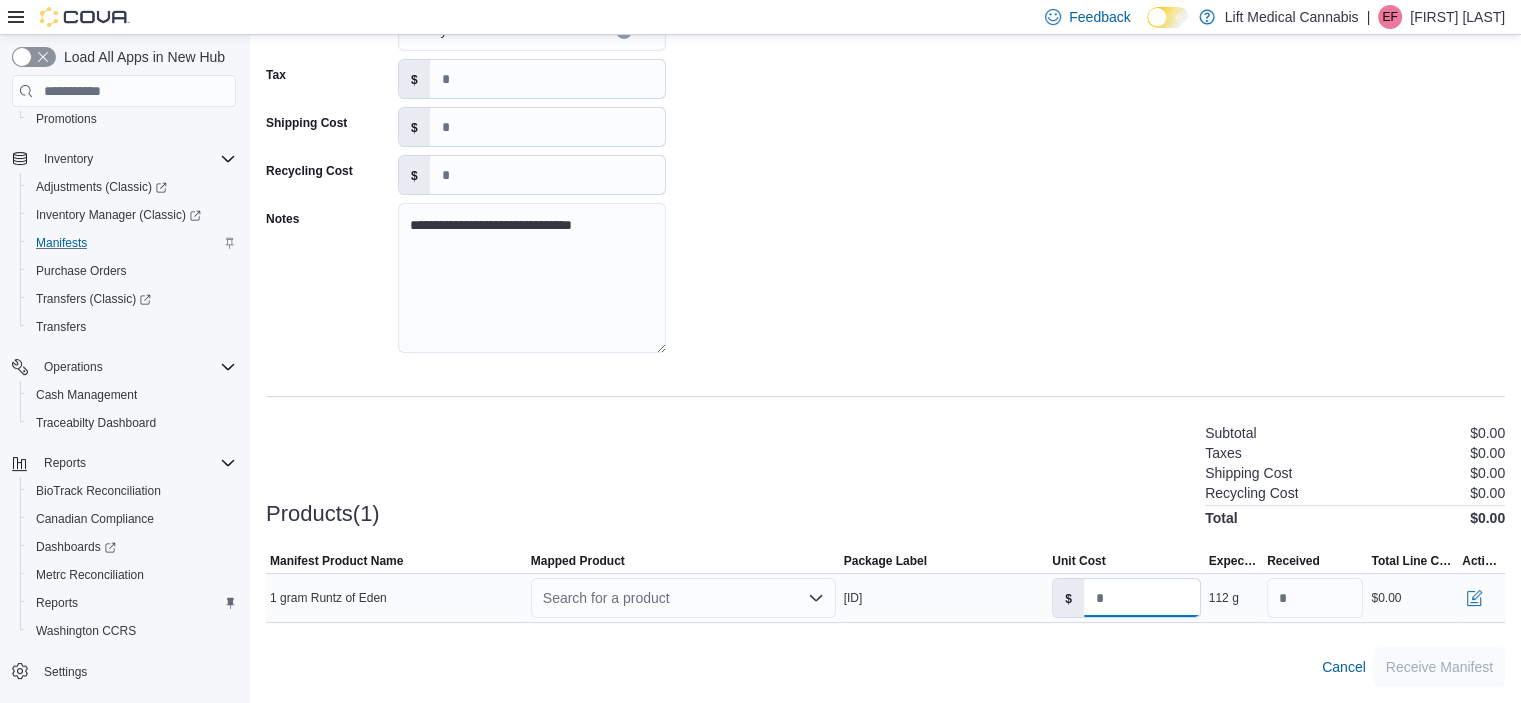 click on "*" at bounding box center (1142, 598) 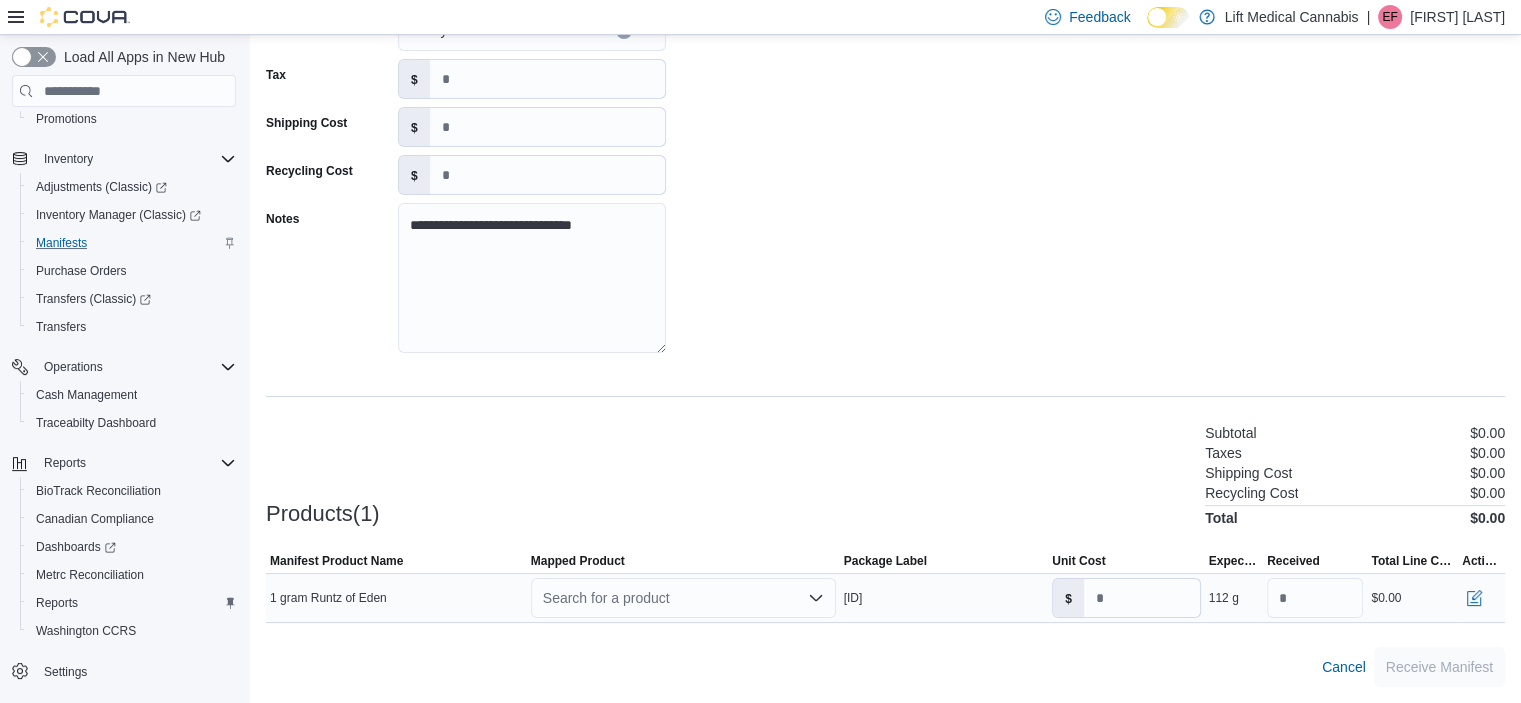 click on "Search for a product" at bounding box center [683, 598] 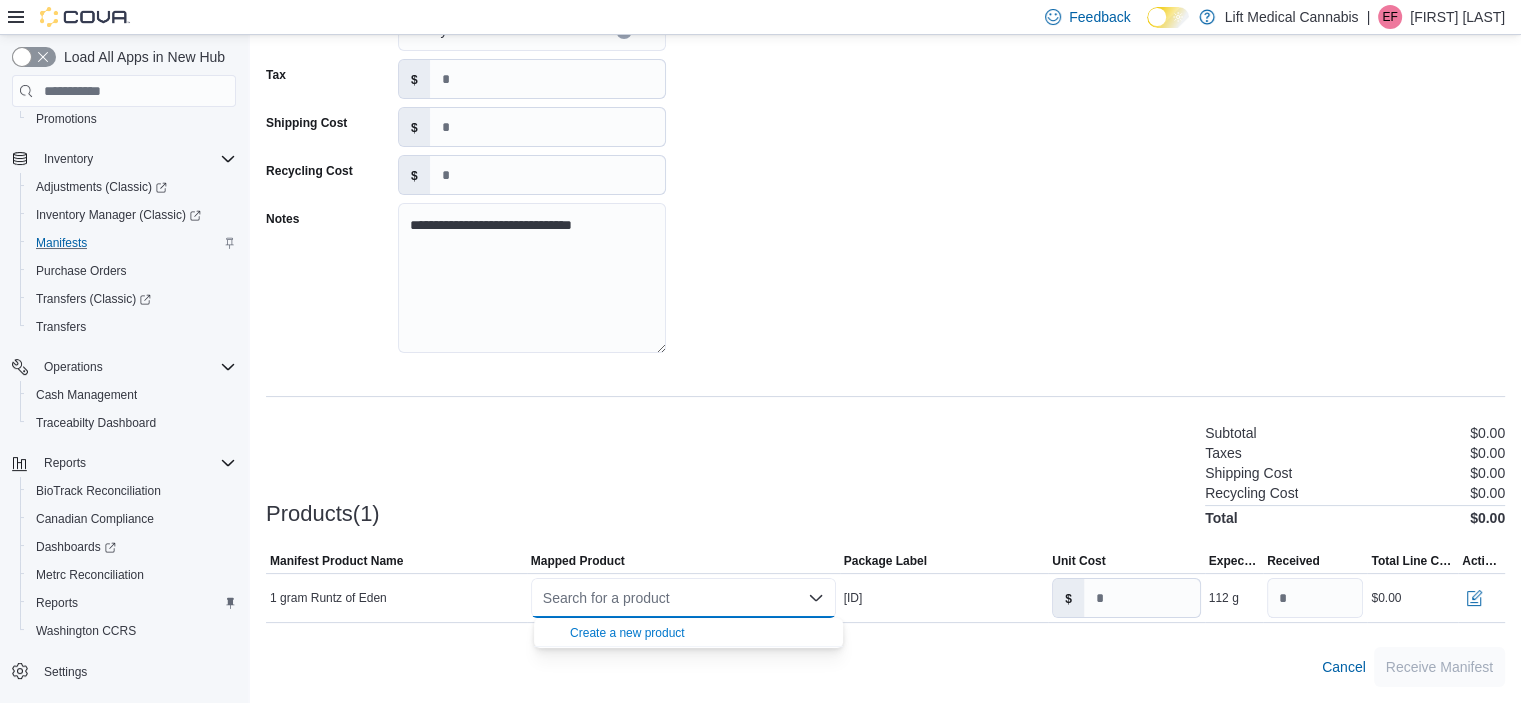 click on "Create a new product" at bounding box center (700, 632) 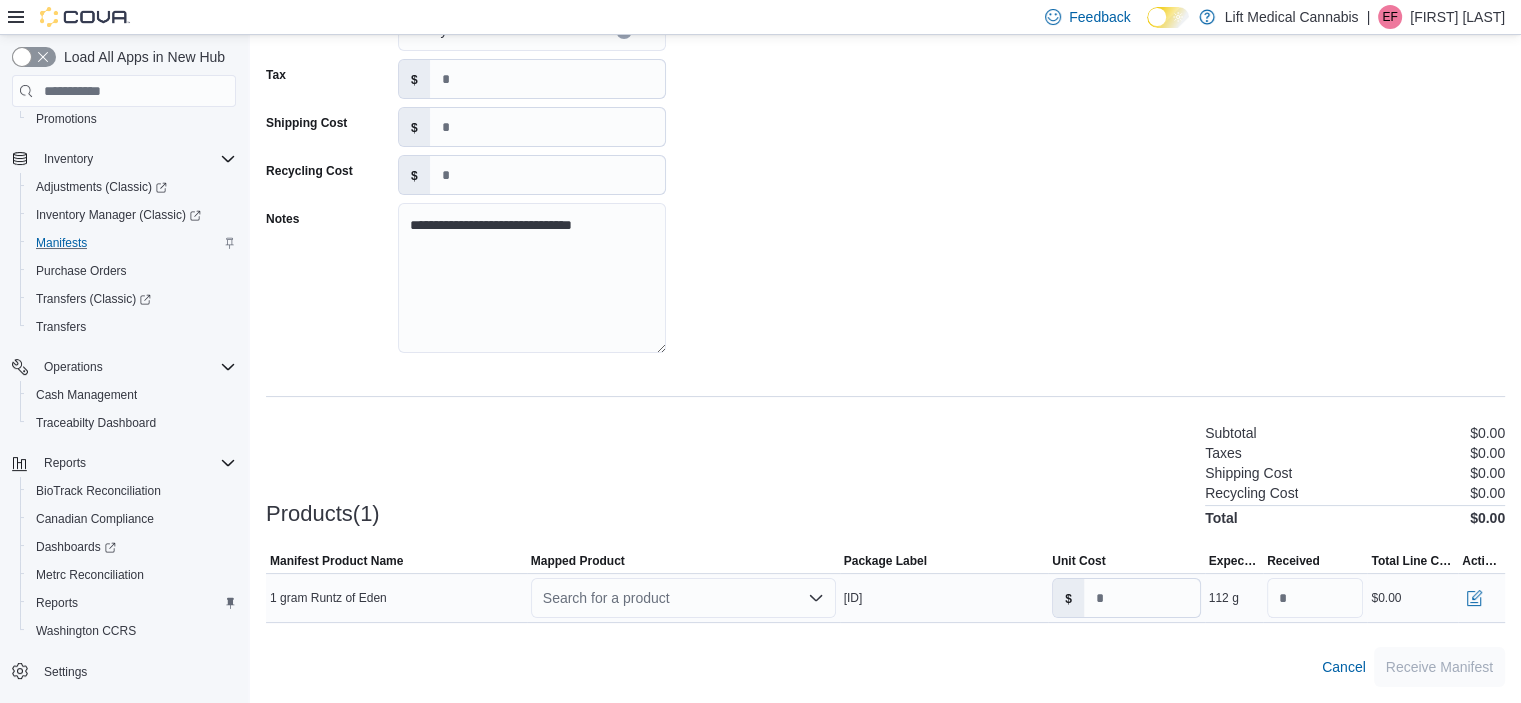 click on "Search for a product" at bounding box center (683, 598) 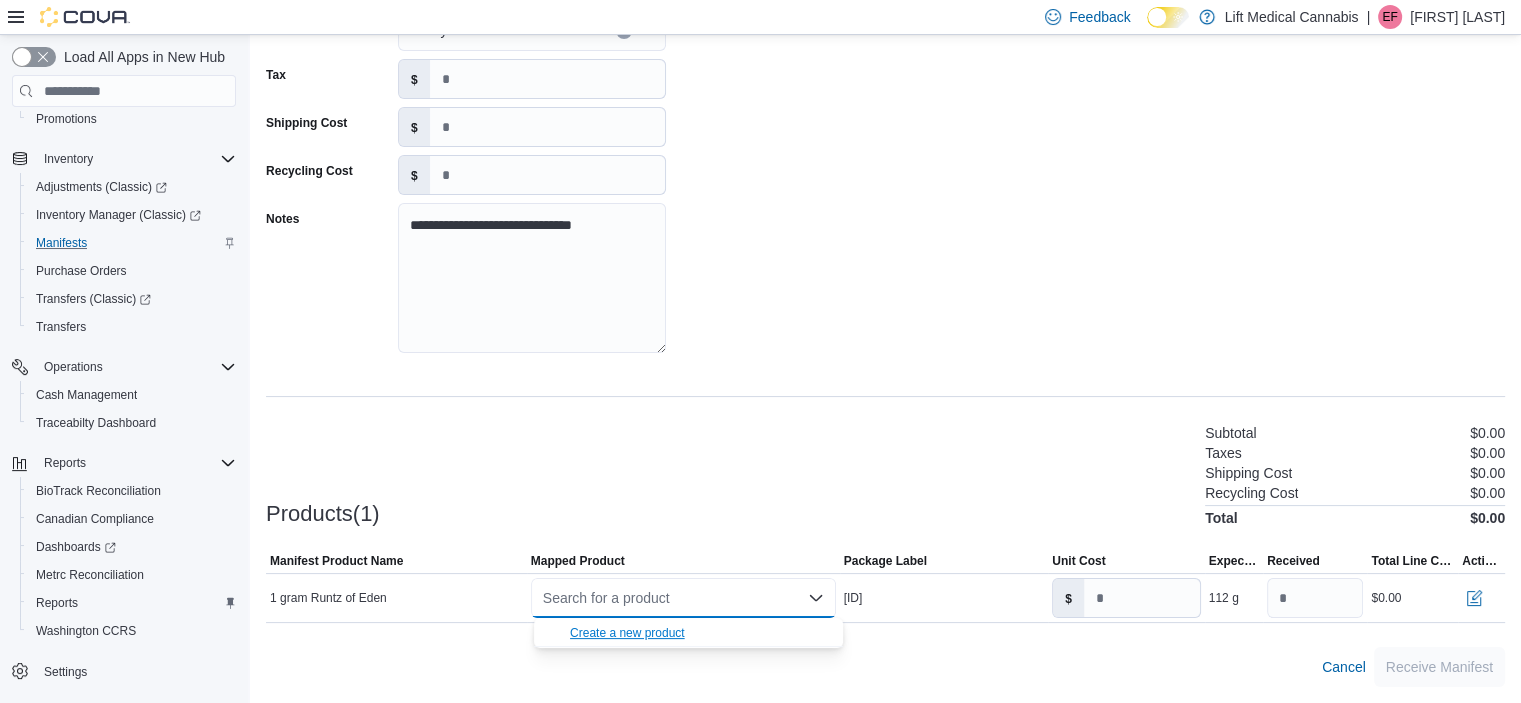 click on "Create a new product" at bounding box center [627, 633] 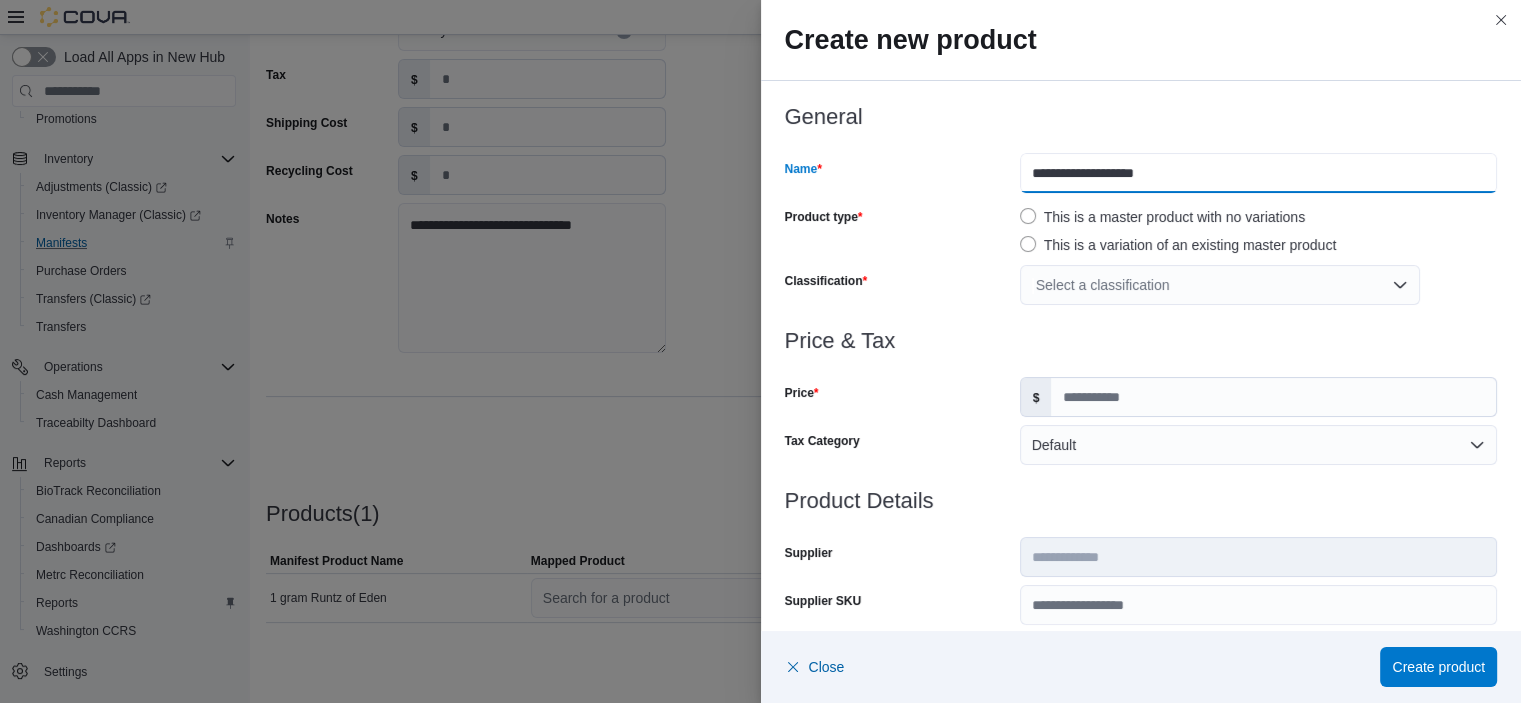 drag, startPoint x: 1070, startPoint y: 172, endPoint x: 892, endPoint y: 174, distance: 178.01123 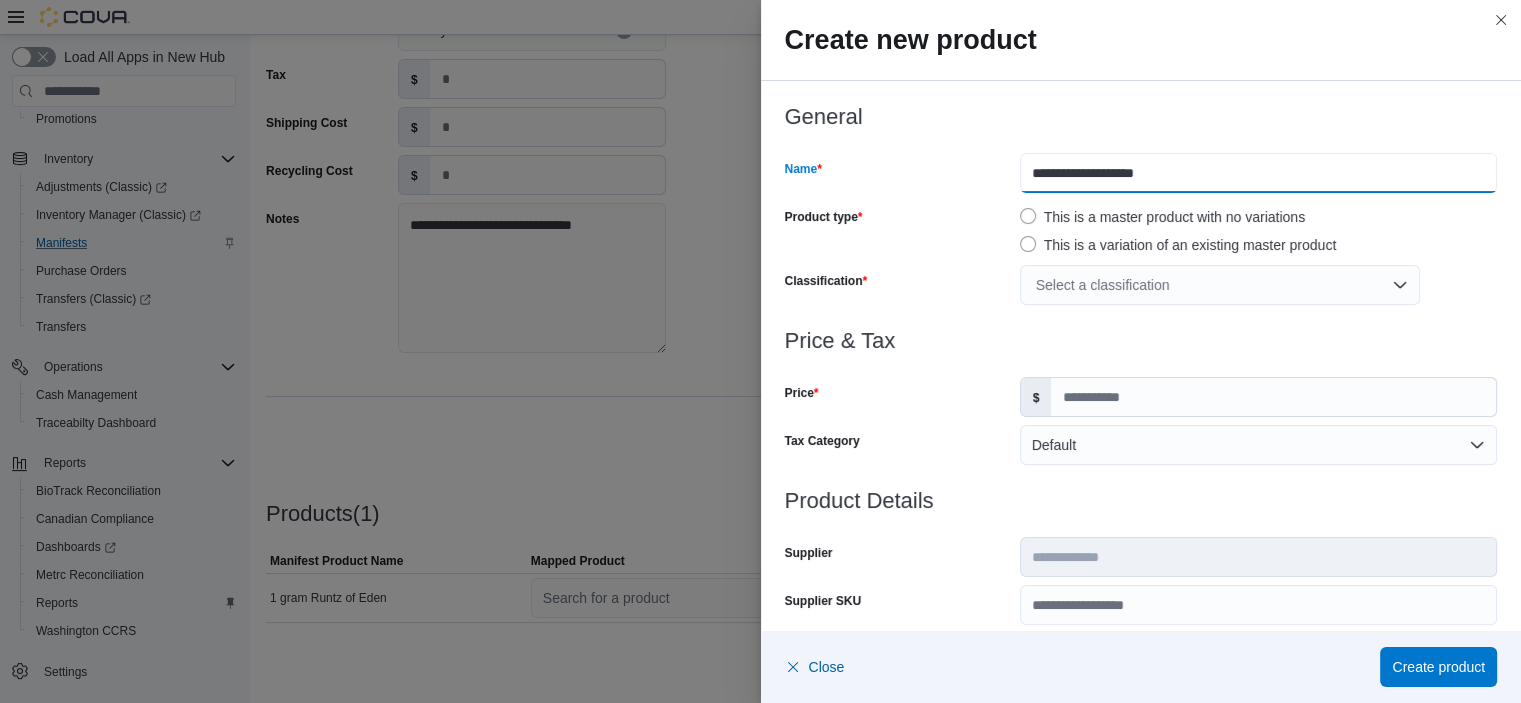 click on "**********" at bounding box center [1141, 173] 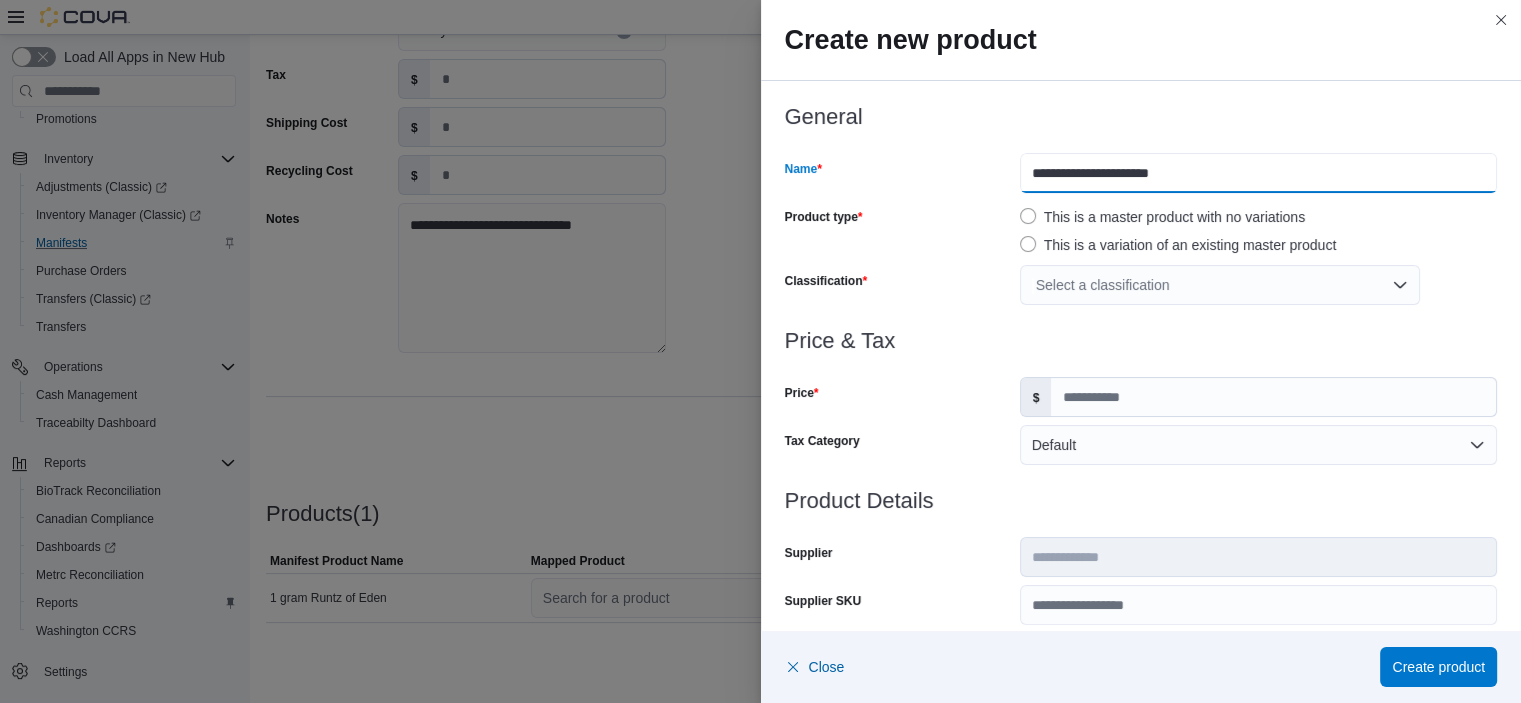 type on "**********" 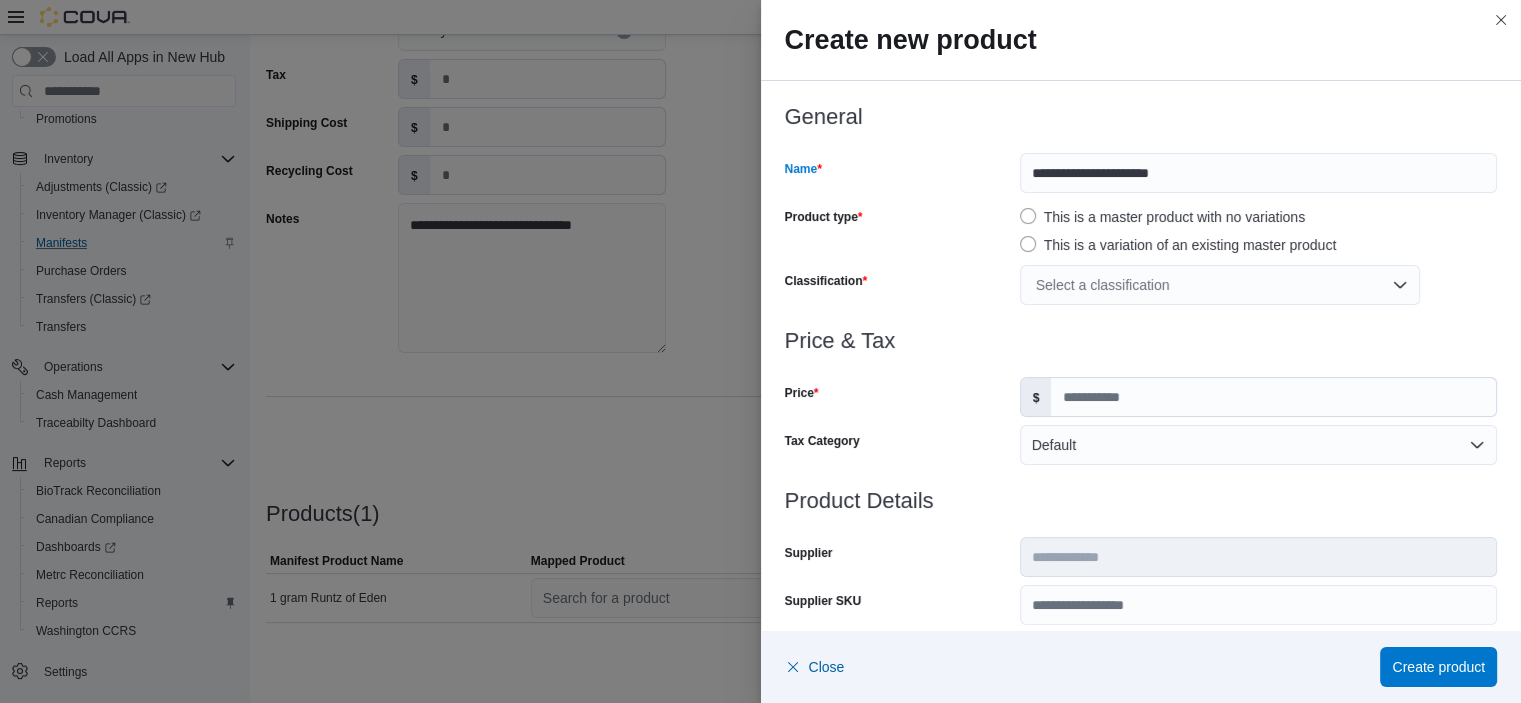 click on "Select a classification" at bounding box center [1220, 285] 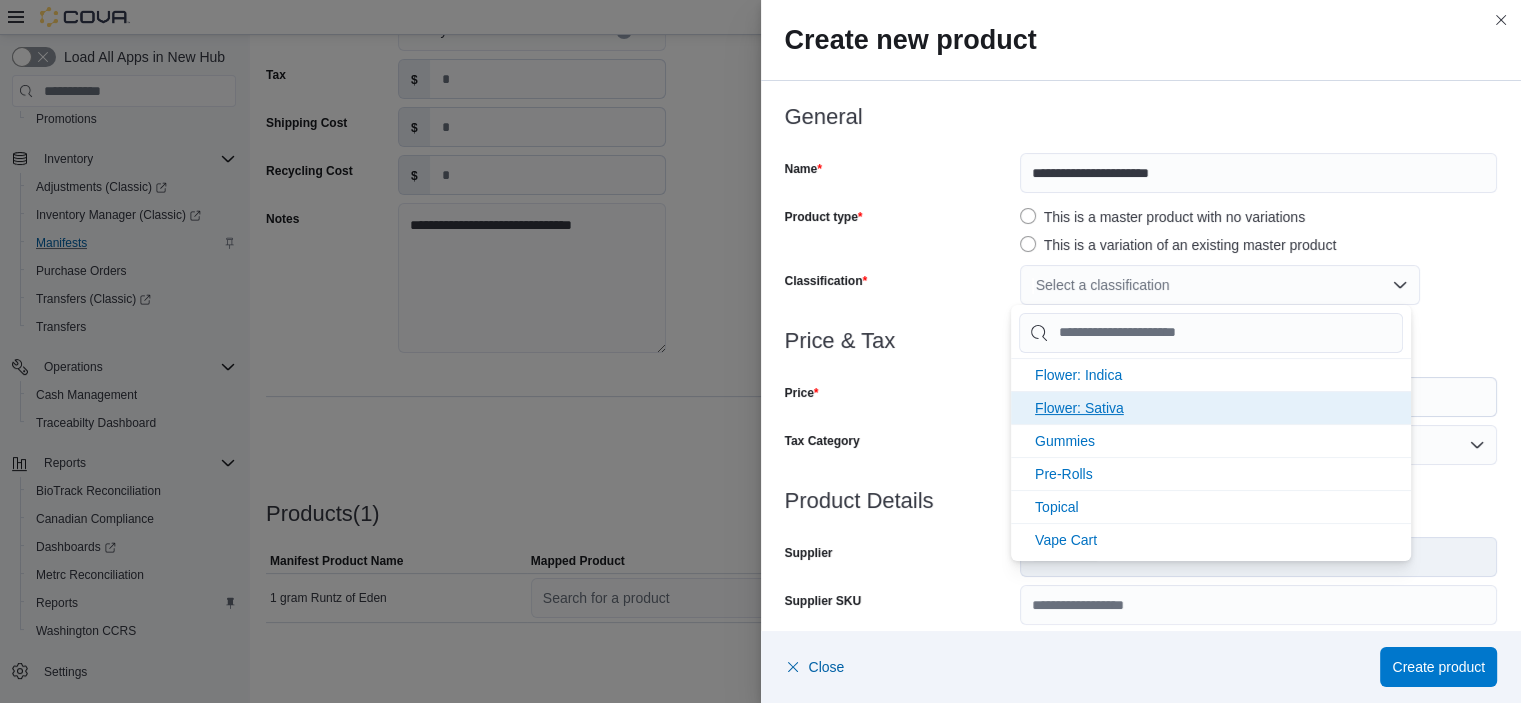 scroll, scrollTop: 97, scrollLeft: 0, axis: vertical 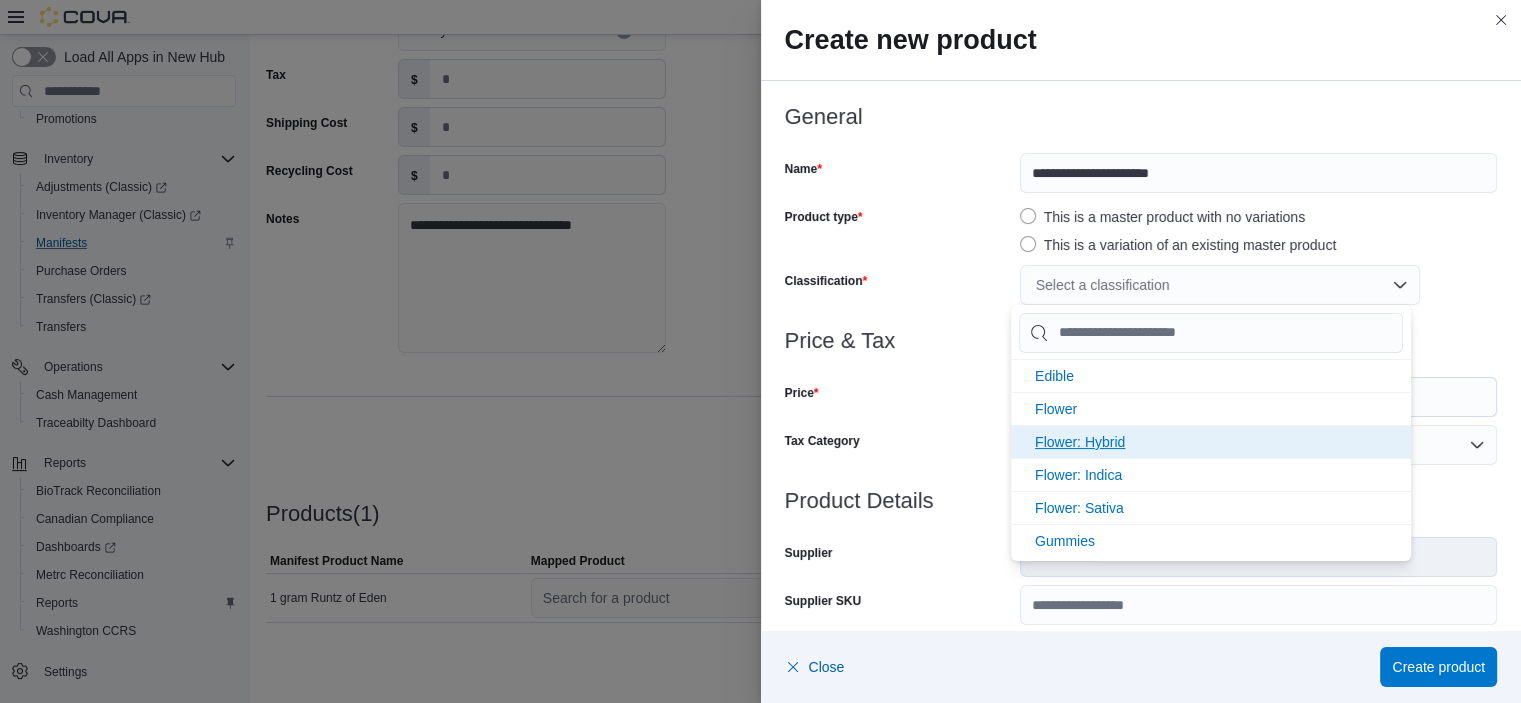 click on "Flower: Hybrid" at bounding box center (1211, 441) 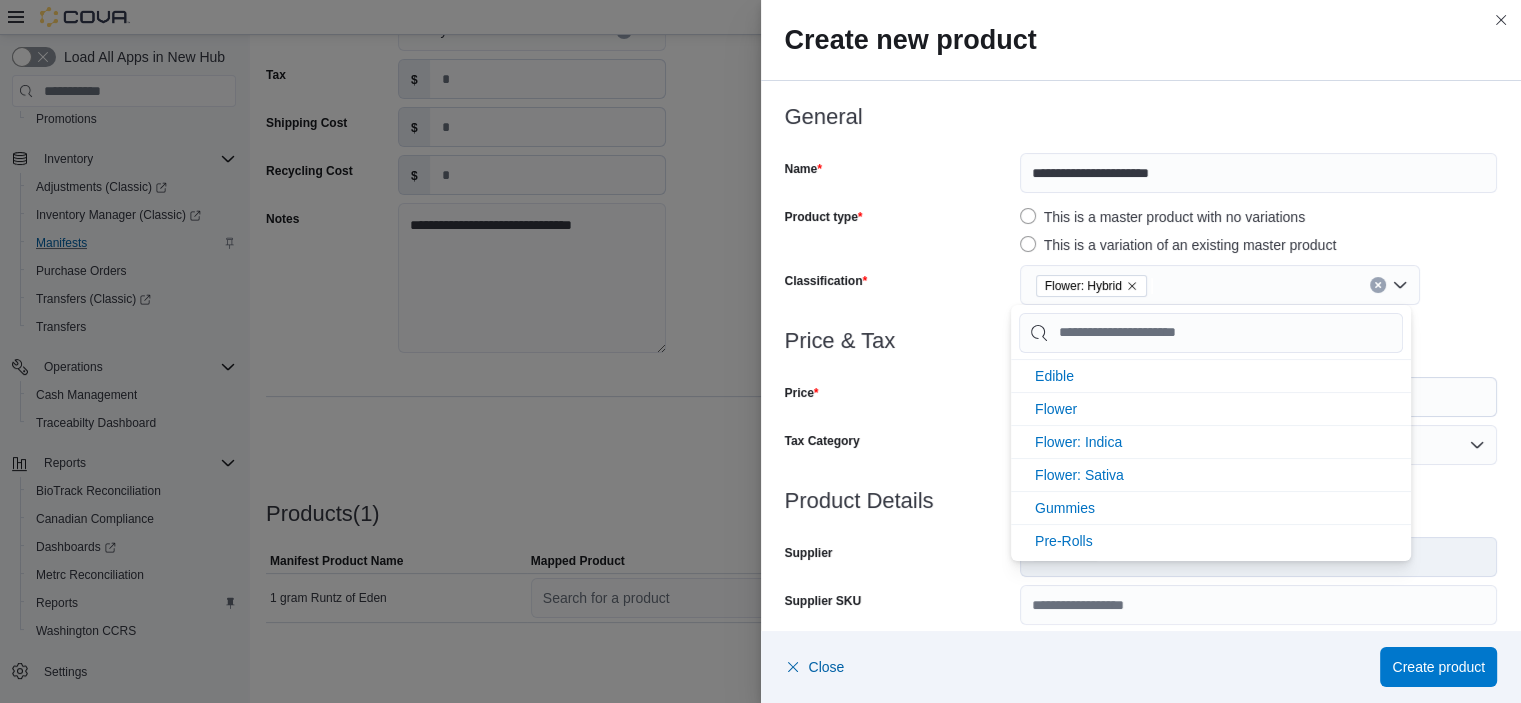 click at bounding box center [1141, 365] 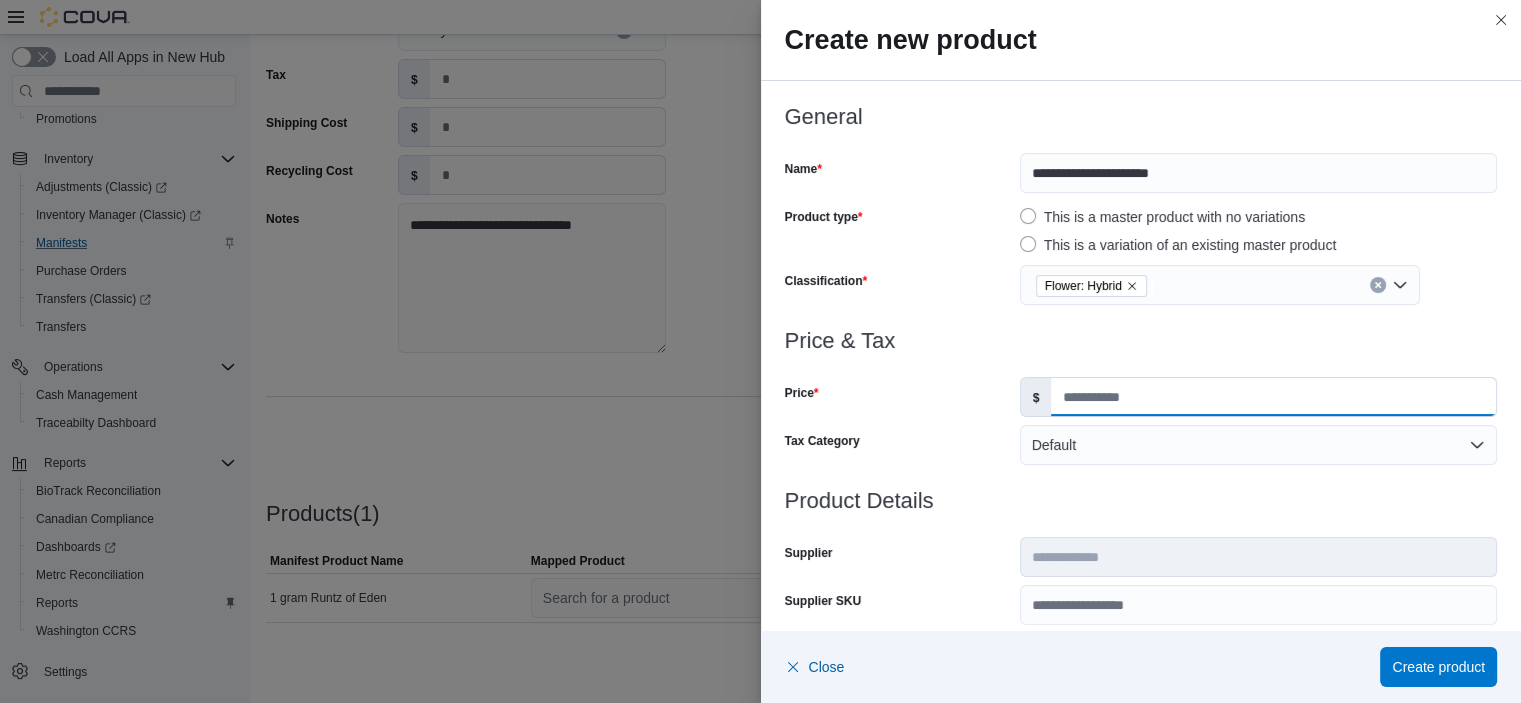 click on "Price" at bounding box center (1273, 397) 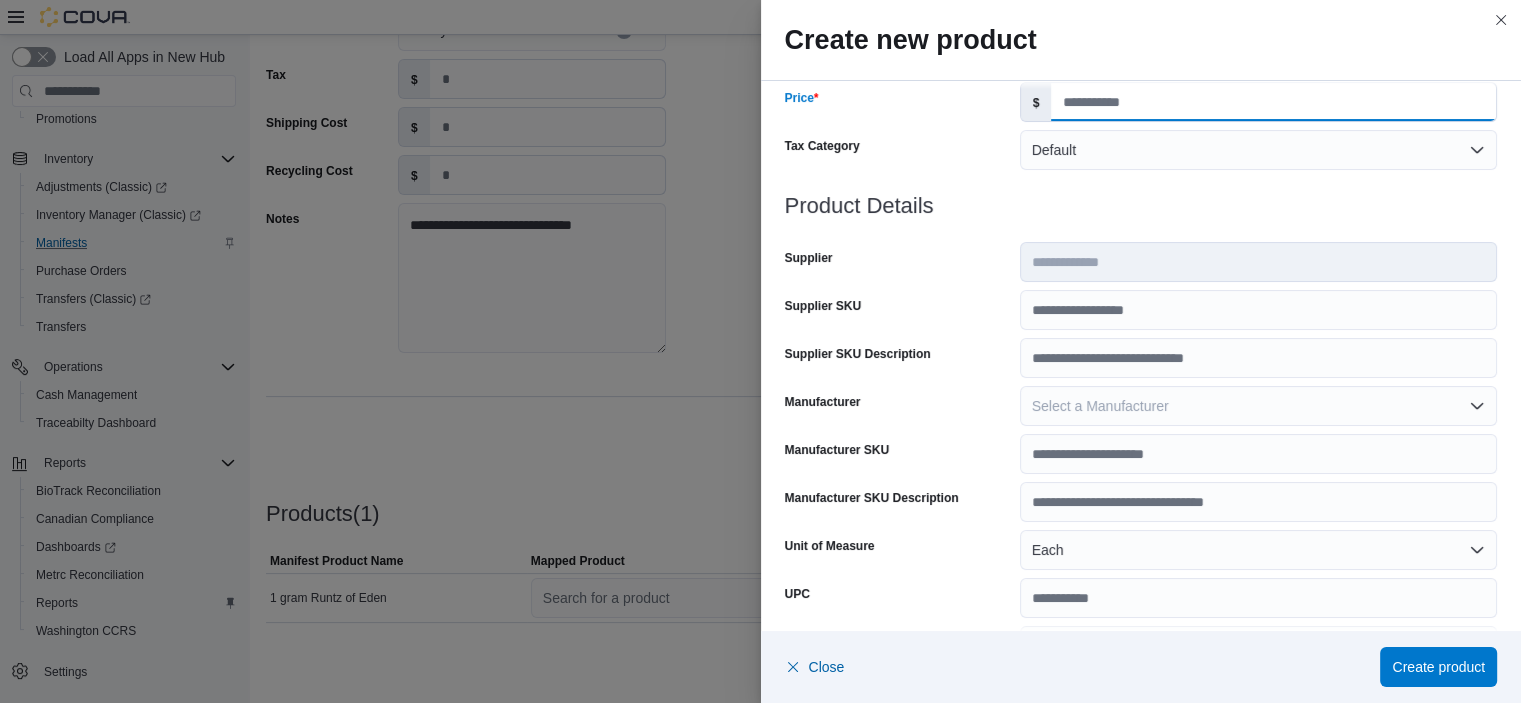 scroll, scrollTop: 300, scrollLeft: 0, axis: vertical 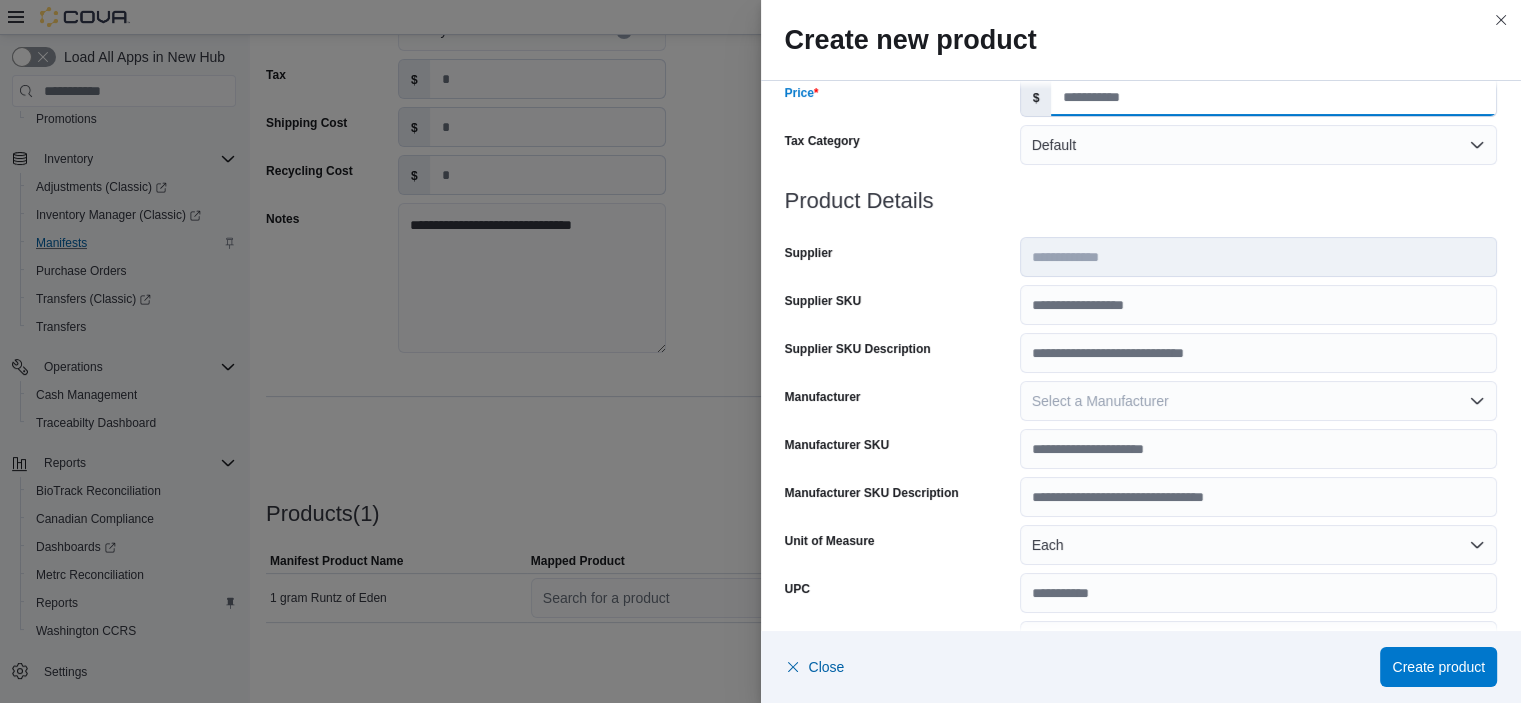 type on "**" 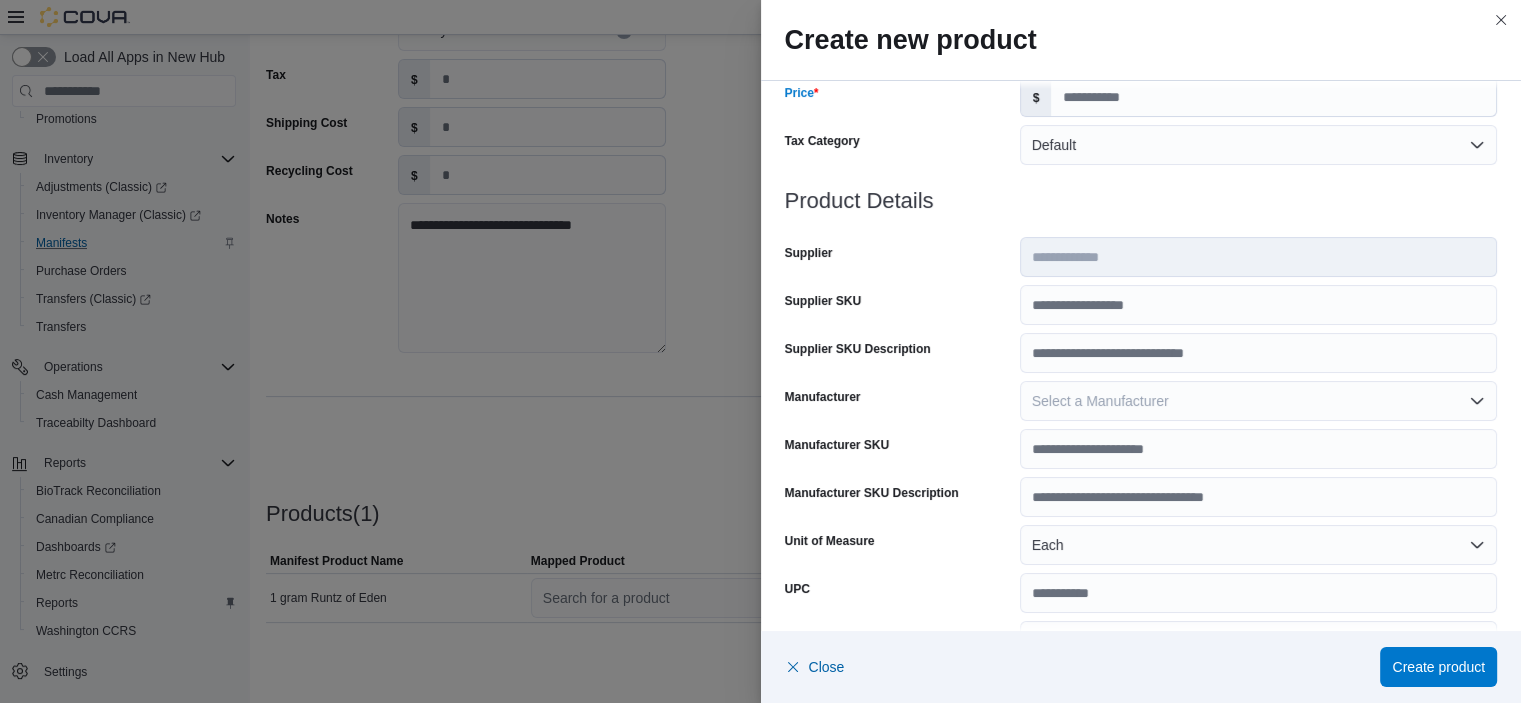 click at bounding box center (1141, 225) 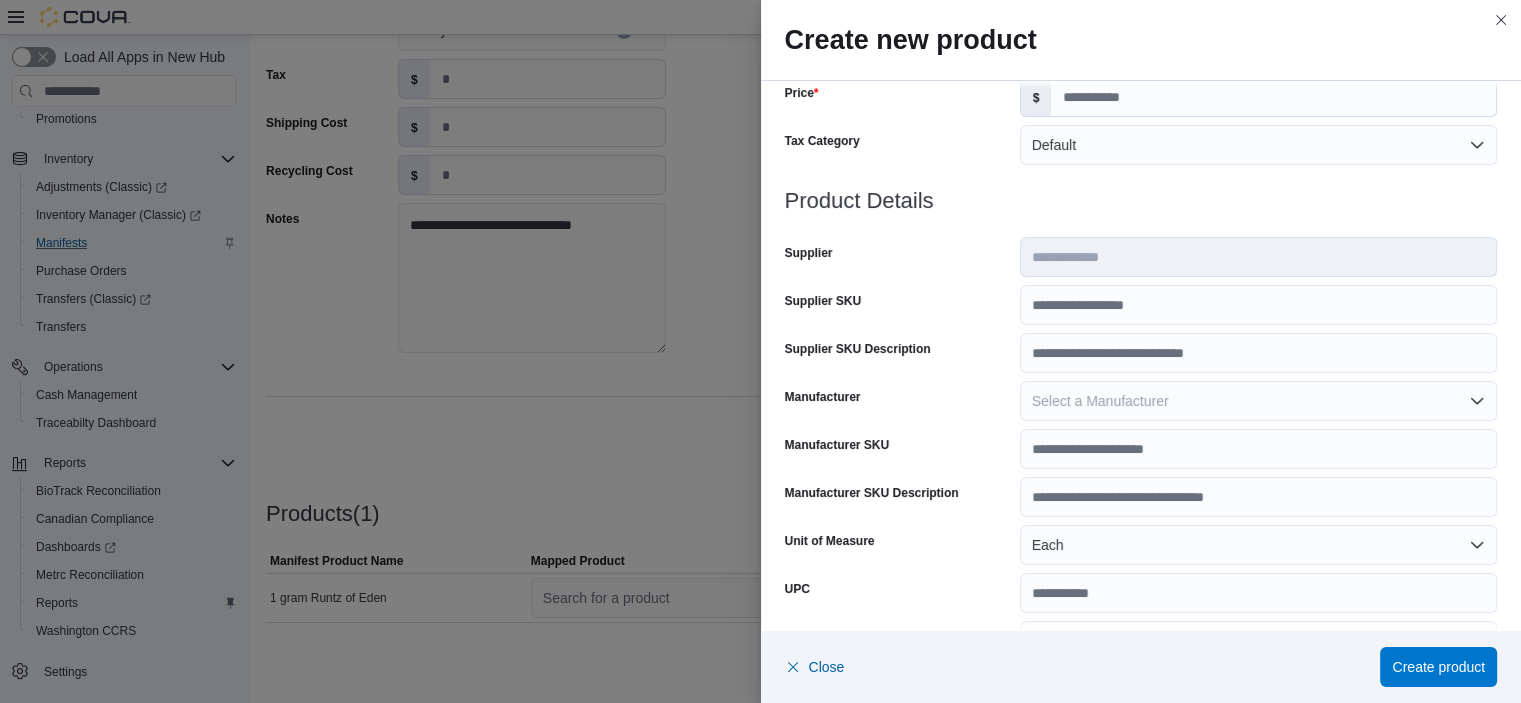 scroll, scrollTop: 676, scrollLeft: 0, axis: vertical 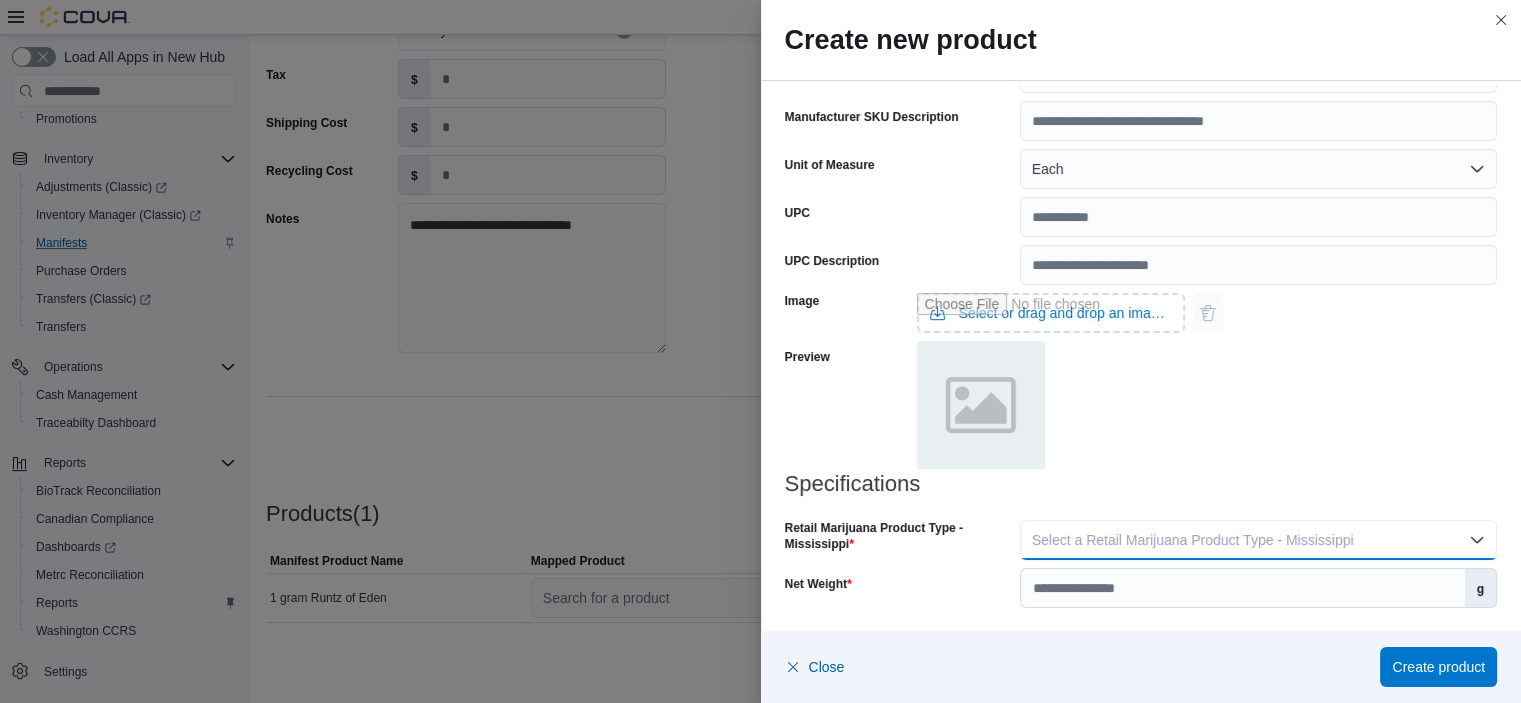 click on "Select a Retail Marijuana Product Type - Mississippi" at bounding box center [1258, 540] 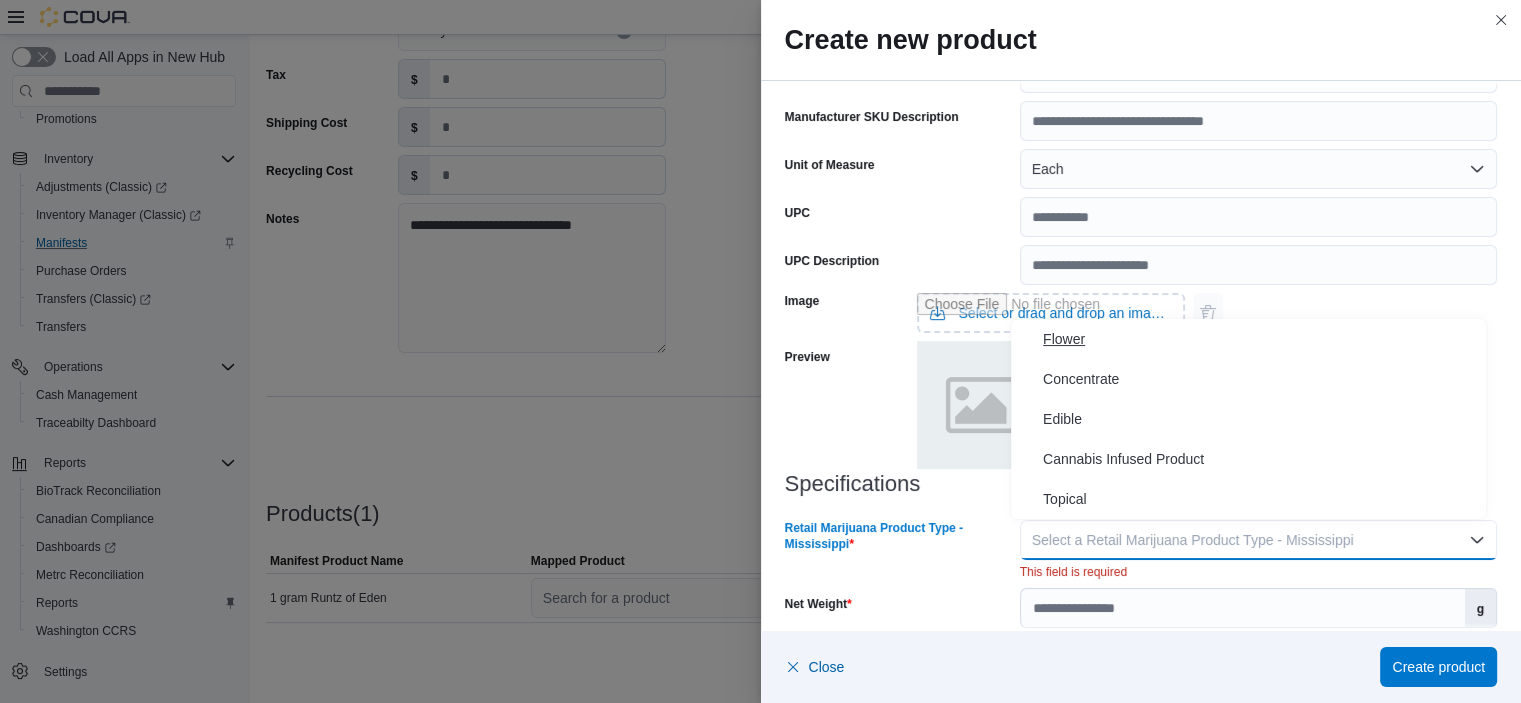 click on "Flower" at bounding box center (1260, 339) 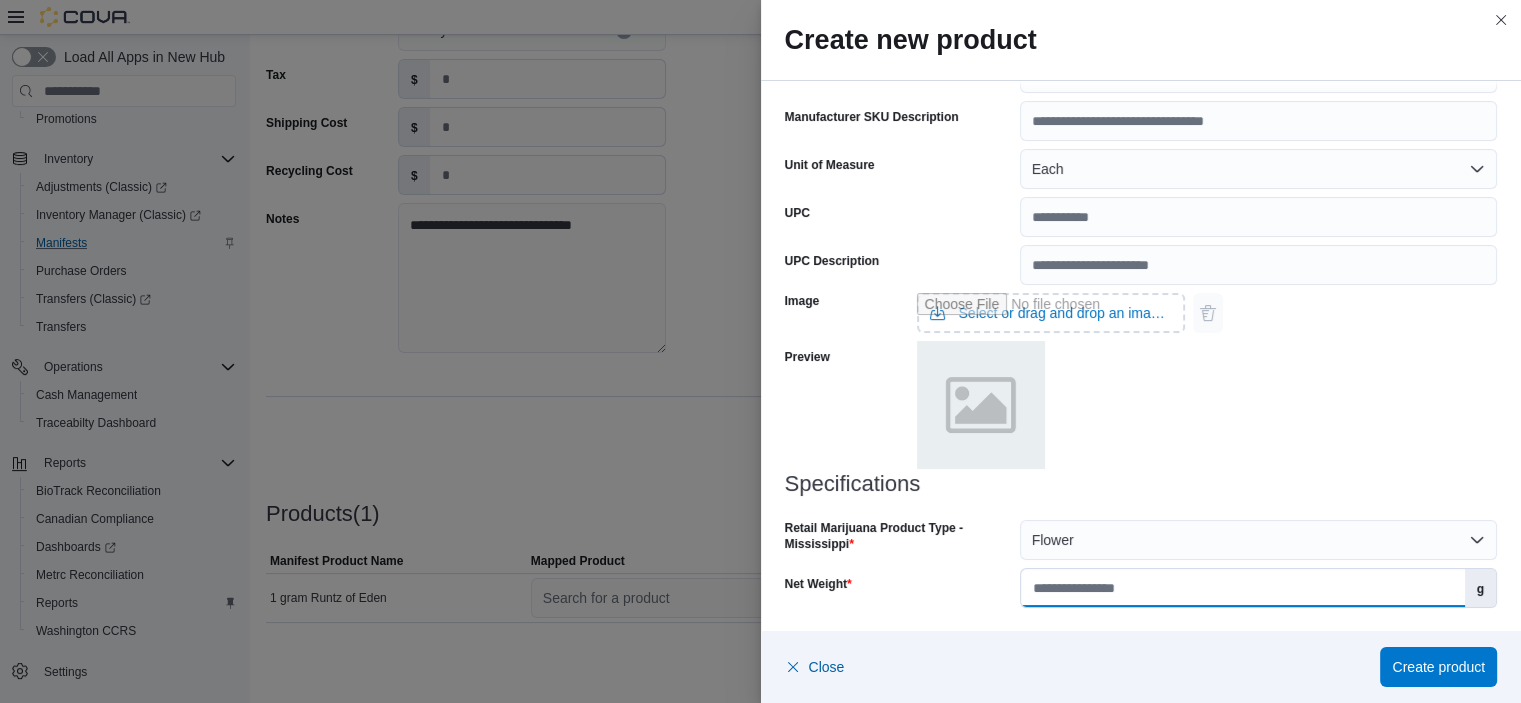click on "Net Weight" at bounding box center (1243, 588) 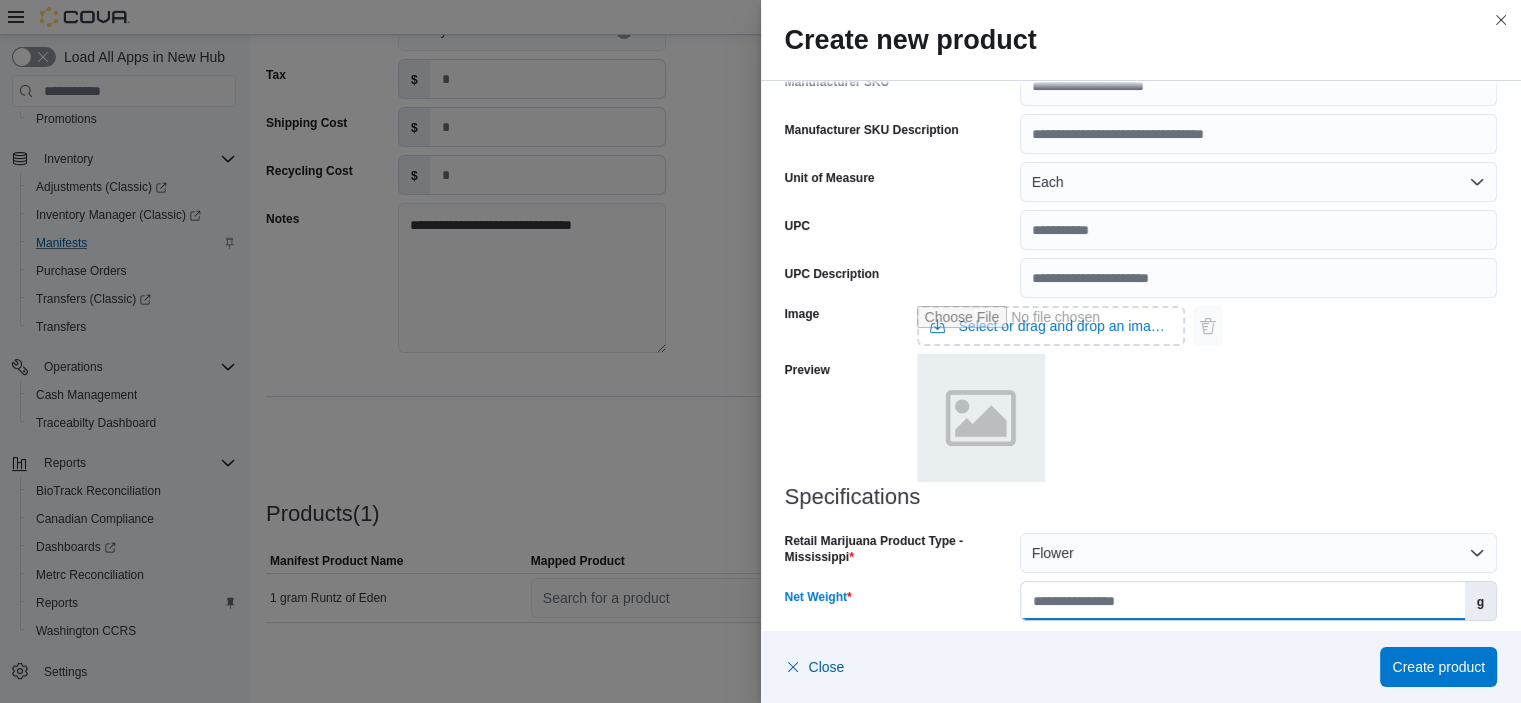 scroll, scrollTop: 676, scrollLeft: 0, axis: vertical 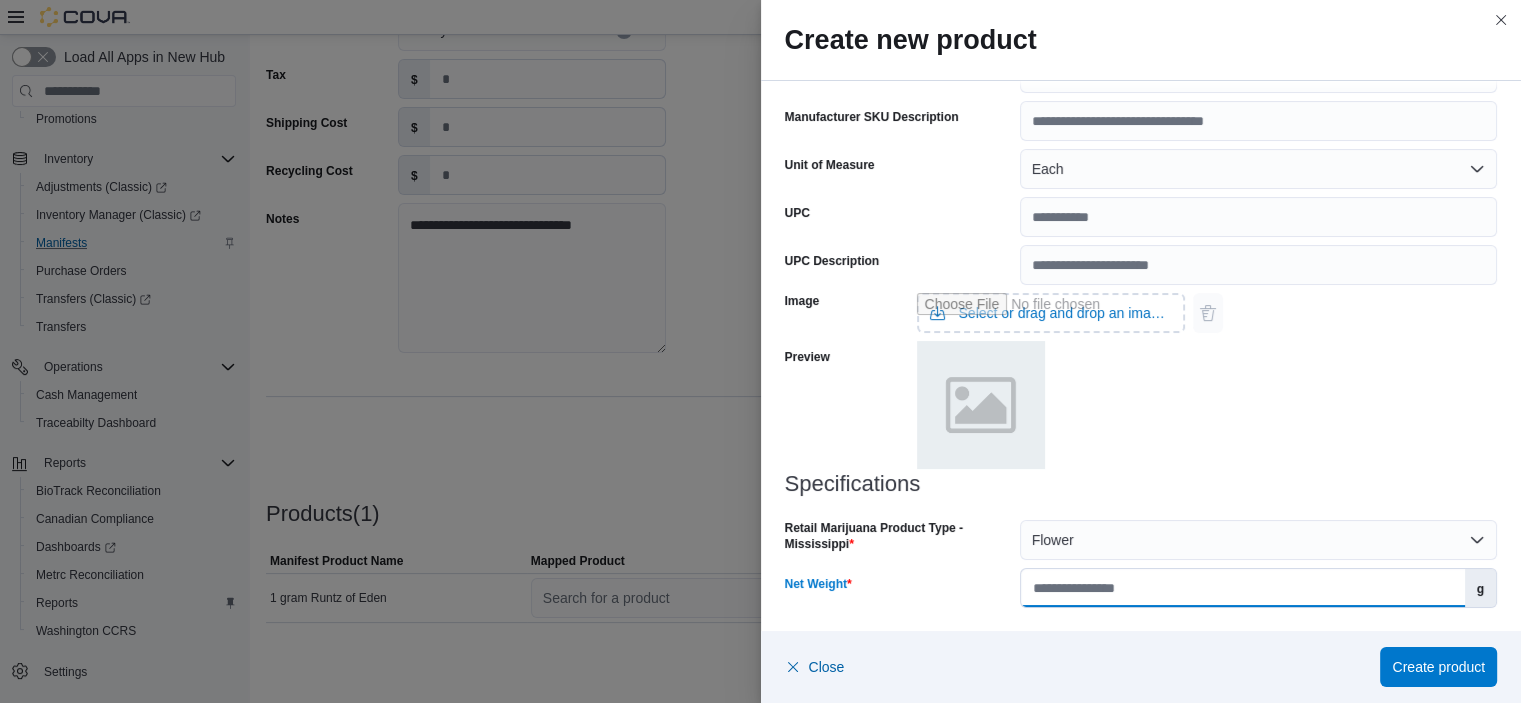 type on "*" 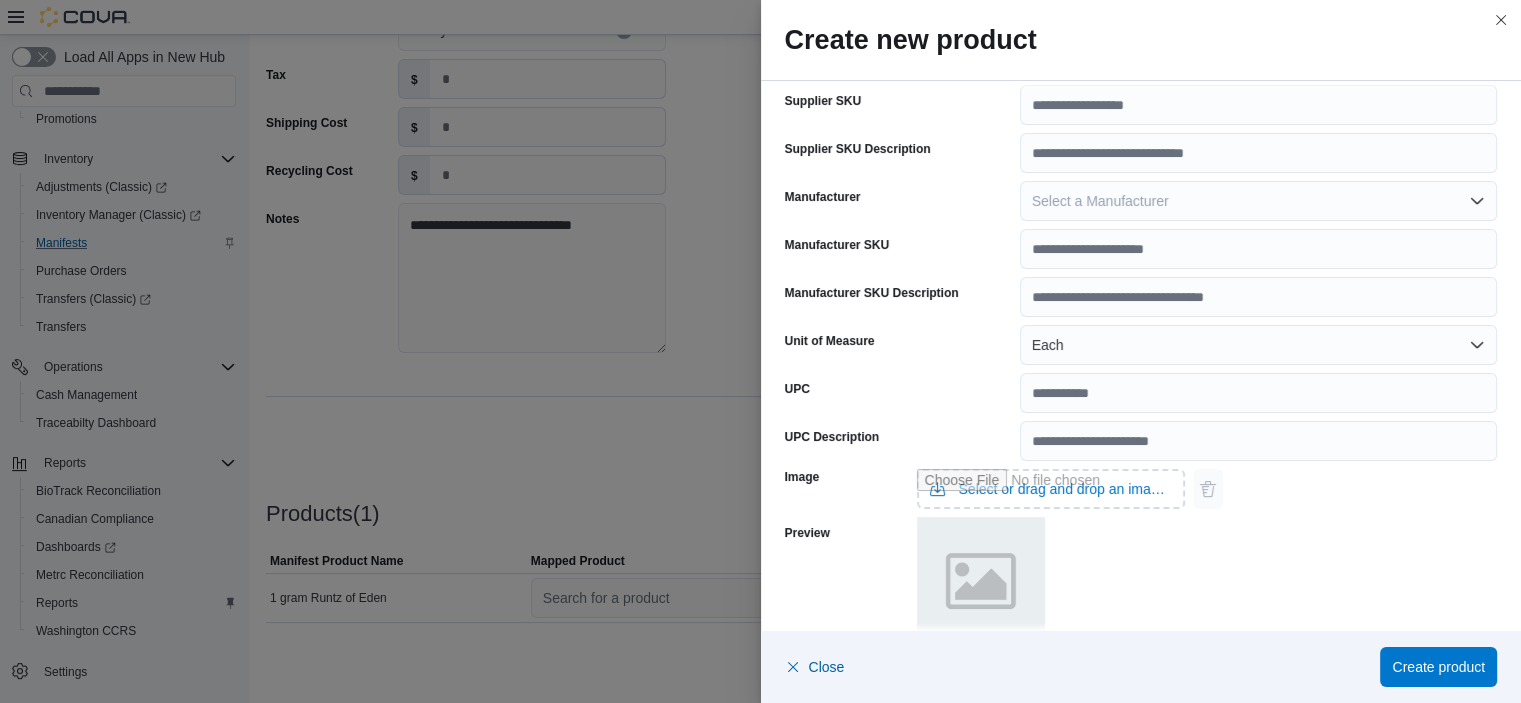 scroll, scrollTop: 676, scrollLeft: 0, axis: vertical 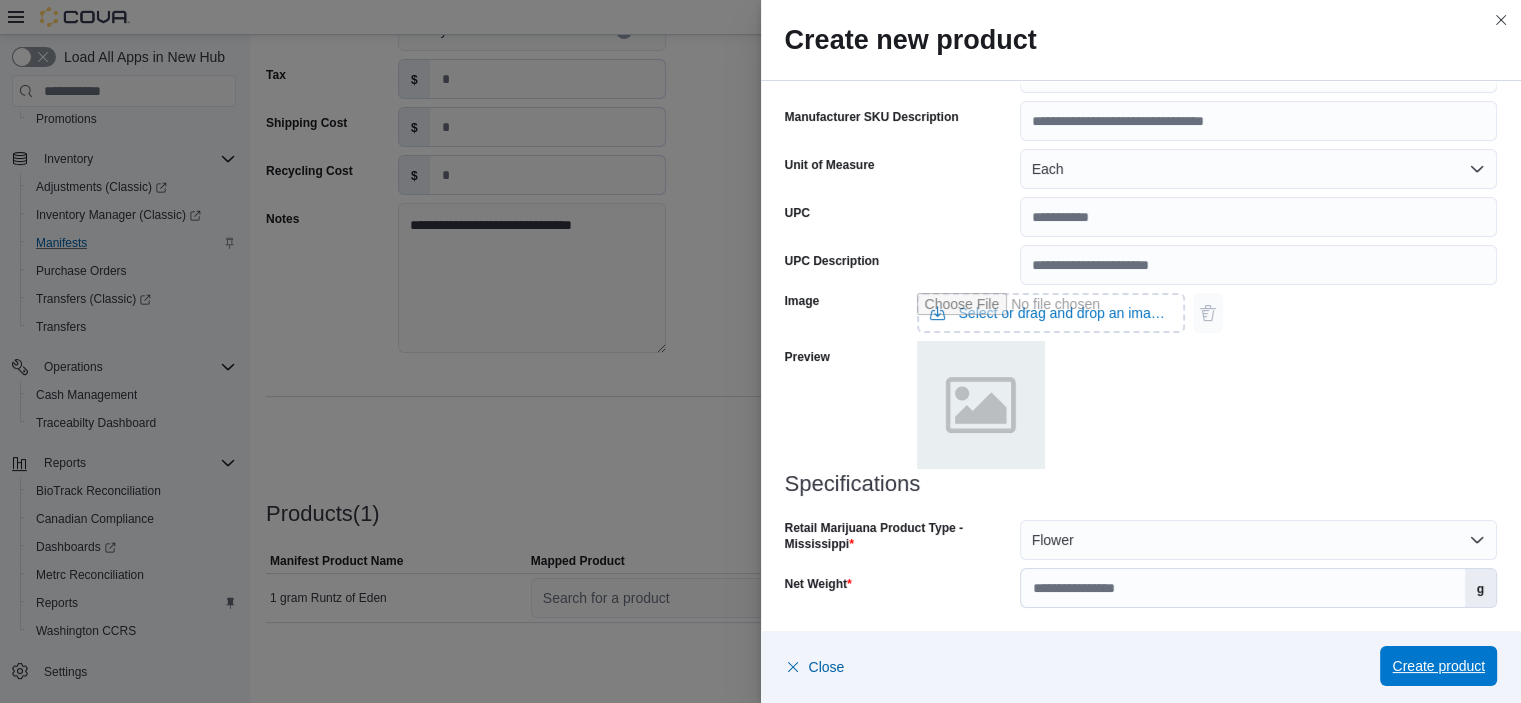 click on "Create product" at bounding box center [1438, 666] 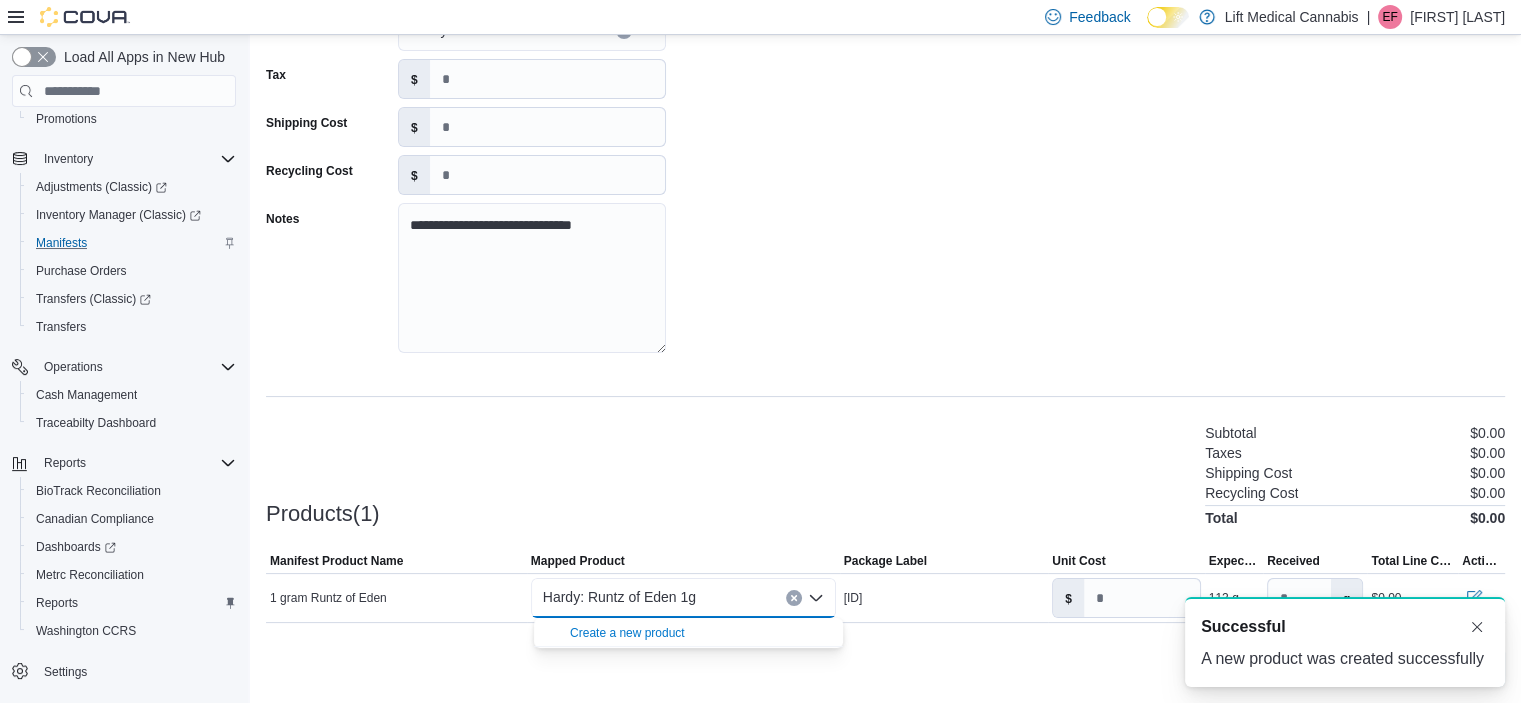 scroll, scrollTop: 0, scrollLeft: 0, axis: both 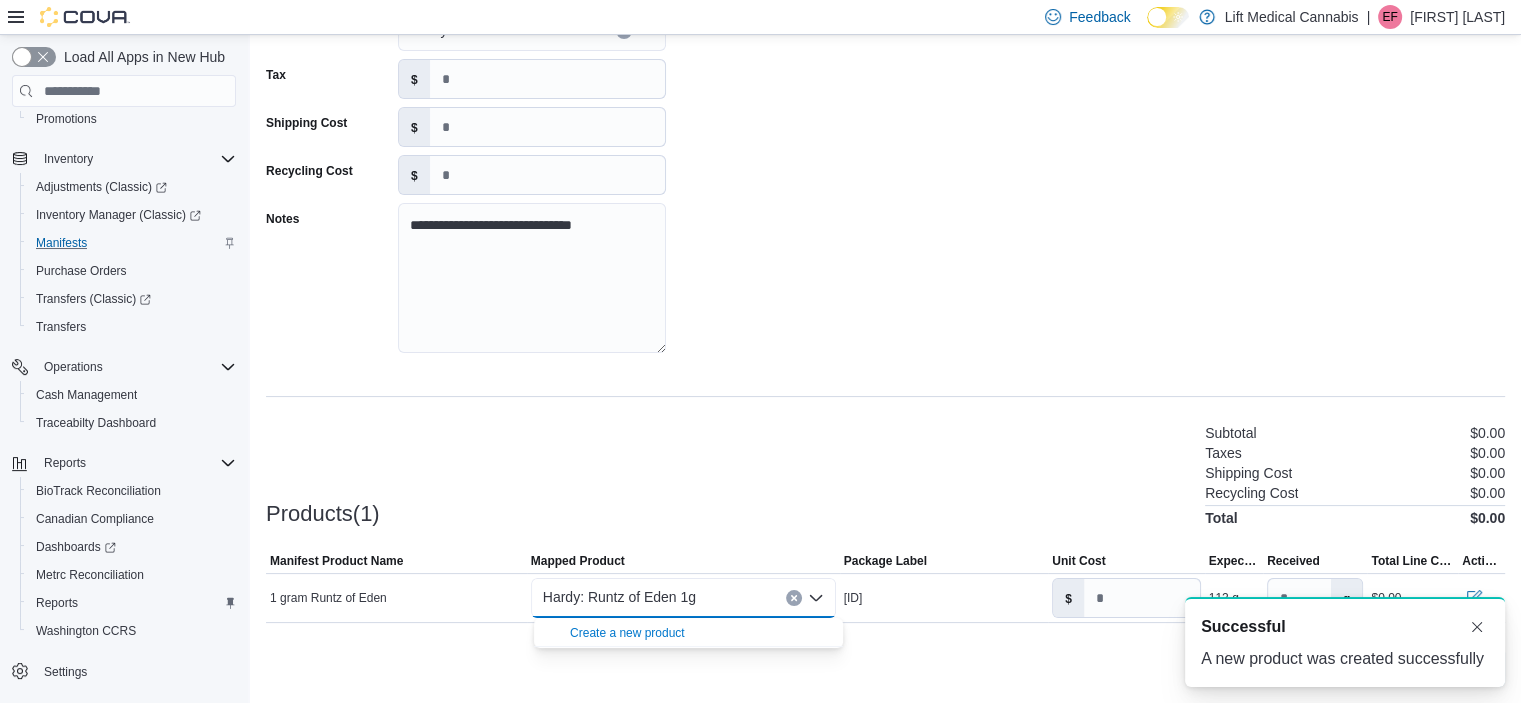 click on "Products(1)     Subtotal $0.00 Taxes $0.00 Shipping Cost $0.00 Recycling Cost $0.00 Total $0.00" at bounding box center (885, 473) 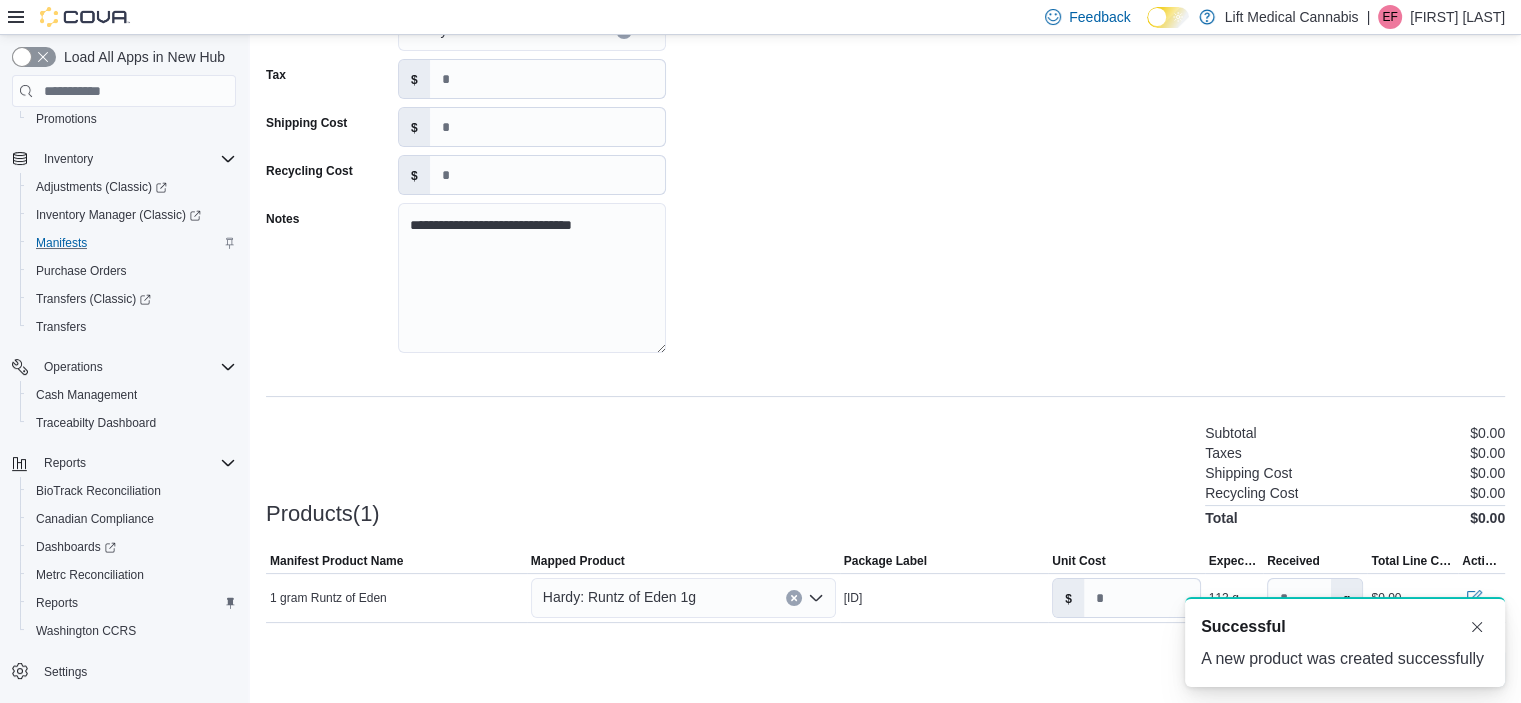 drag, startPoint x: 1140, startPoint y: 594, endPoint x: 1122, endPoint y: 591, distance: 18.248287 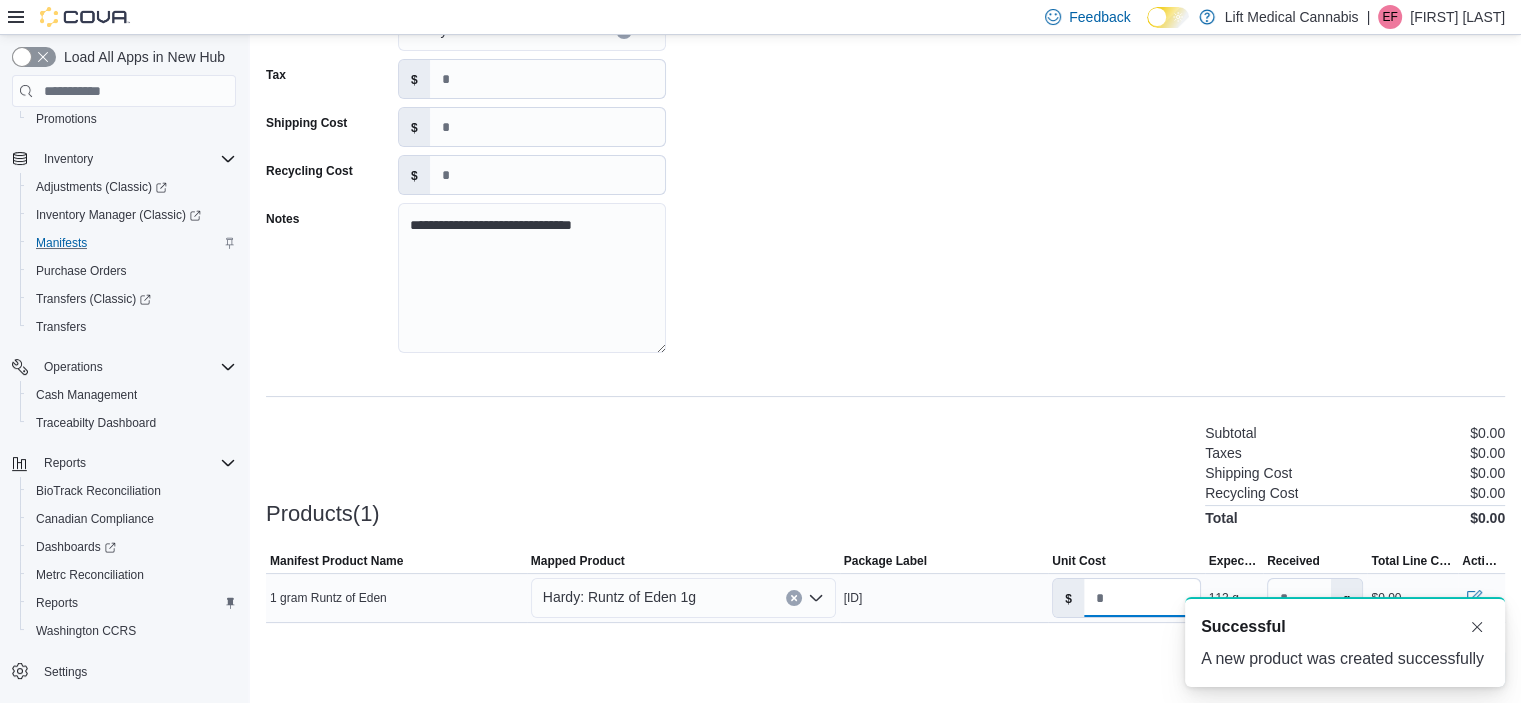 click on "*" at bounding box center [1142, 598] 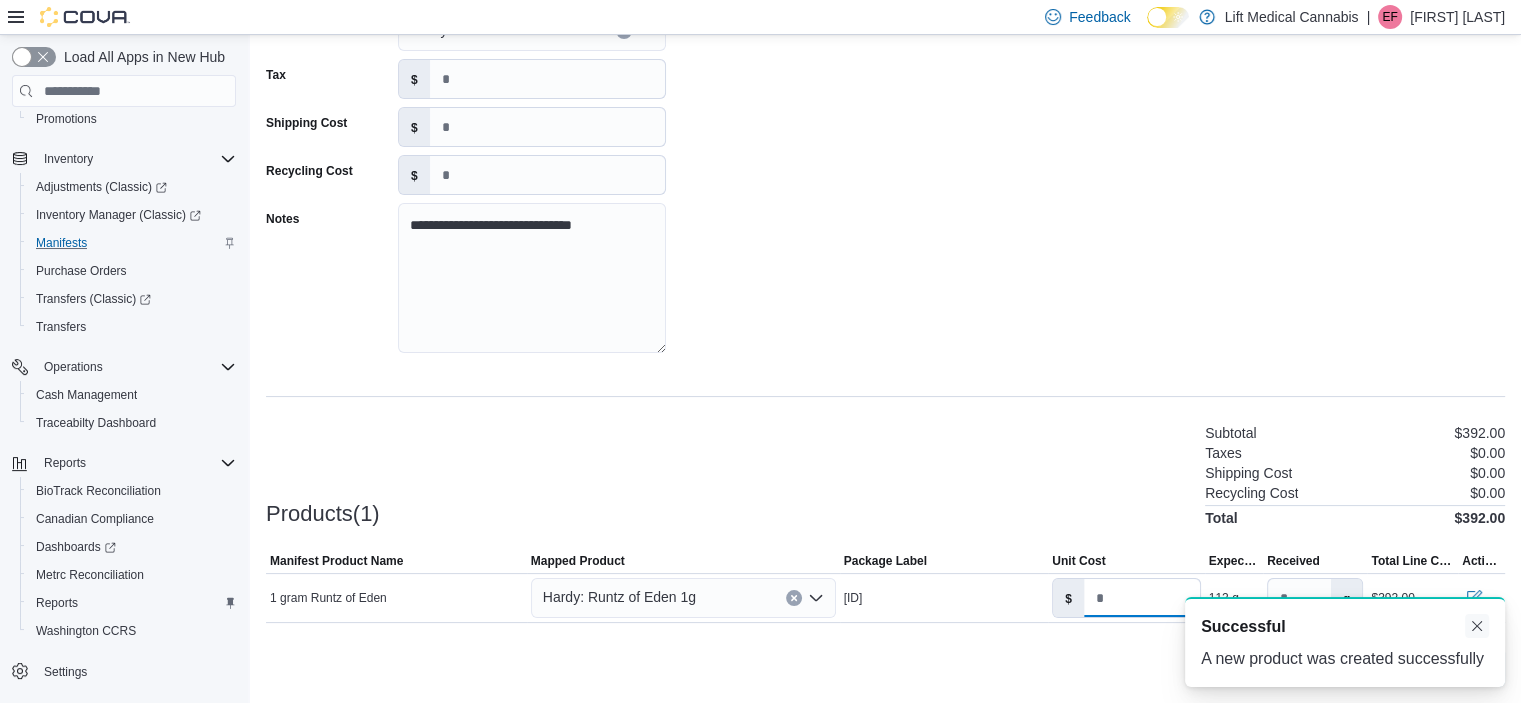 type on "***" 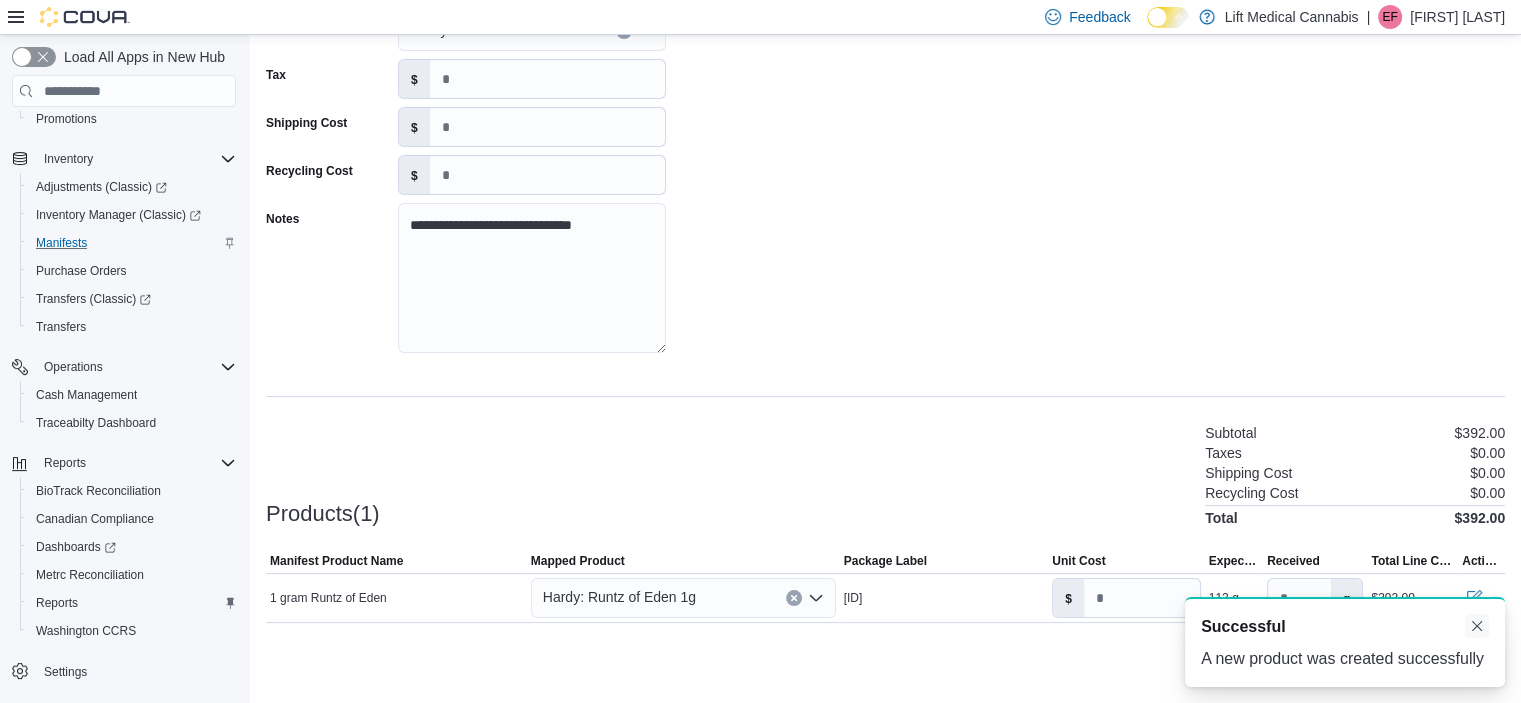 click at bounding box center [1477, 626] 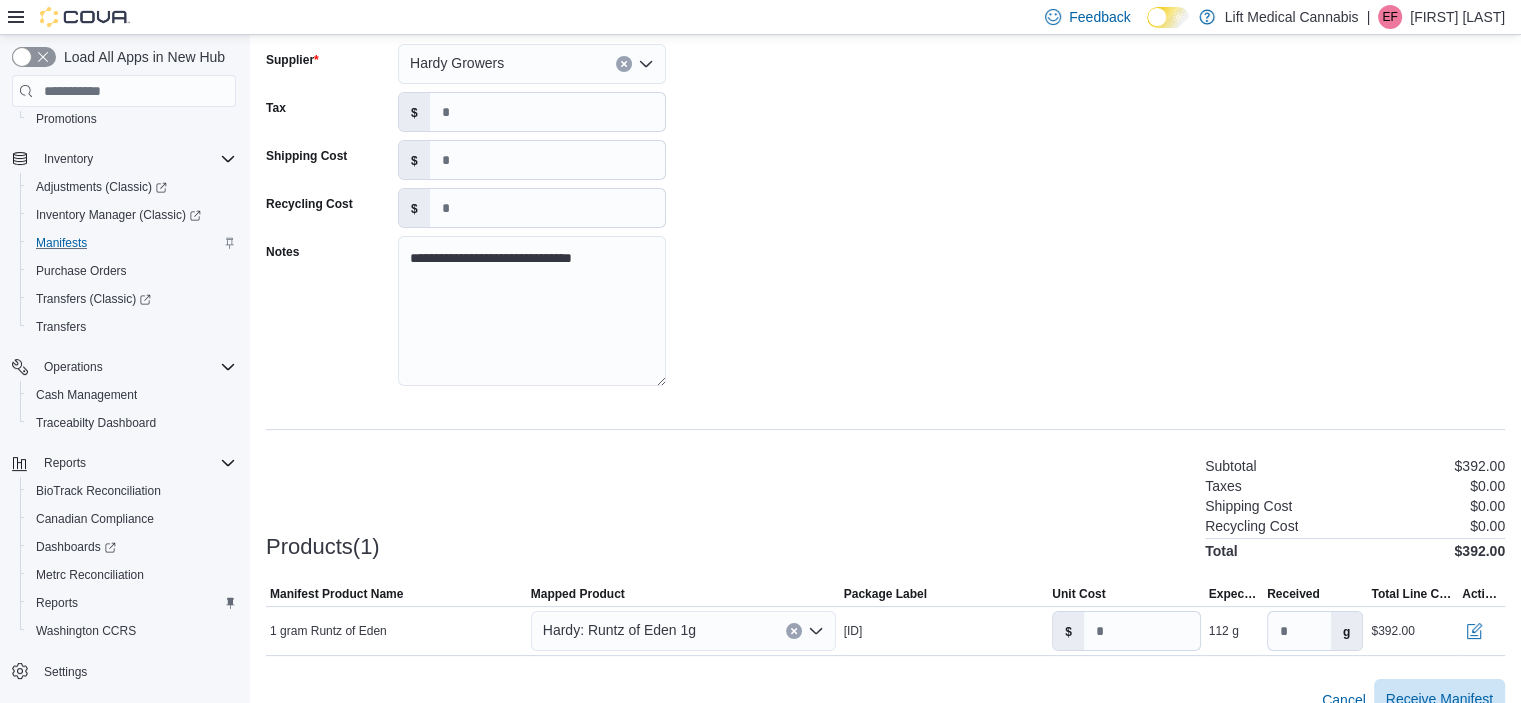 scroll, scrollTop: 0, scrollLeft: 0, axis: both 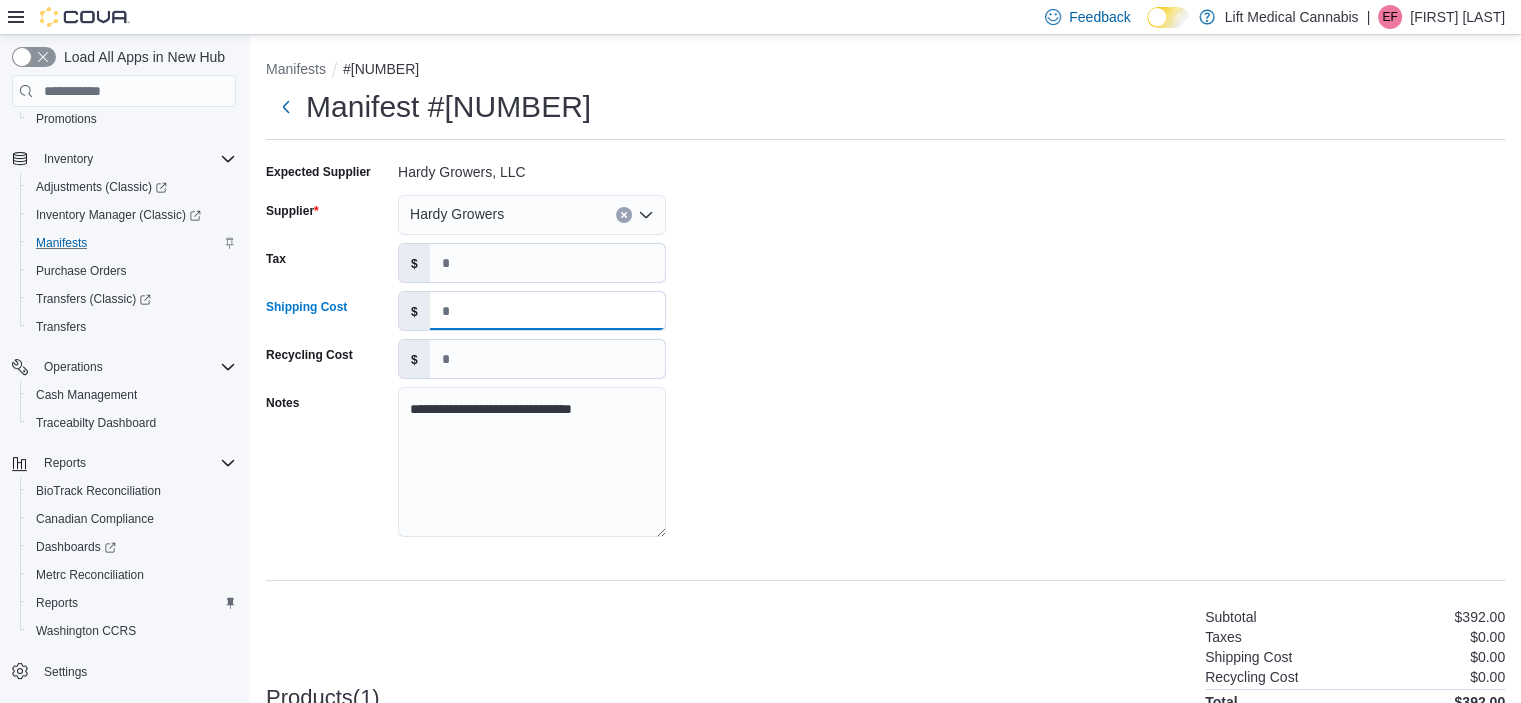 drag, startPoint x: 576, startPoint y: 323, endPoint x: 0, endPoint y: 331, distance: 576.05554 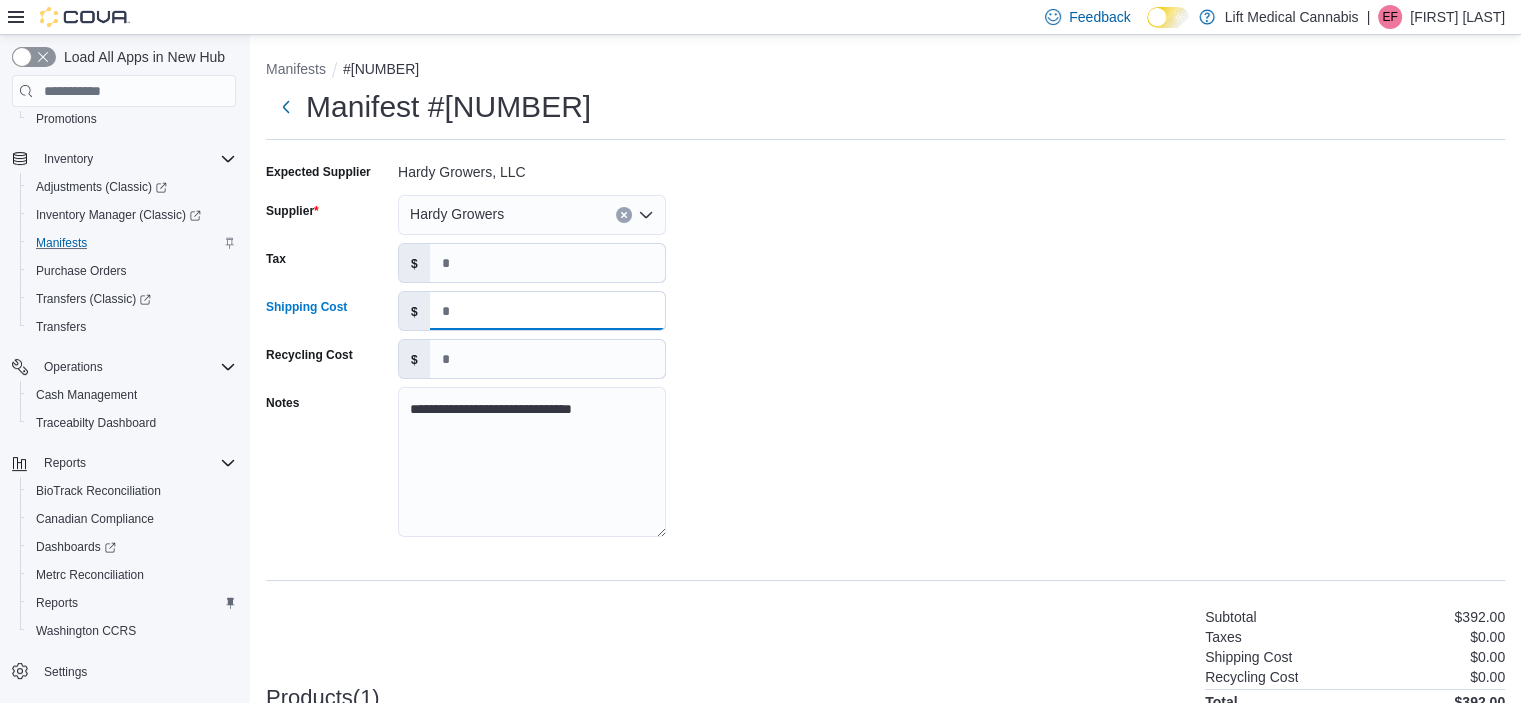 click on "**********" at bounding box center (760, 461) 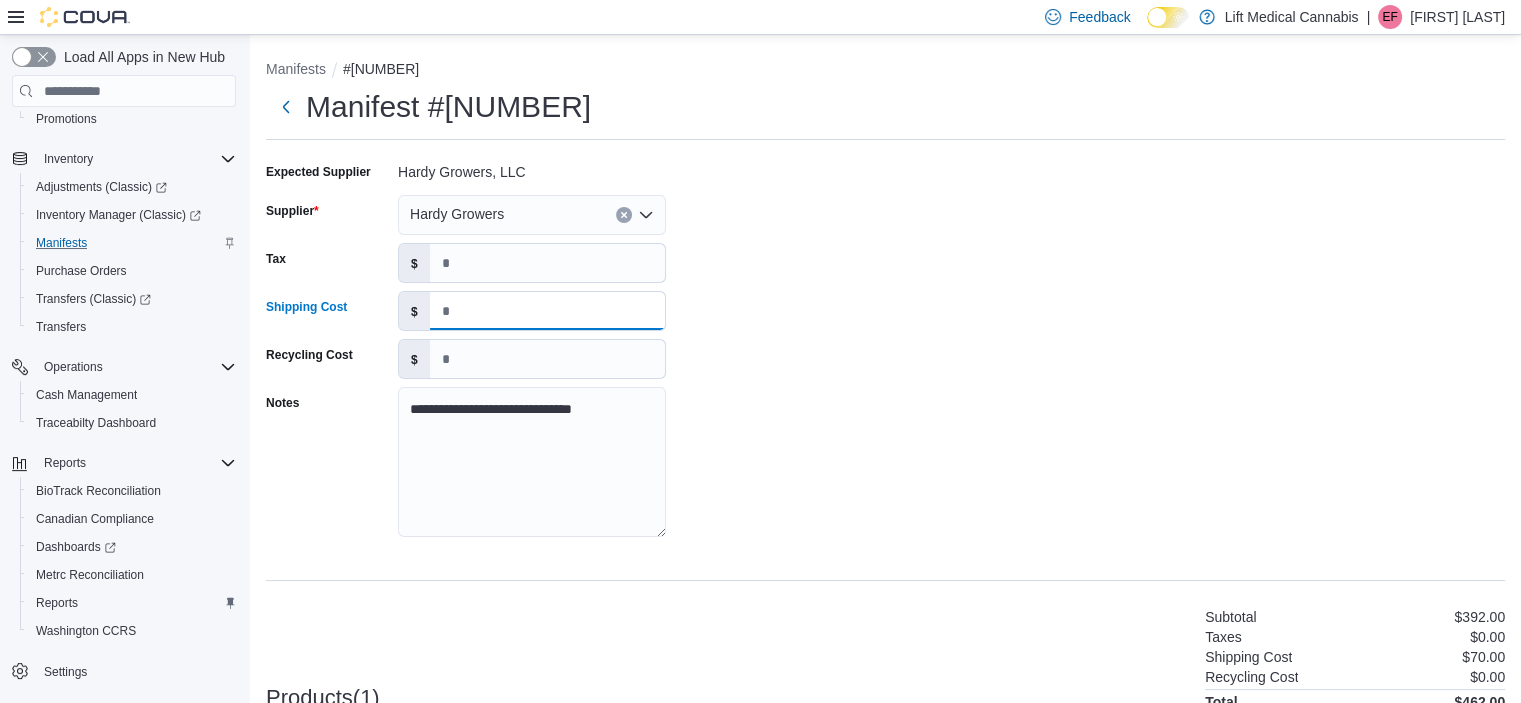 type on "**" 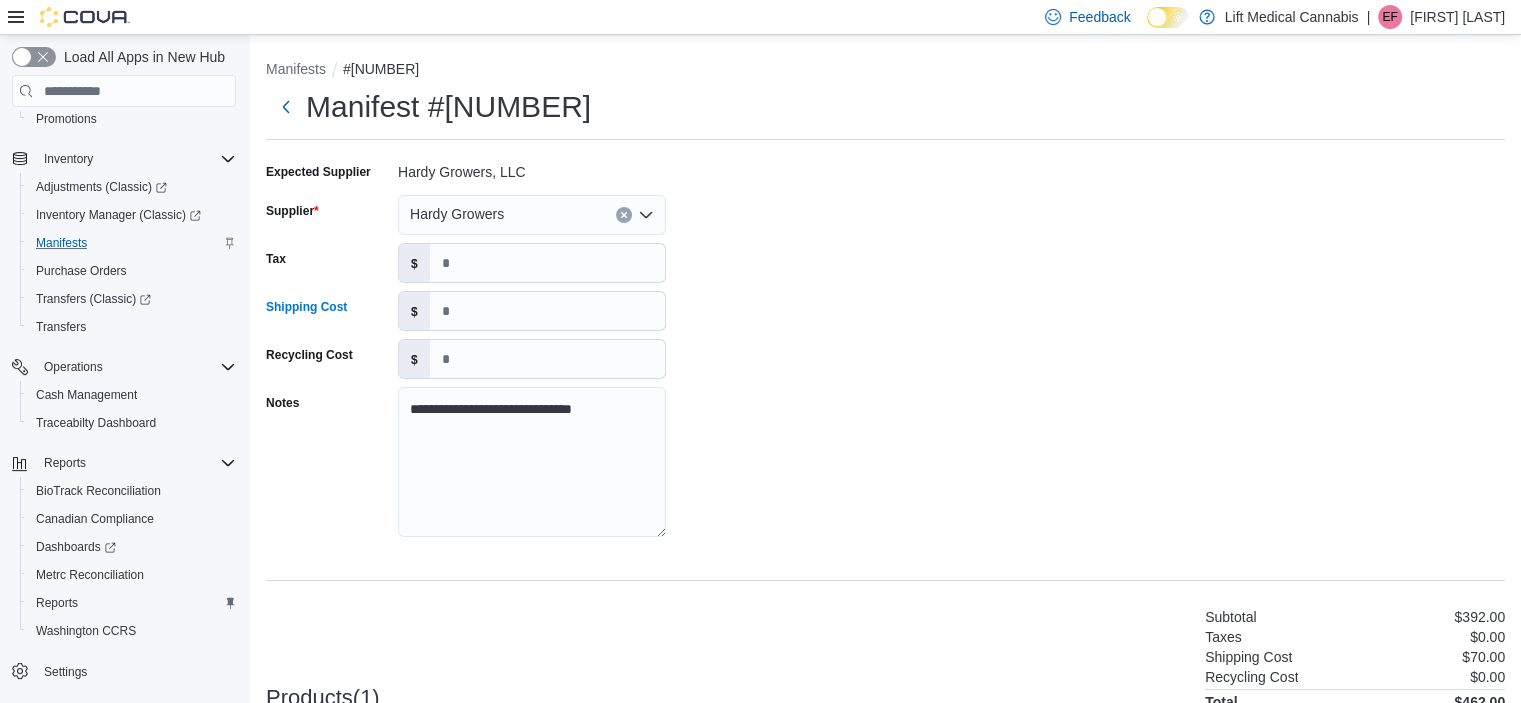 click on "**********" at bounding box center (885, 356) 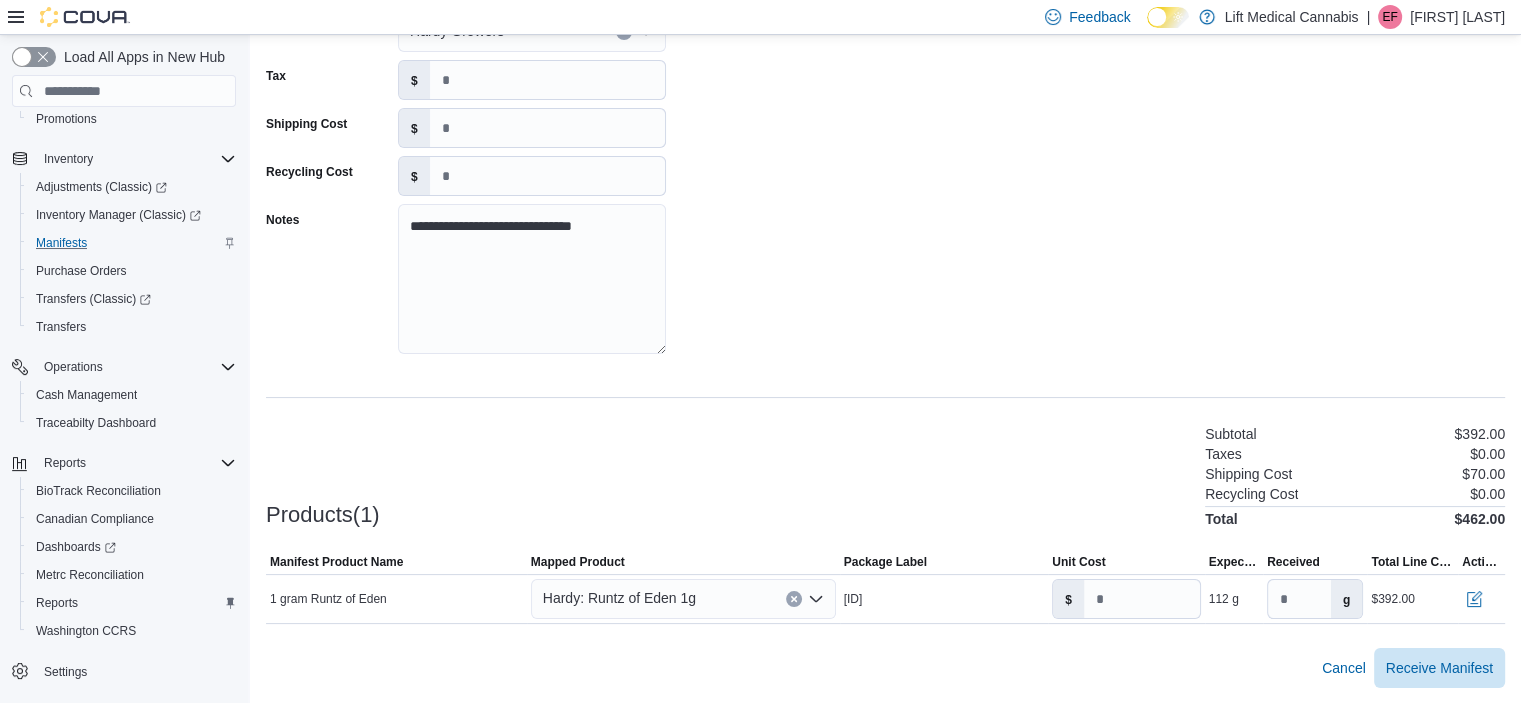scroll, scrollTop: 184, scrollLeft: 0, axis: vertical 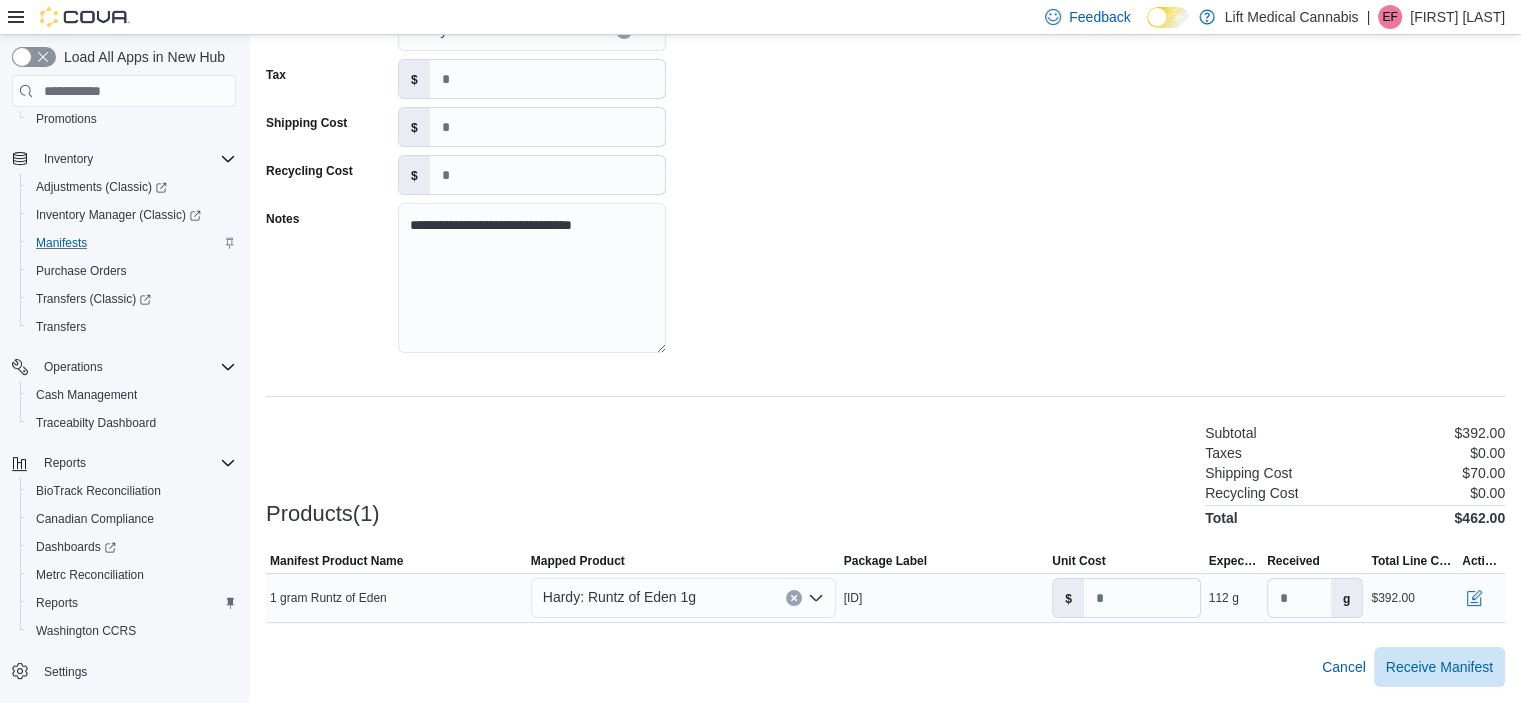 click on "g" at bounding box center [1346, 598] 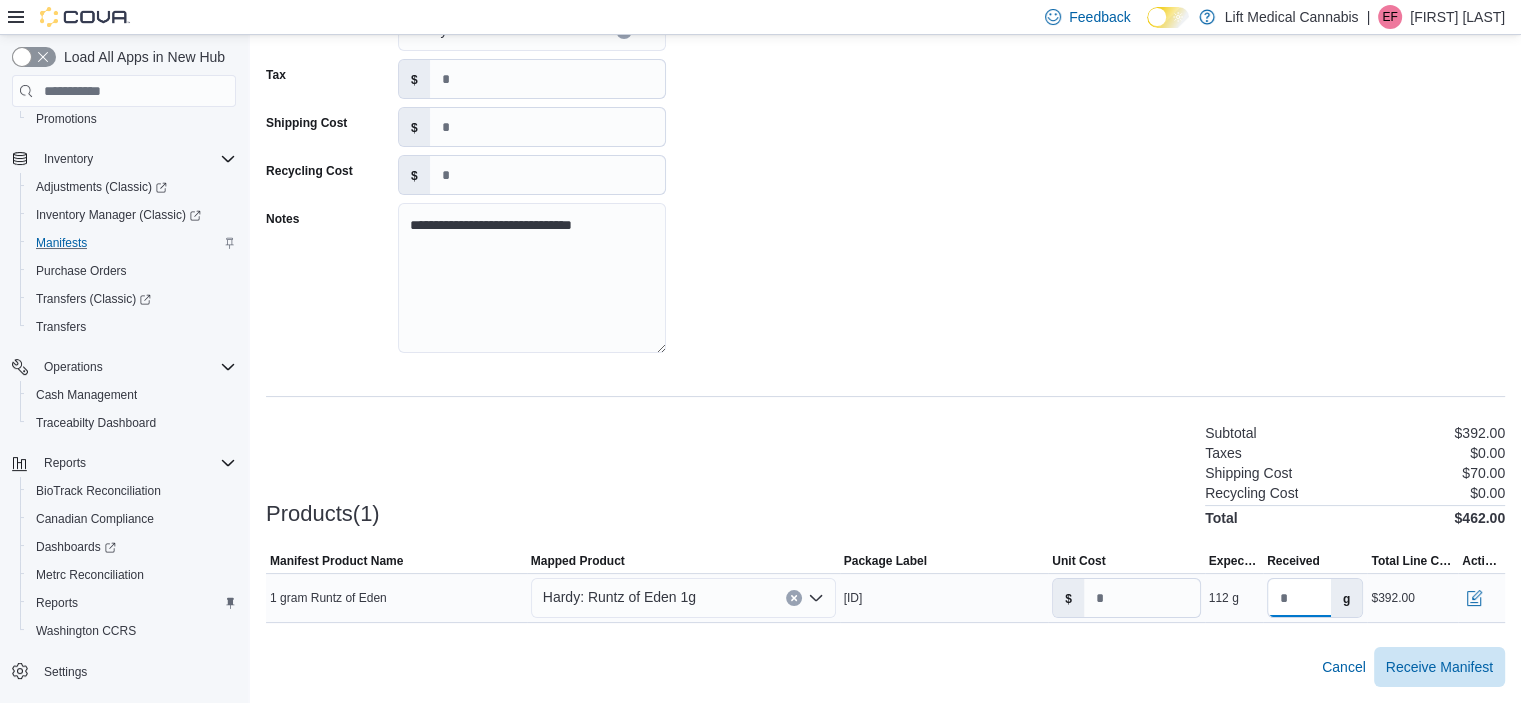 click on "***" at bounding box center (1299, 598) 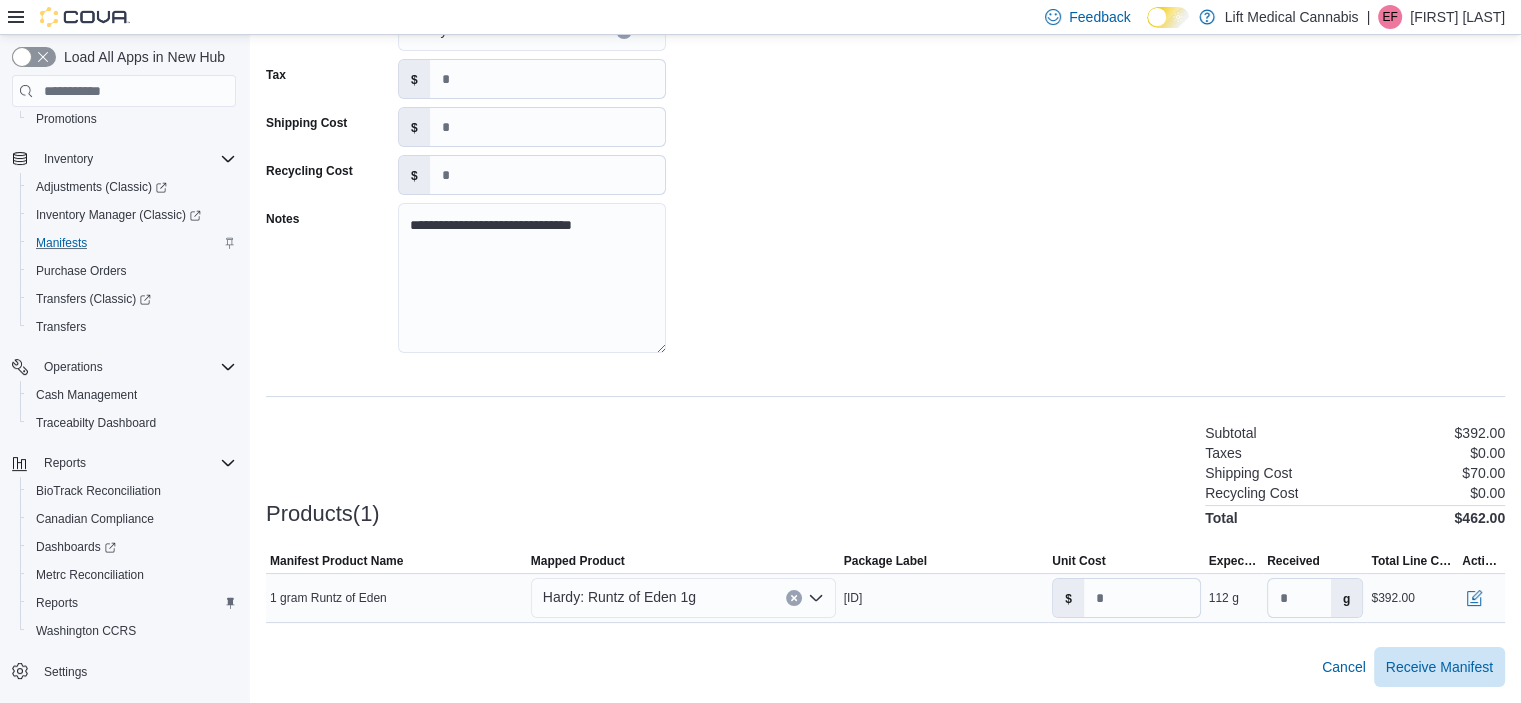 click on "Hardy: Runtz of Eden 1g" at bounding box center (683, 598) 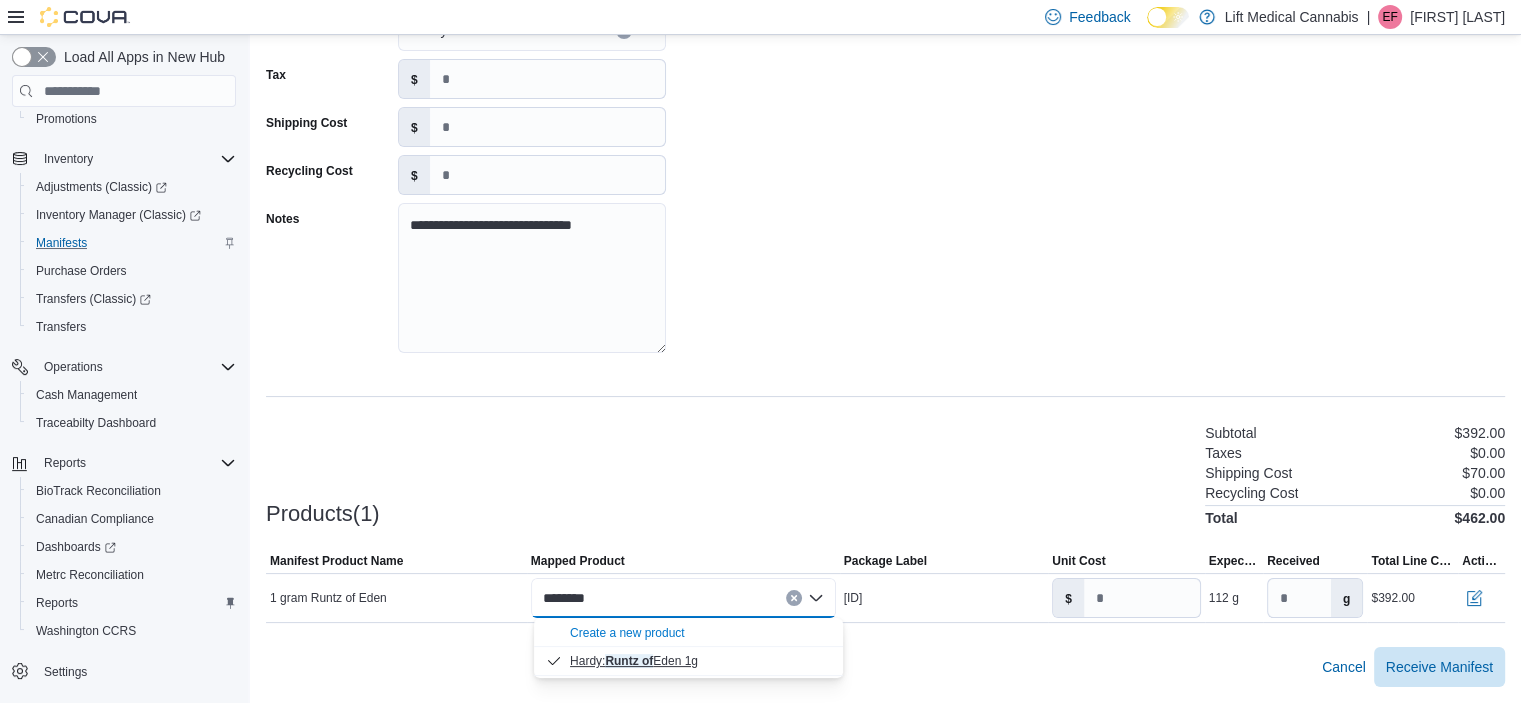 type on "********" 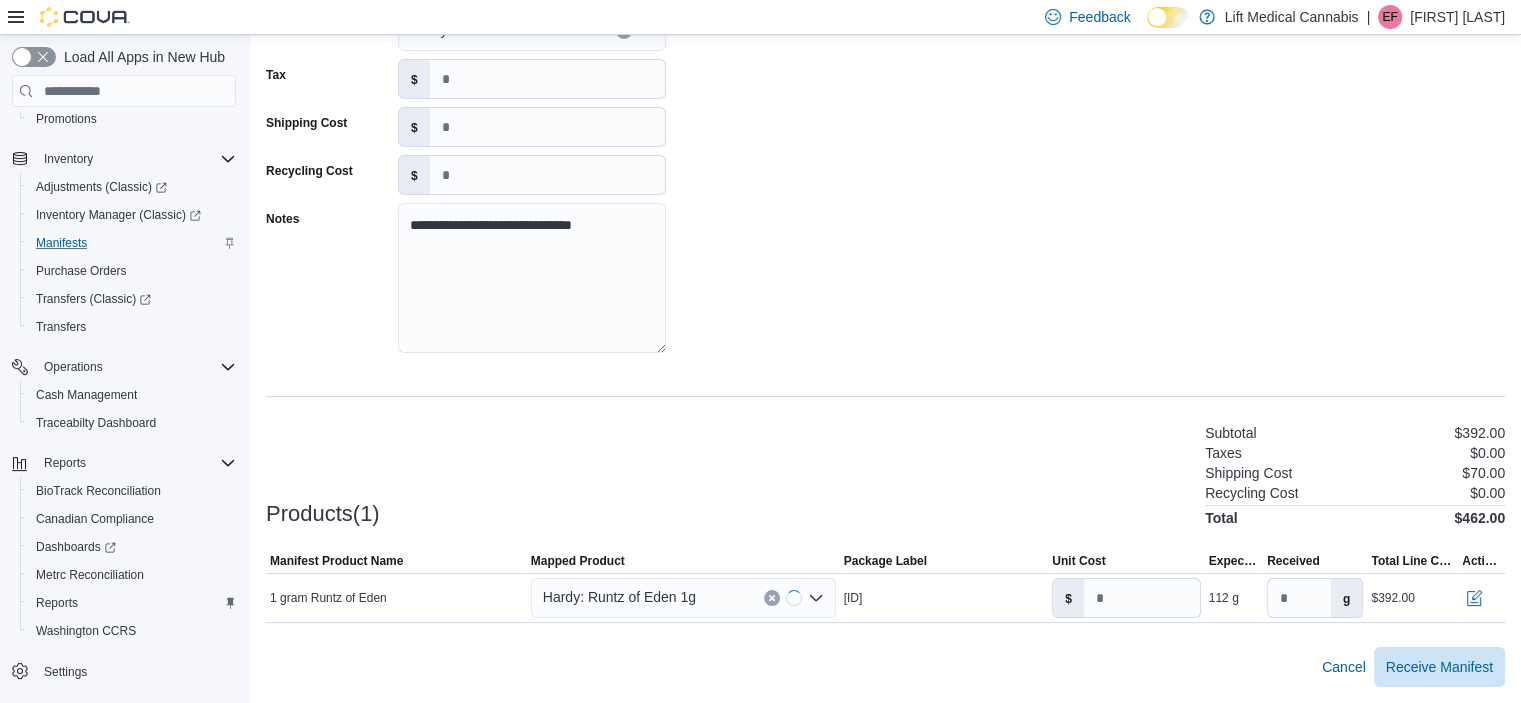 type on "*" 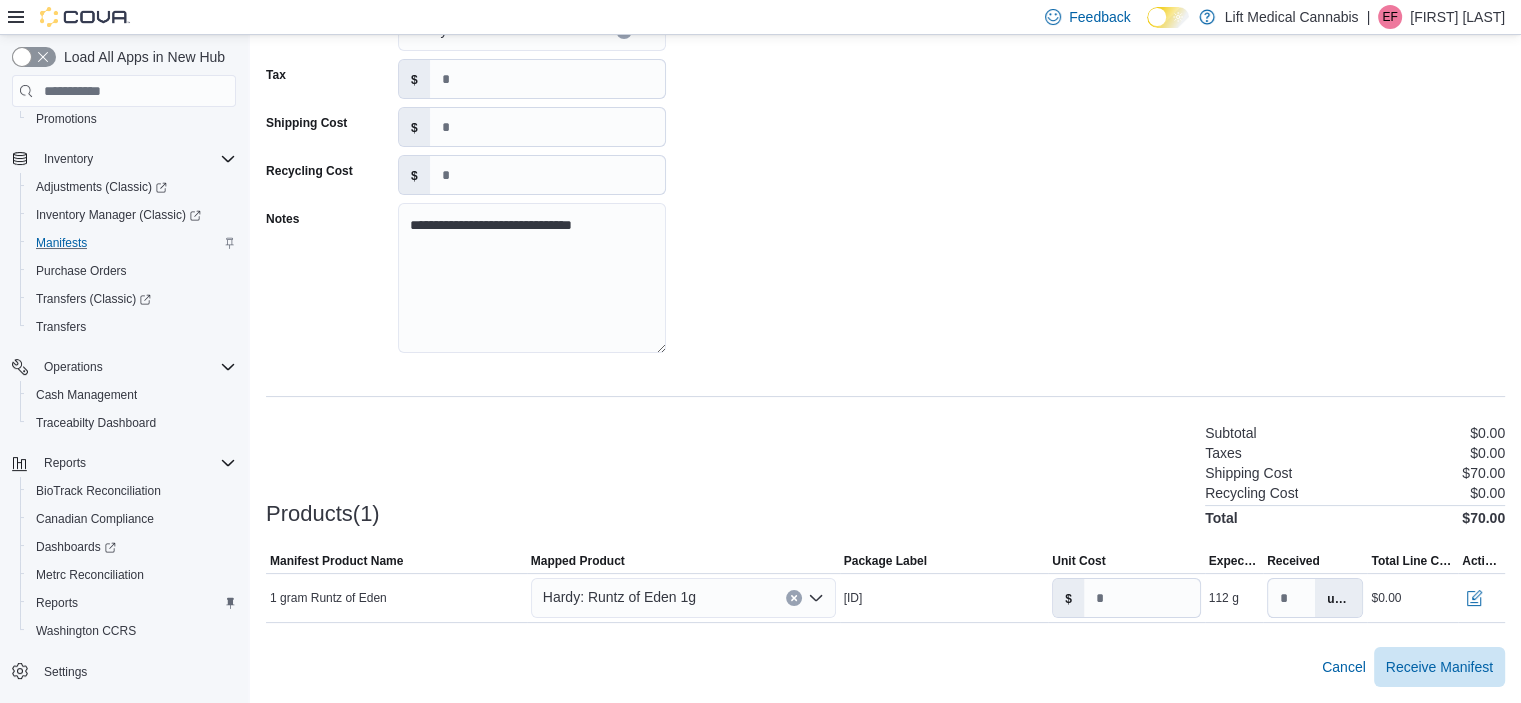 click on "Products(1)     Subtotal $0.00 Taxes $0.00 Shipping Cost $70.00 Recycling Cost $0.00 Total $70.00" at bounding box center [885, 473] 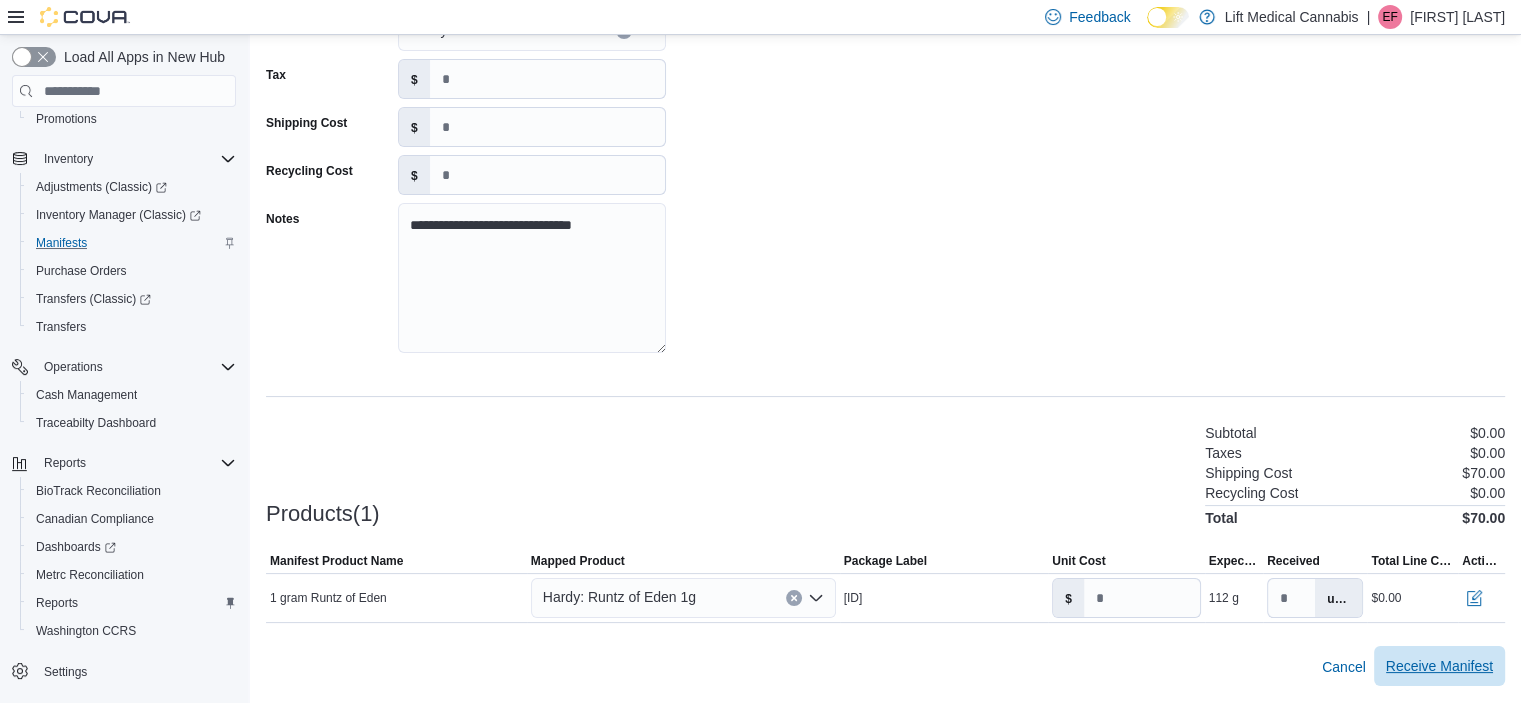 click on "Receive Manifest" at bounding box center [1439, 666] 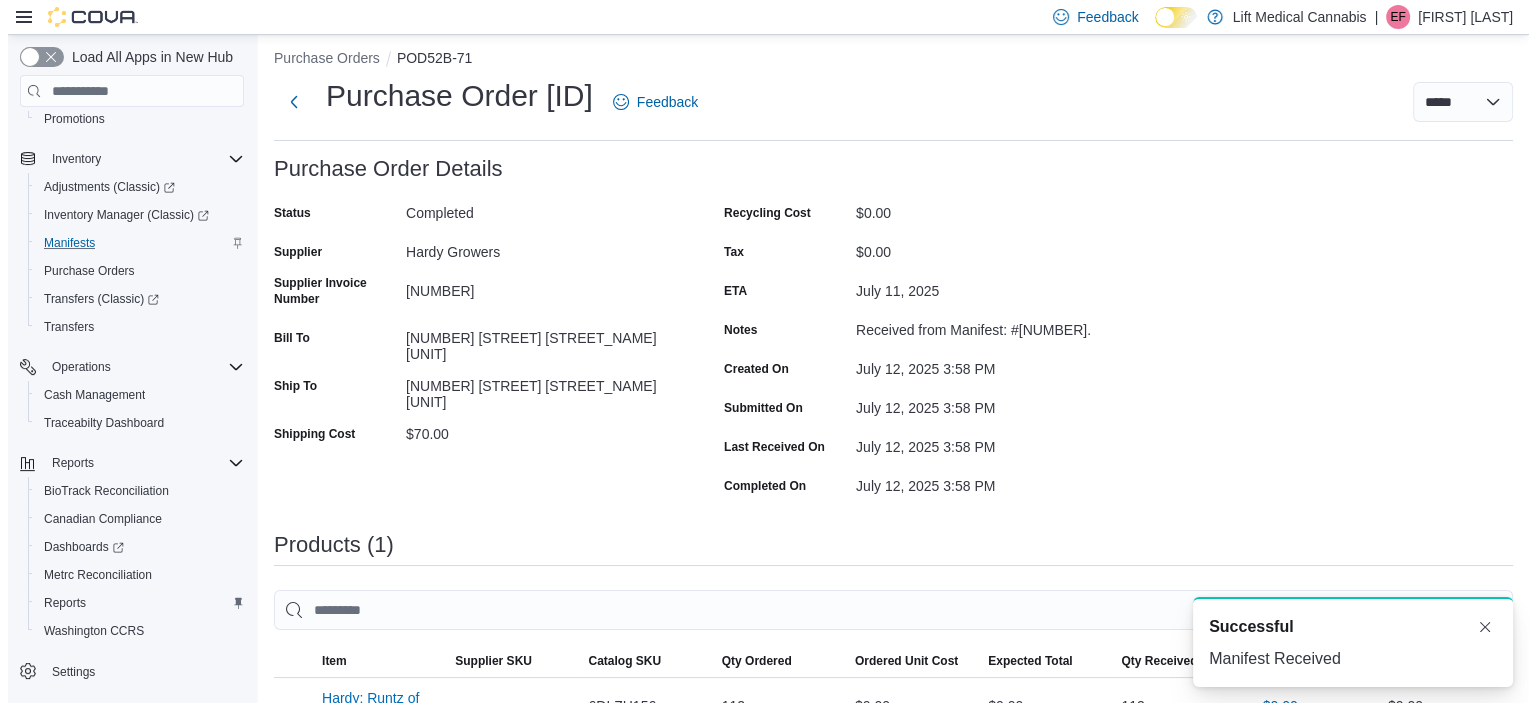 scroll, scrollTop: 0, scrollLeft: 0, axis: both 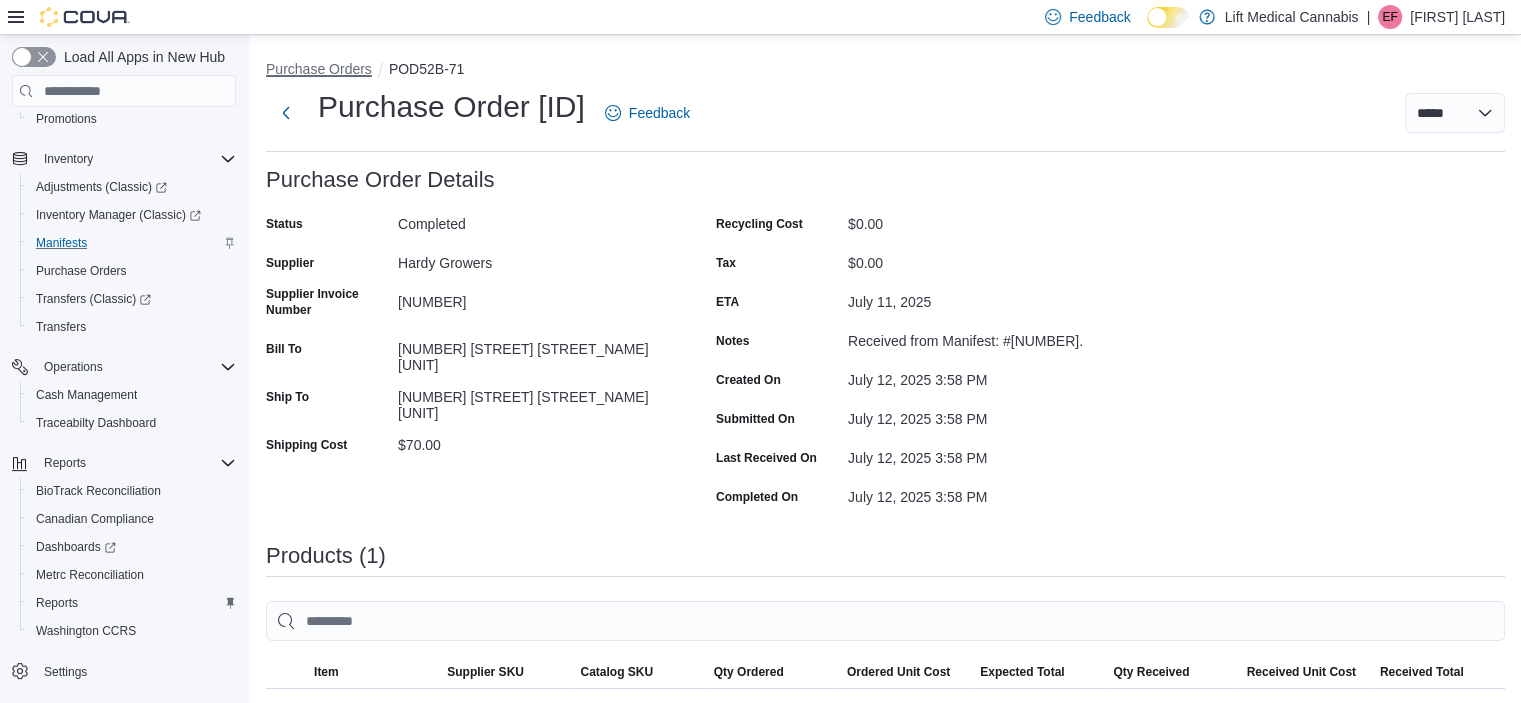 click on "Purchase Orders" at bounding box center (319, 69) 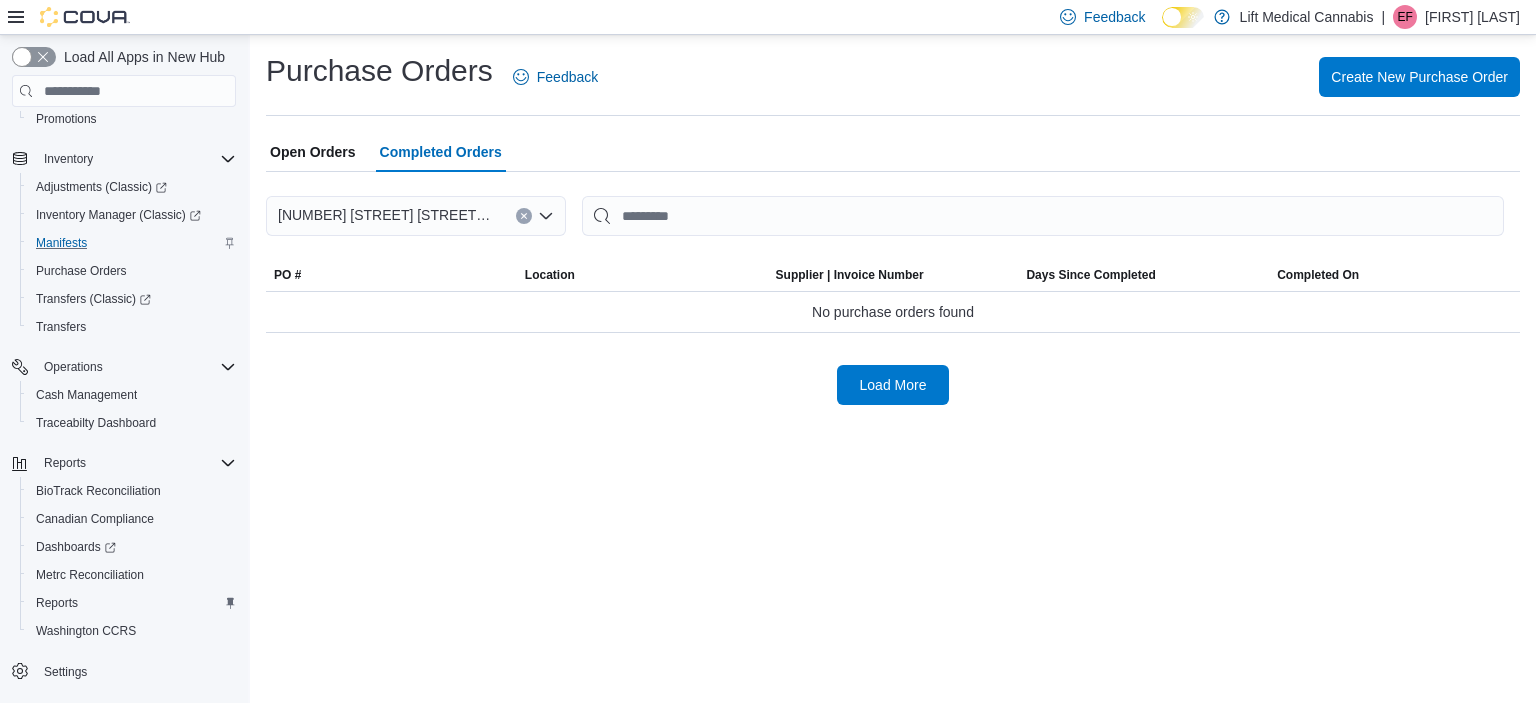 click on "Open Orders" at bounding box center (313, 152) 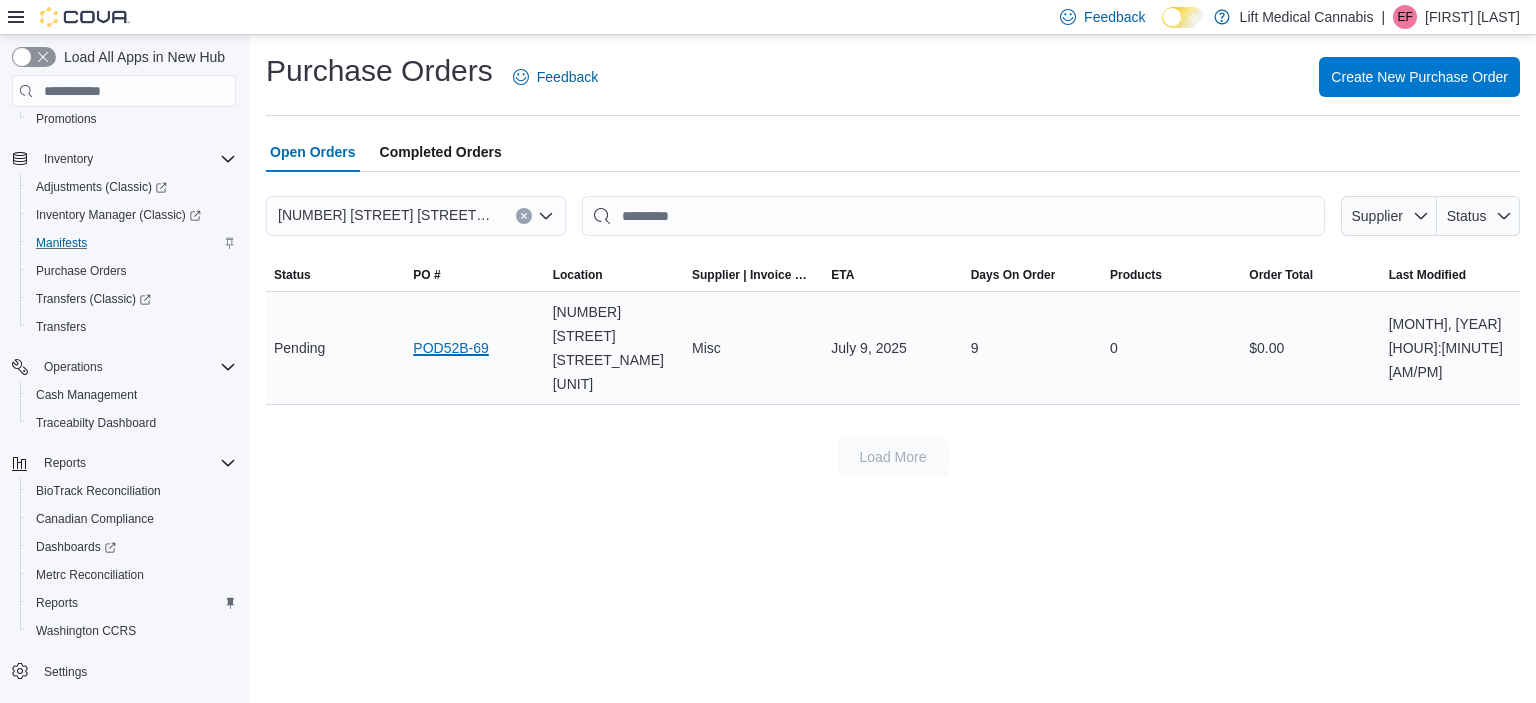 click on "POD52B-69" at bounding box center [450, 348] 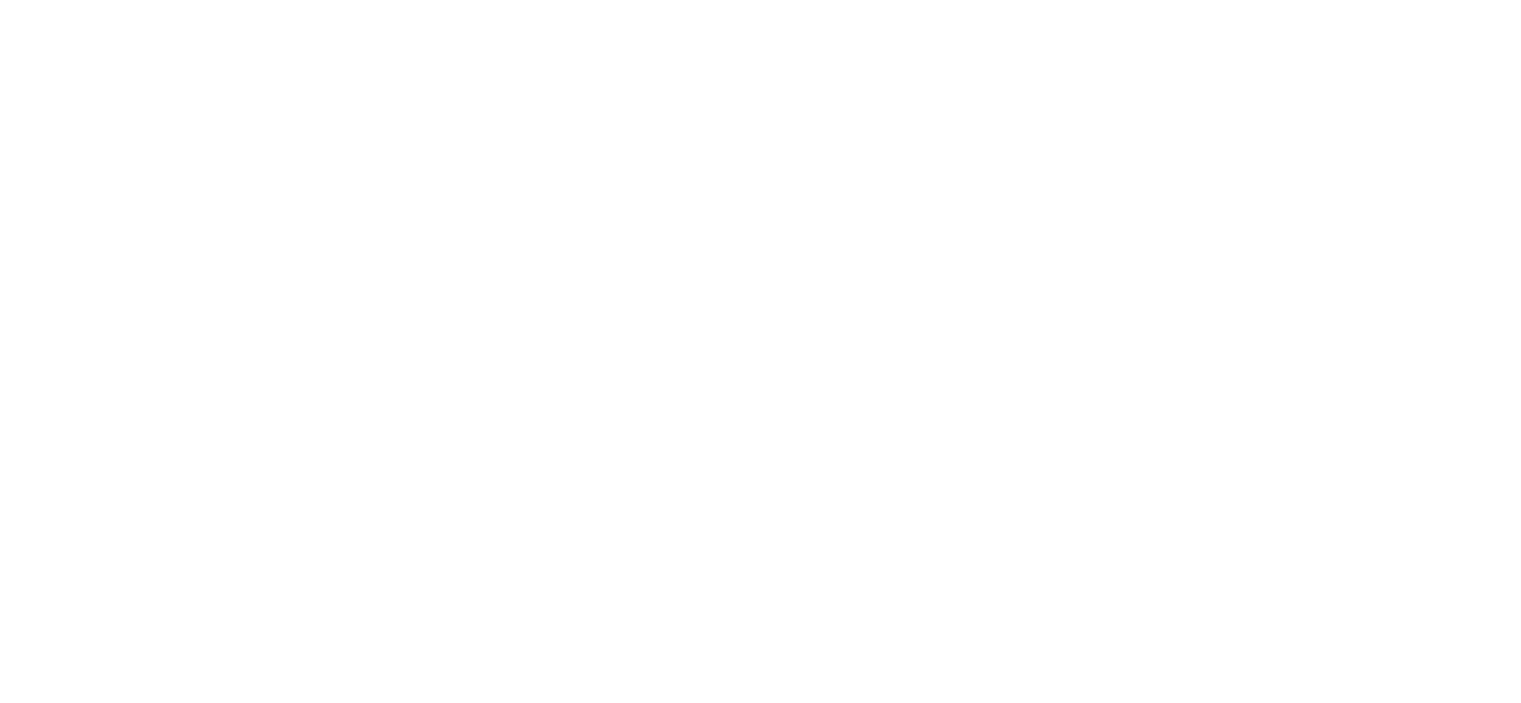 scroll, scrollTop: 0, scrollLeft: 0, axis: both 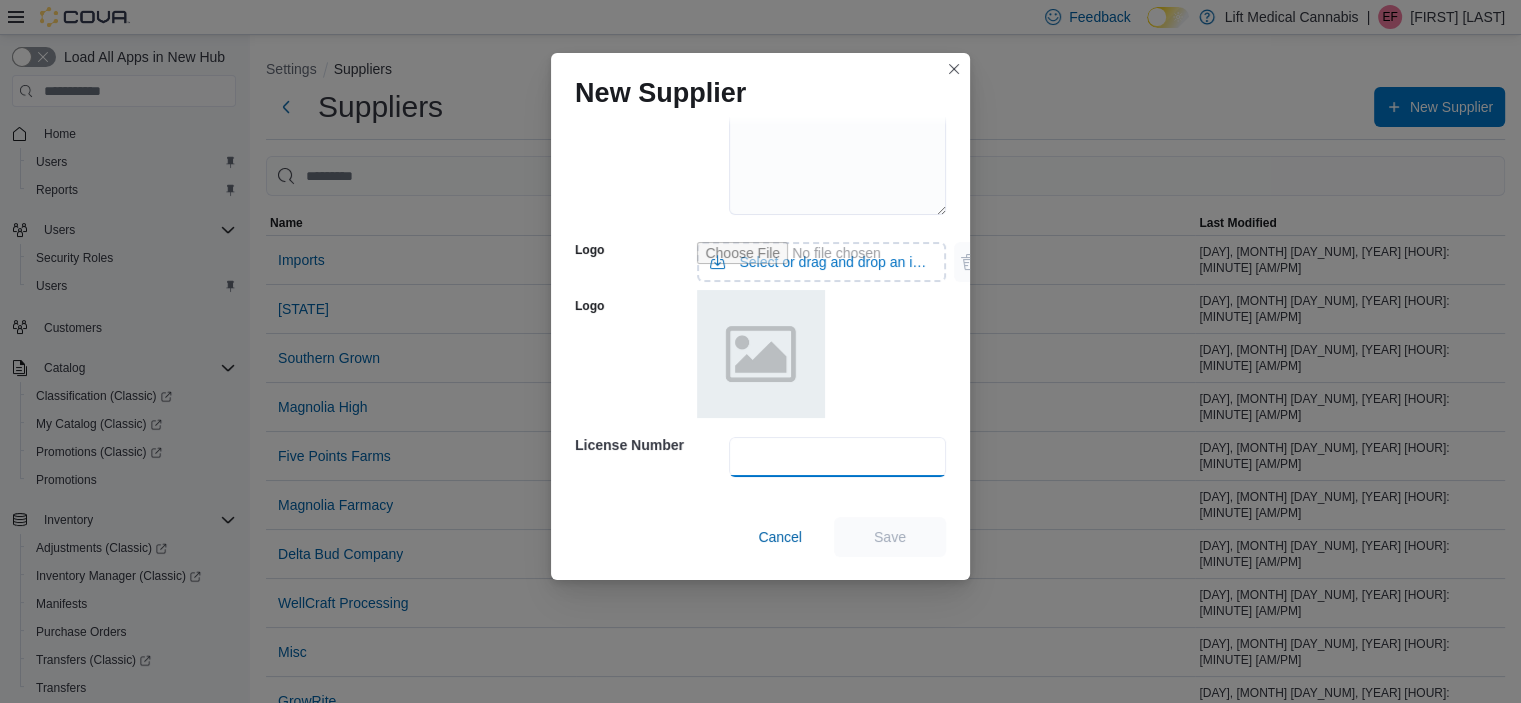 click at bounding box center [837, 457] 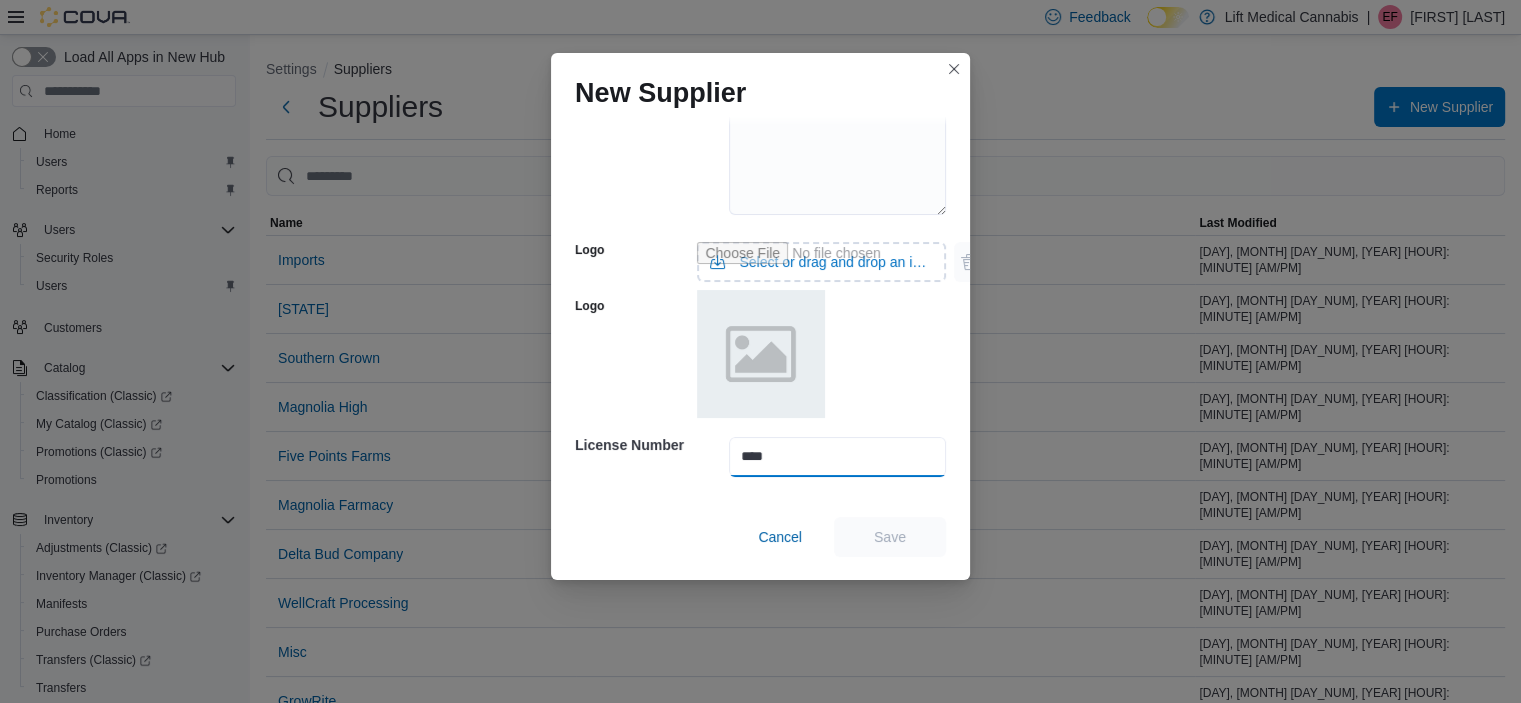 click on "****" at bounding box center (837, 457) 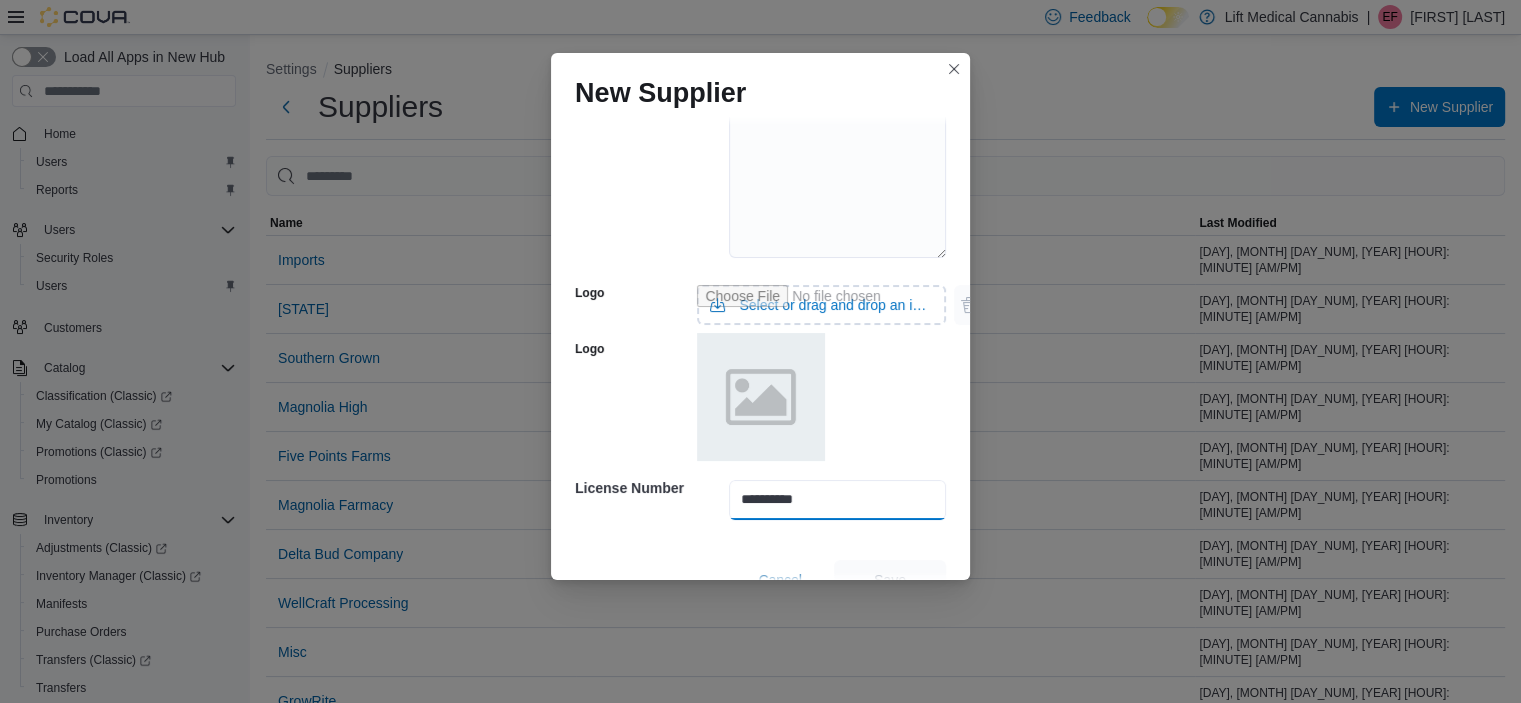 scroll, scrollTop: 0, scrollLeft: 0, axis: both 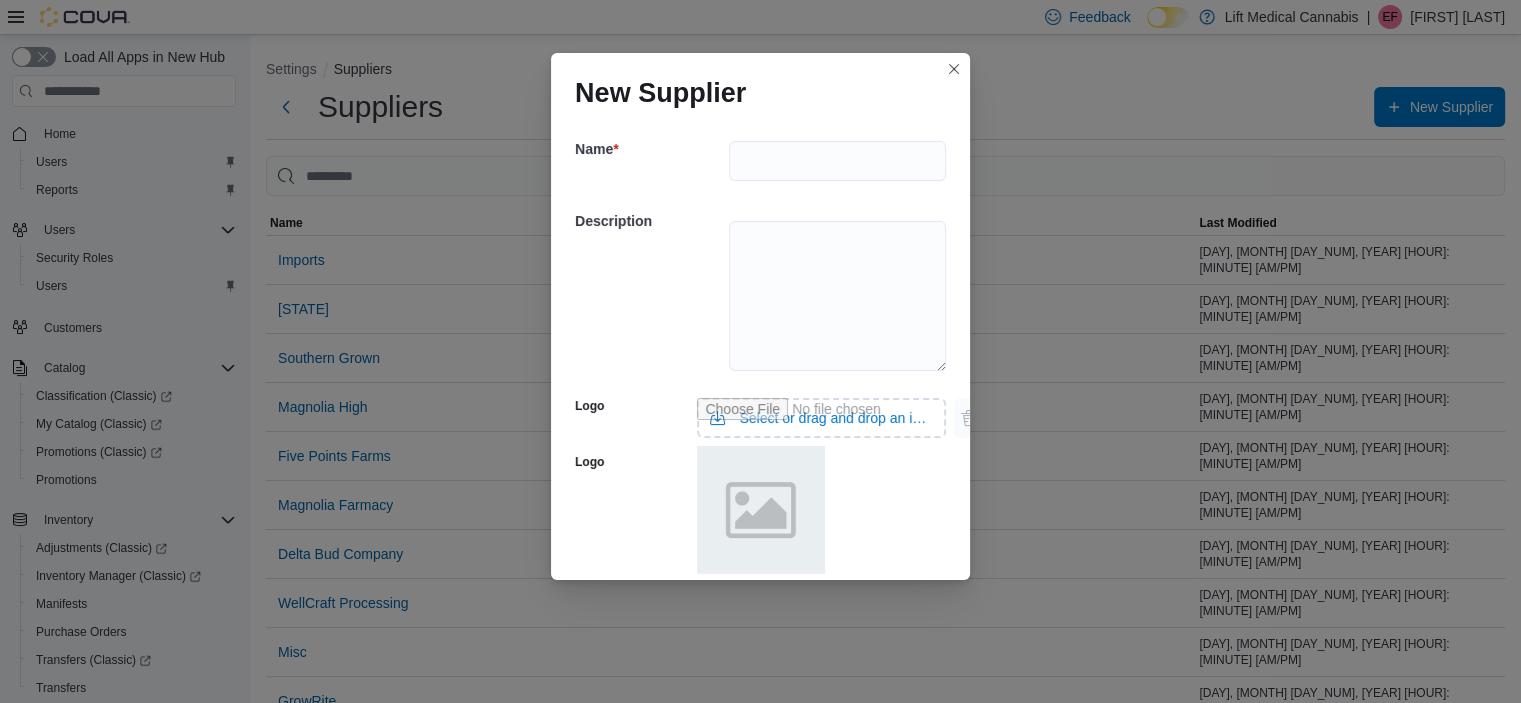 type on "**********" 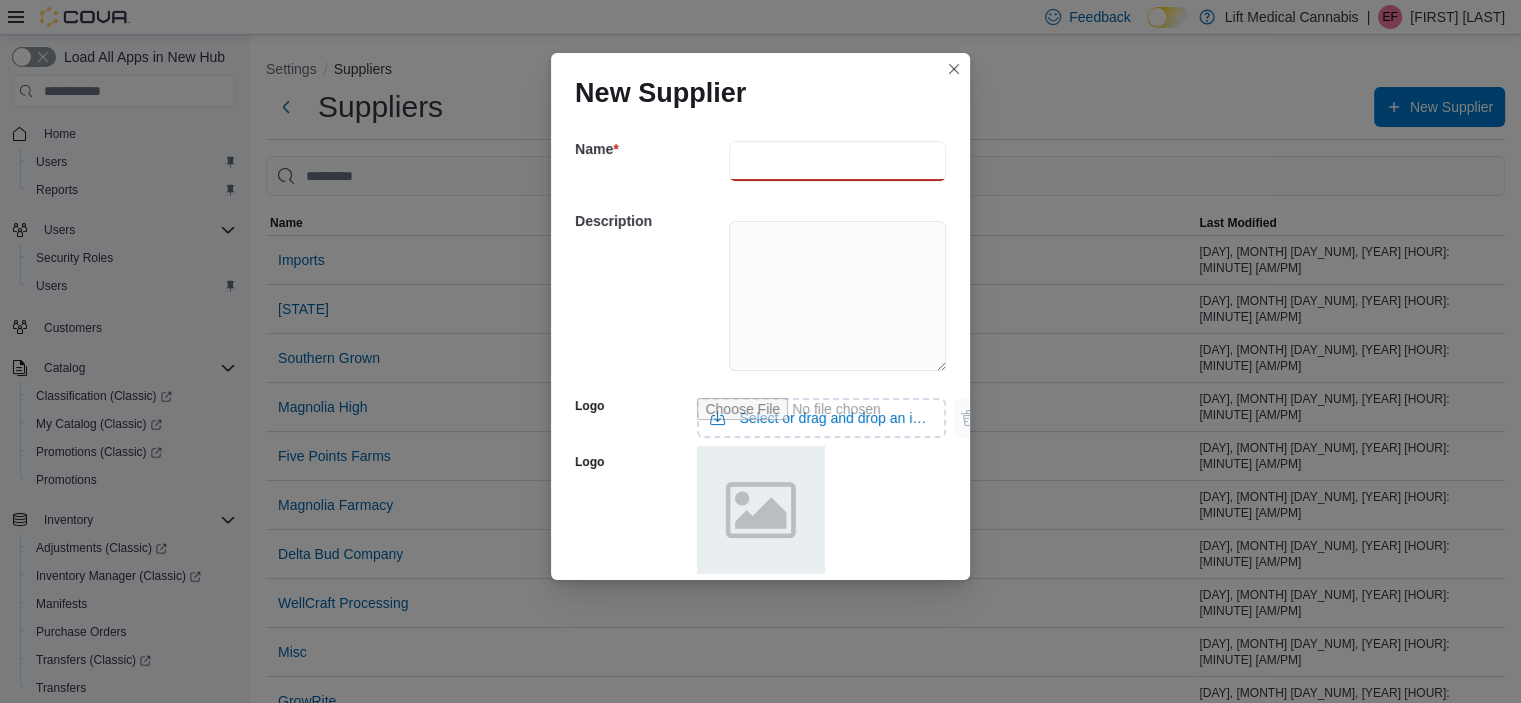 click at bounding box center (837, 161) 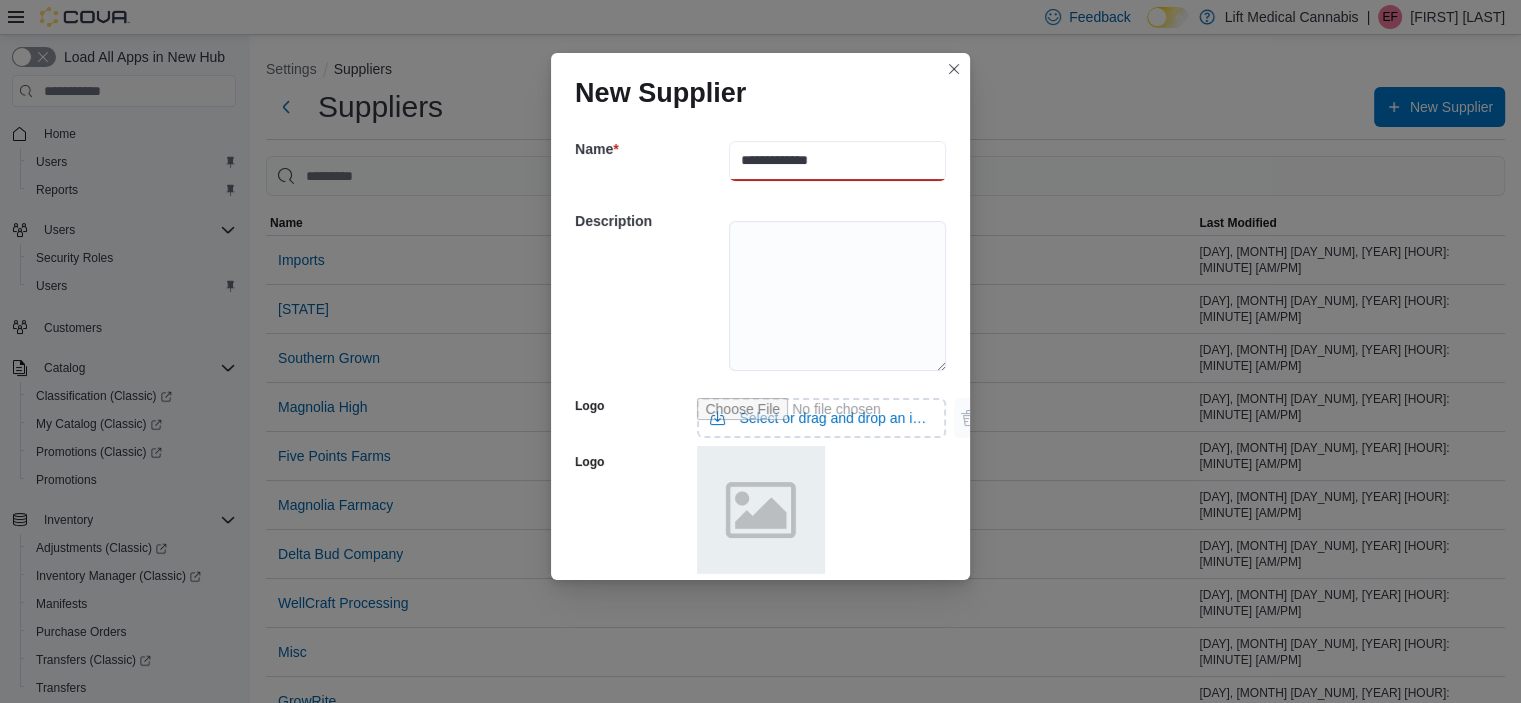 type on "**********" 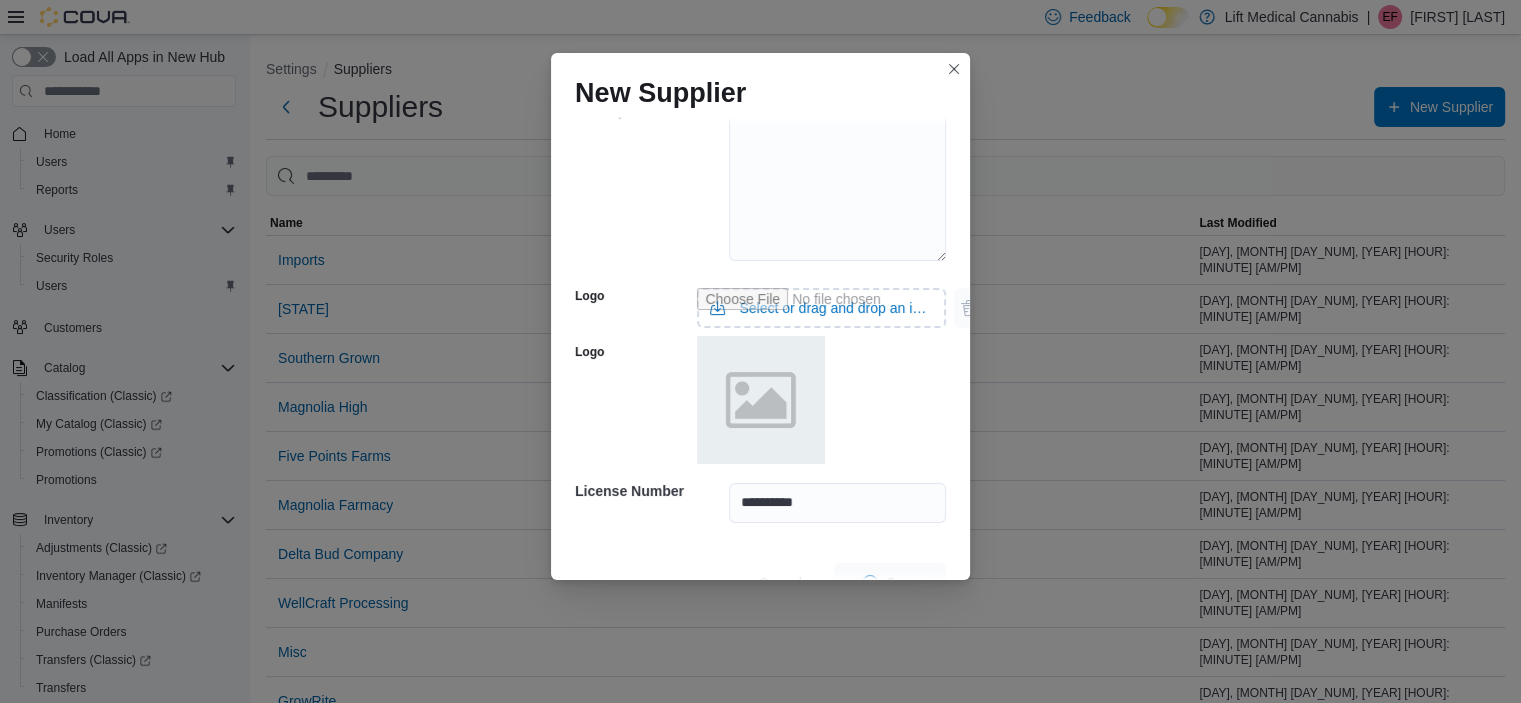 scroll, scrollTop: 156, scrollLeft: 0, axis: vertical 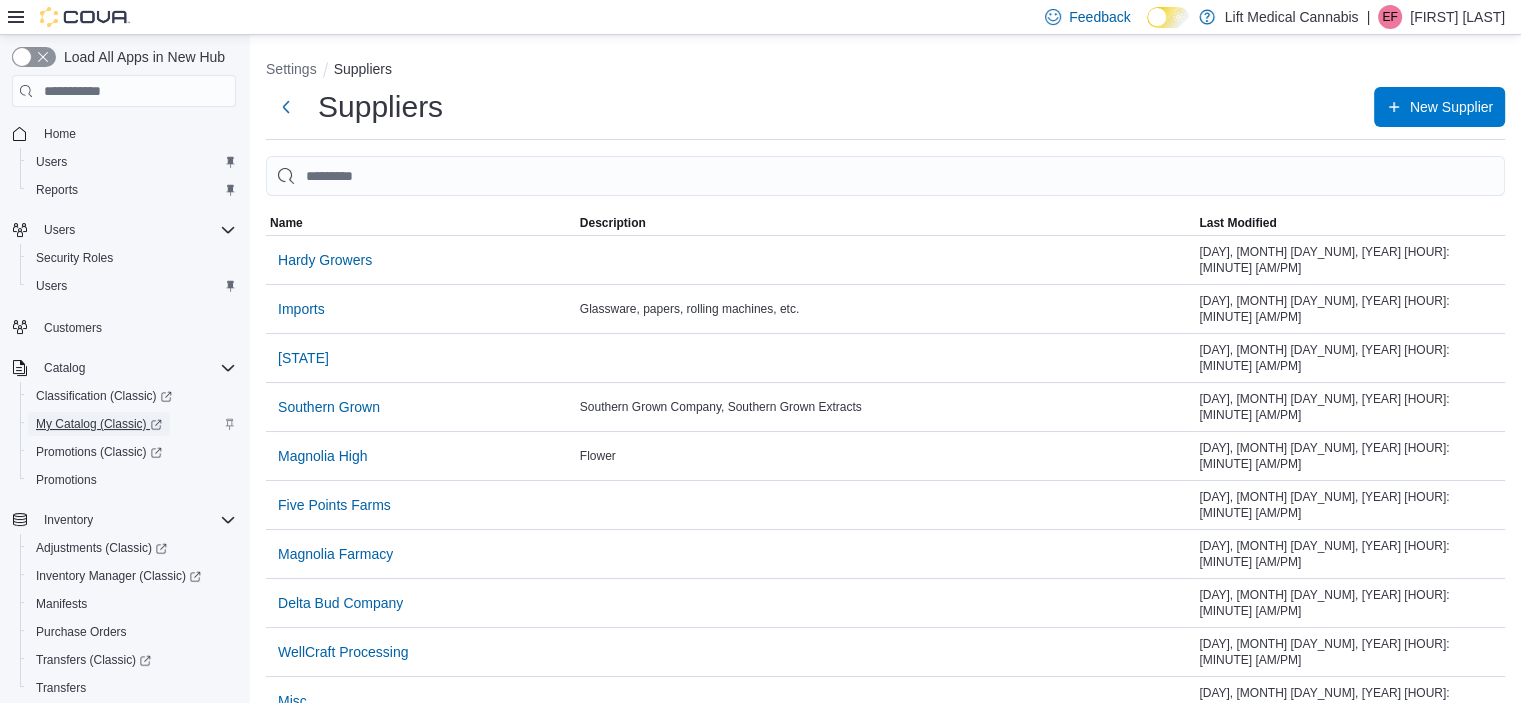 click on "My Catalog (Classic)" at bounding box center (99, 424) 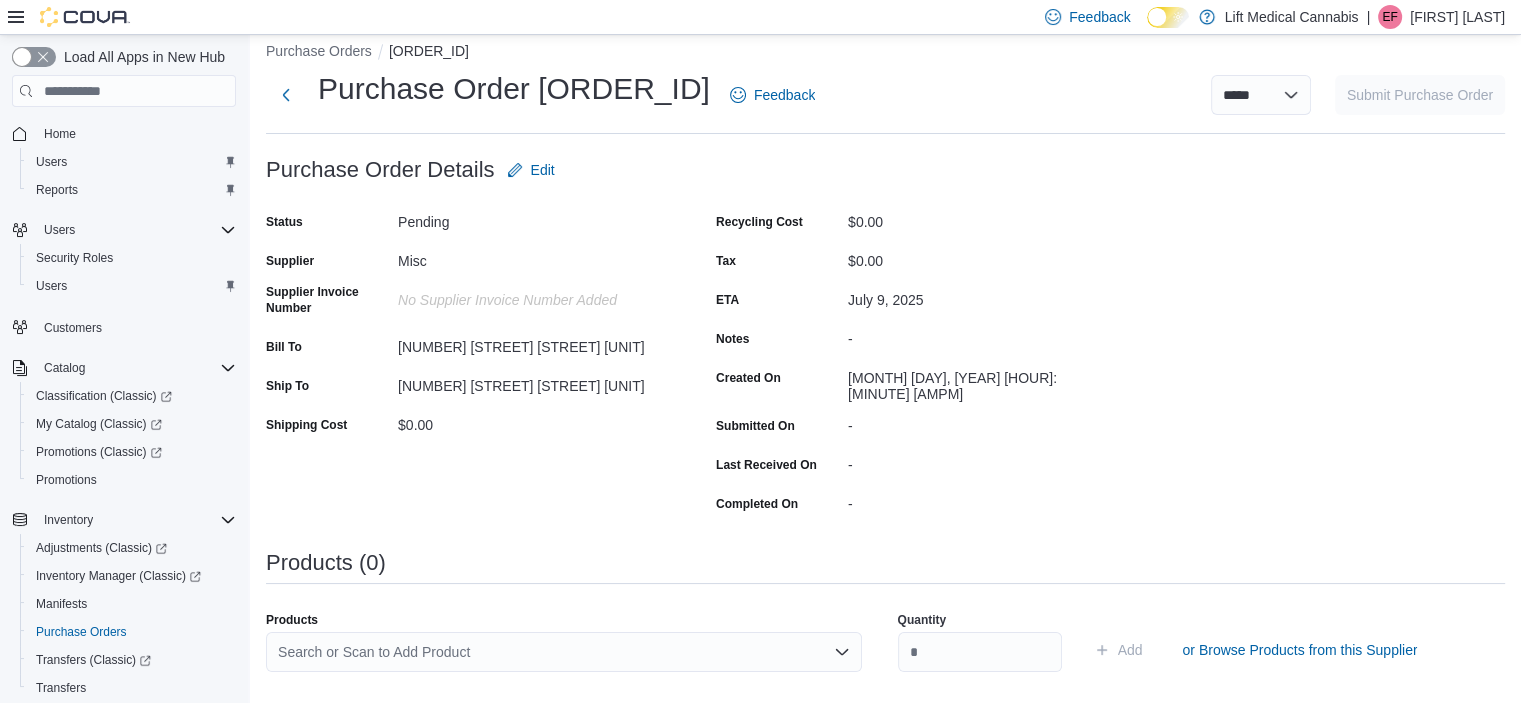 scroll, scrollTop: 0, scrollLeft: 0, axis: both 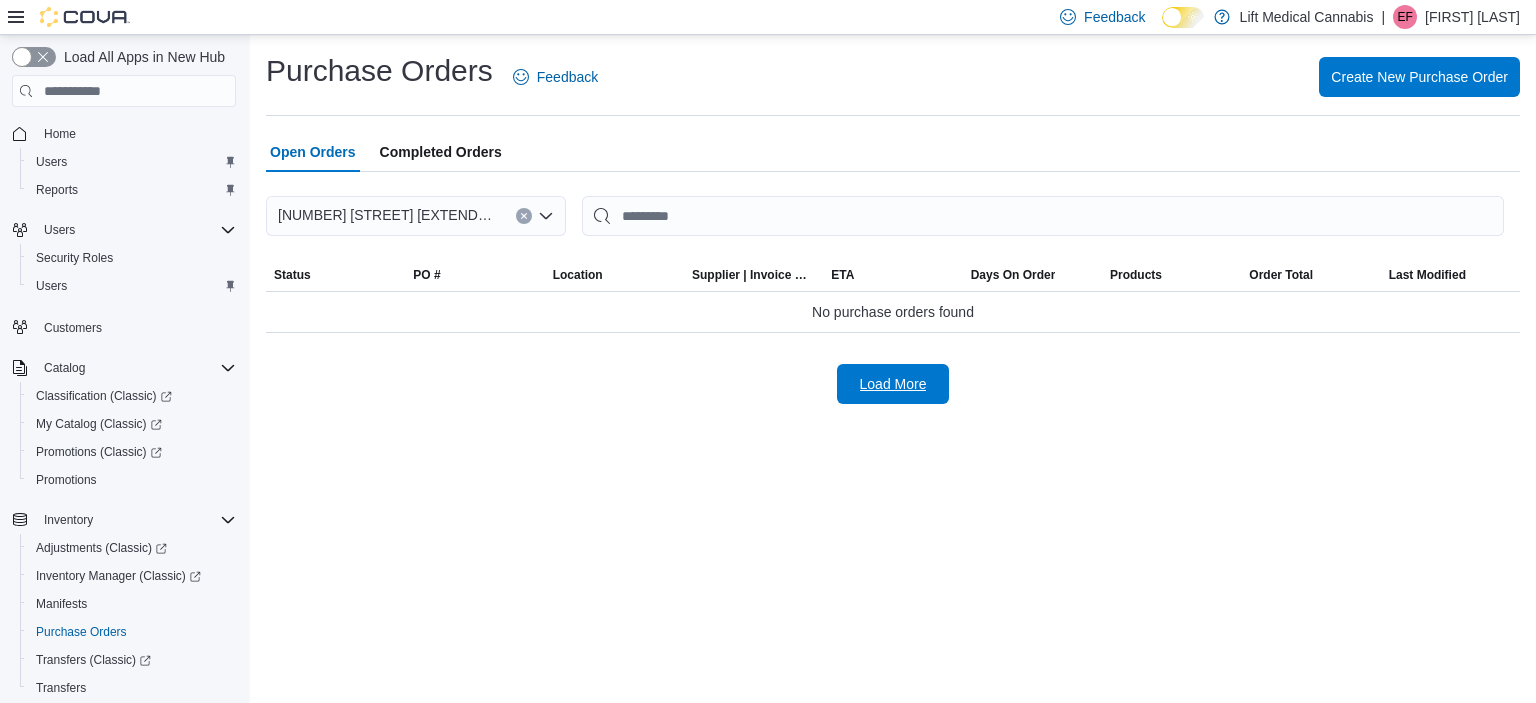 click on "2981 Harrah's Parkway South Extended #103 Sorting This table contains 0 rows. Status PO # Location Supplier | Invoice Number ETA Days On Order Products Order Total Last Modified No purchase orders found Load More" at bounding box center (893, 300) 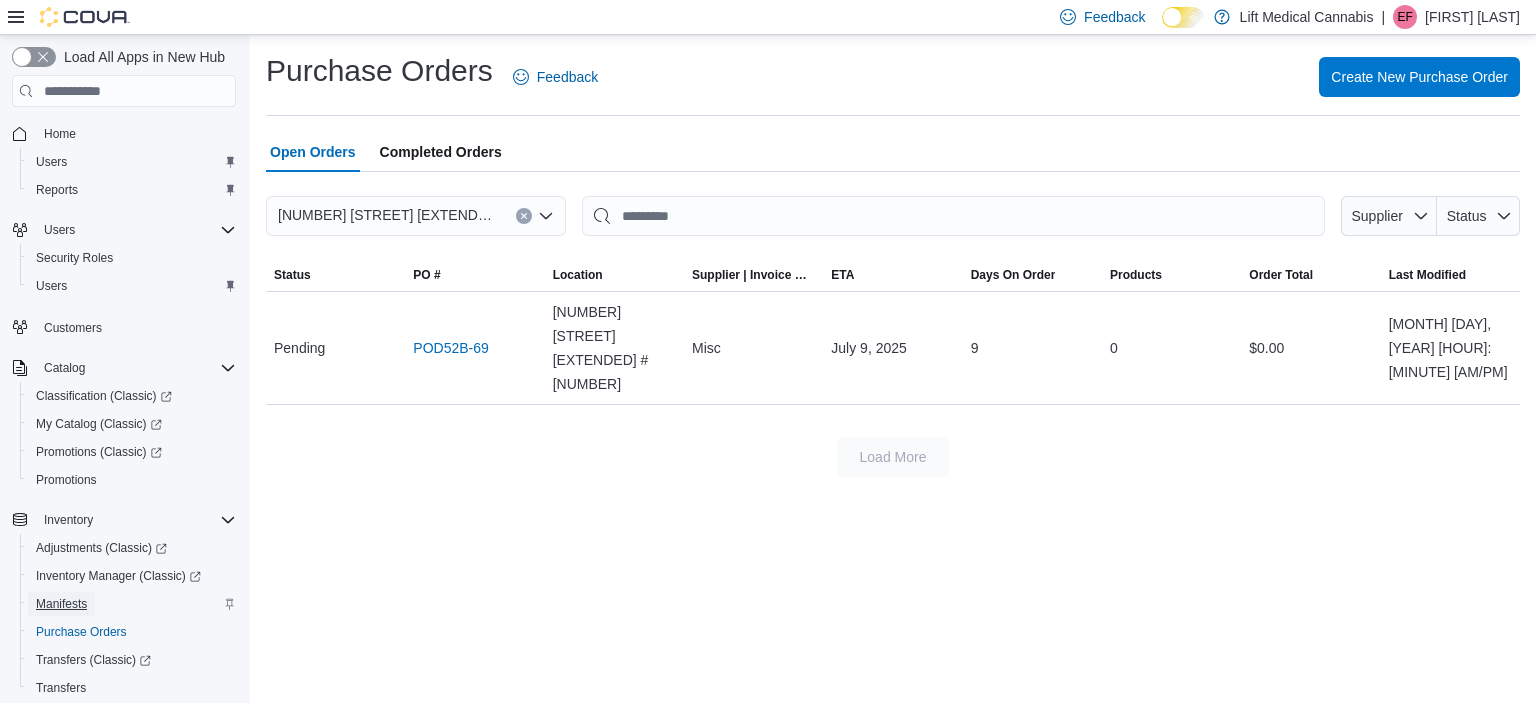click on "Manifests" at bounding box center (61, 604) 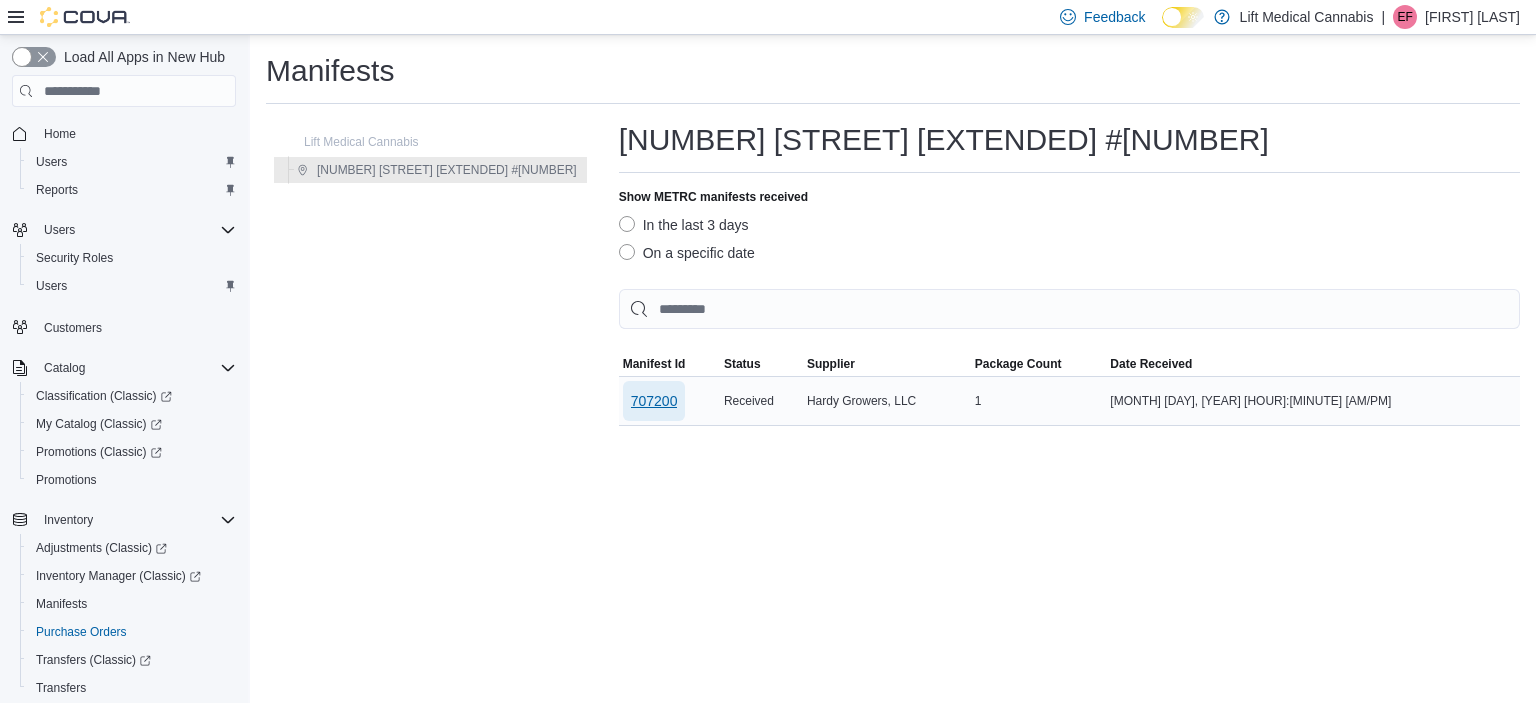 click on "707200" at bounding box center [654, 401] 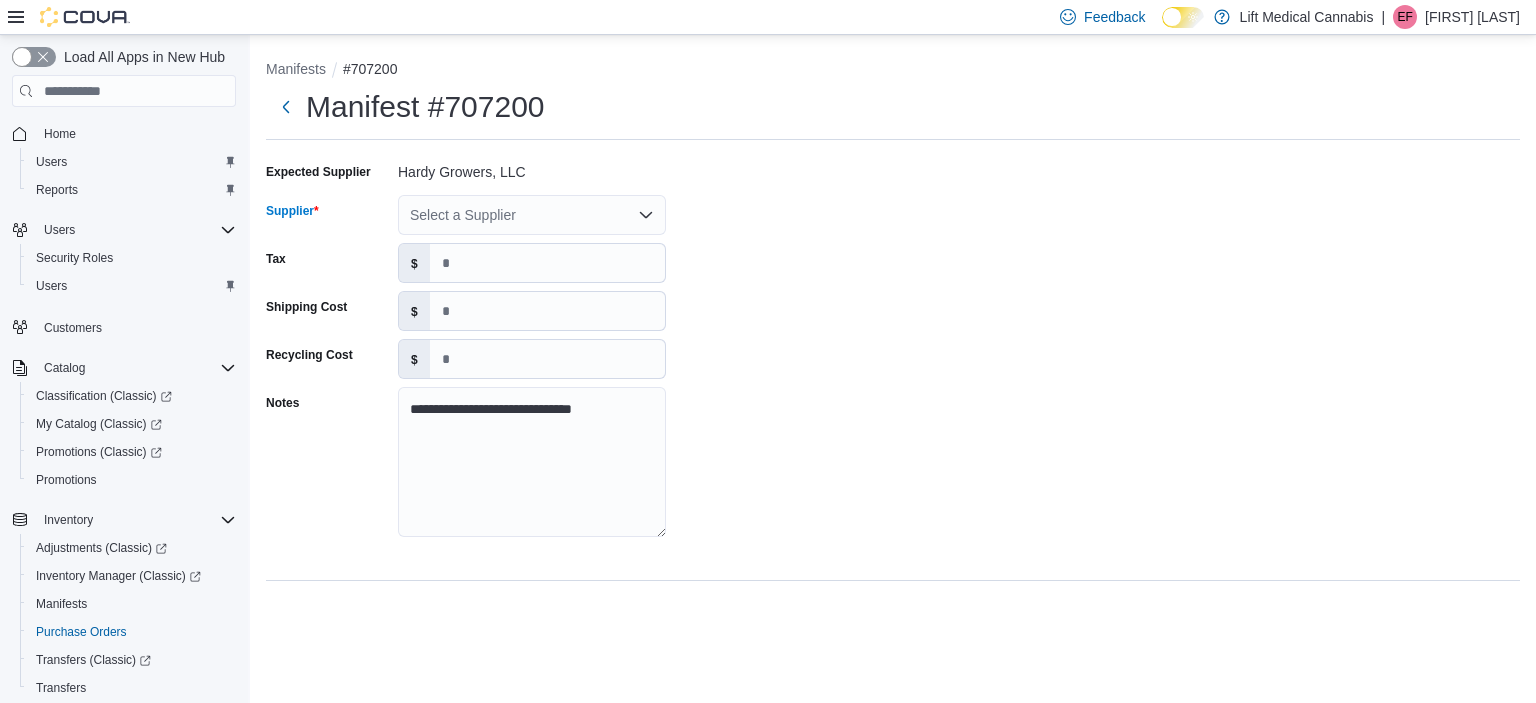 click on "Select a Supplier" at bounding box center (532, 215) 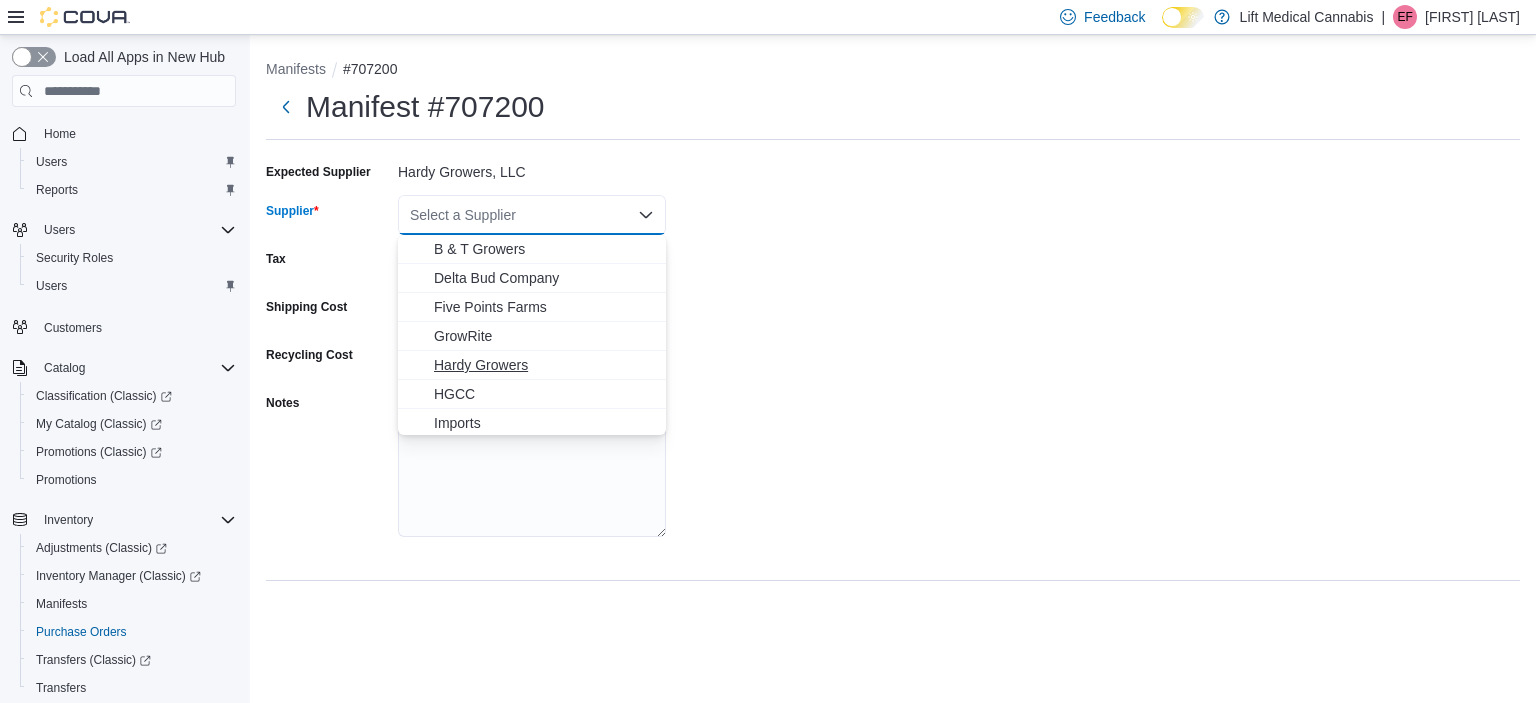 click on "Hardy Growers" at bounding box center [544, 365] 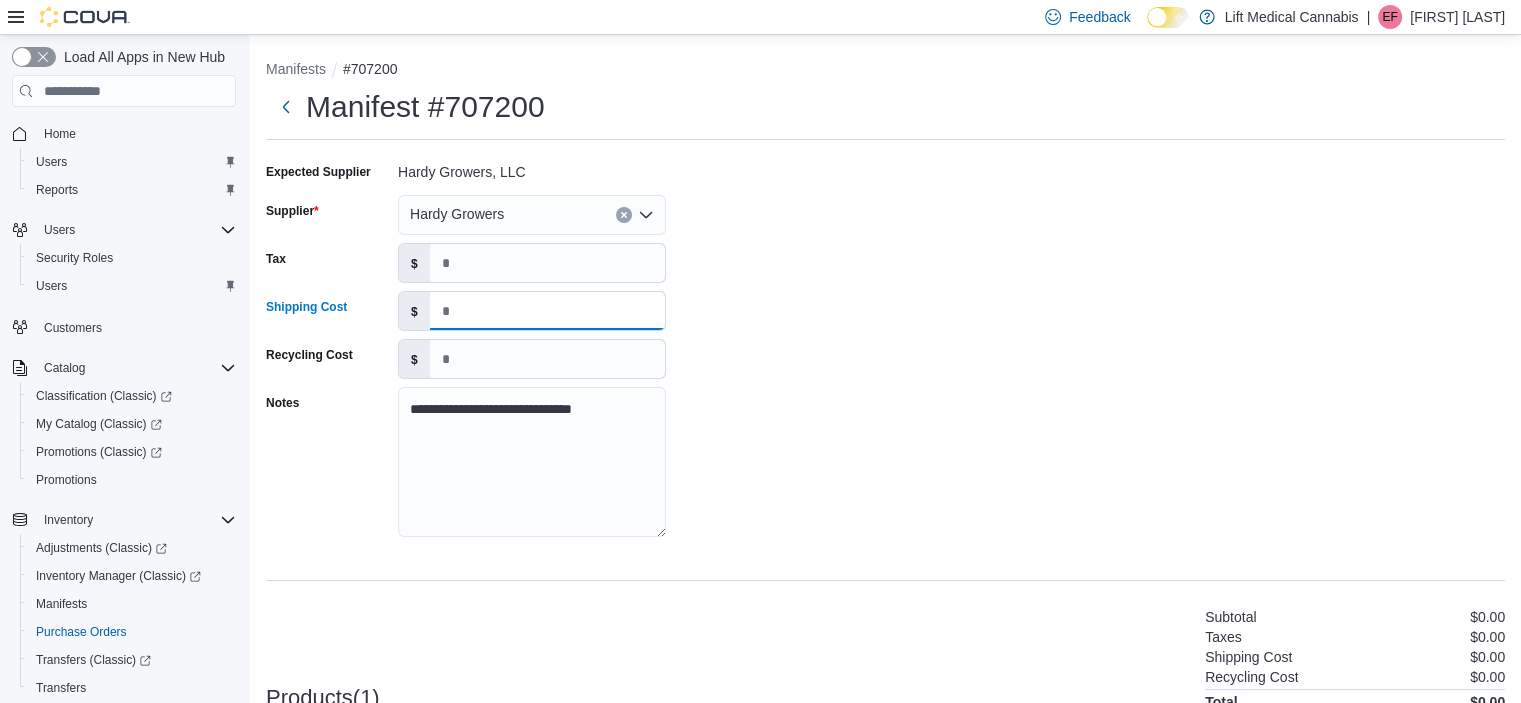 drag, startPoint x: 480, startPoint y: 315, endPoint x: 246, endPoint y: 300, distance: 234.48027 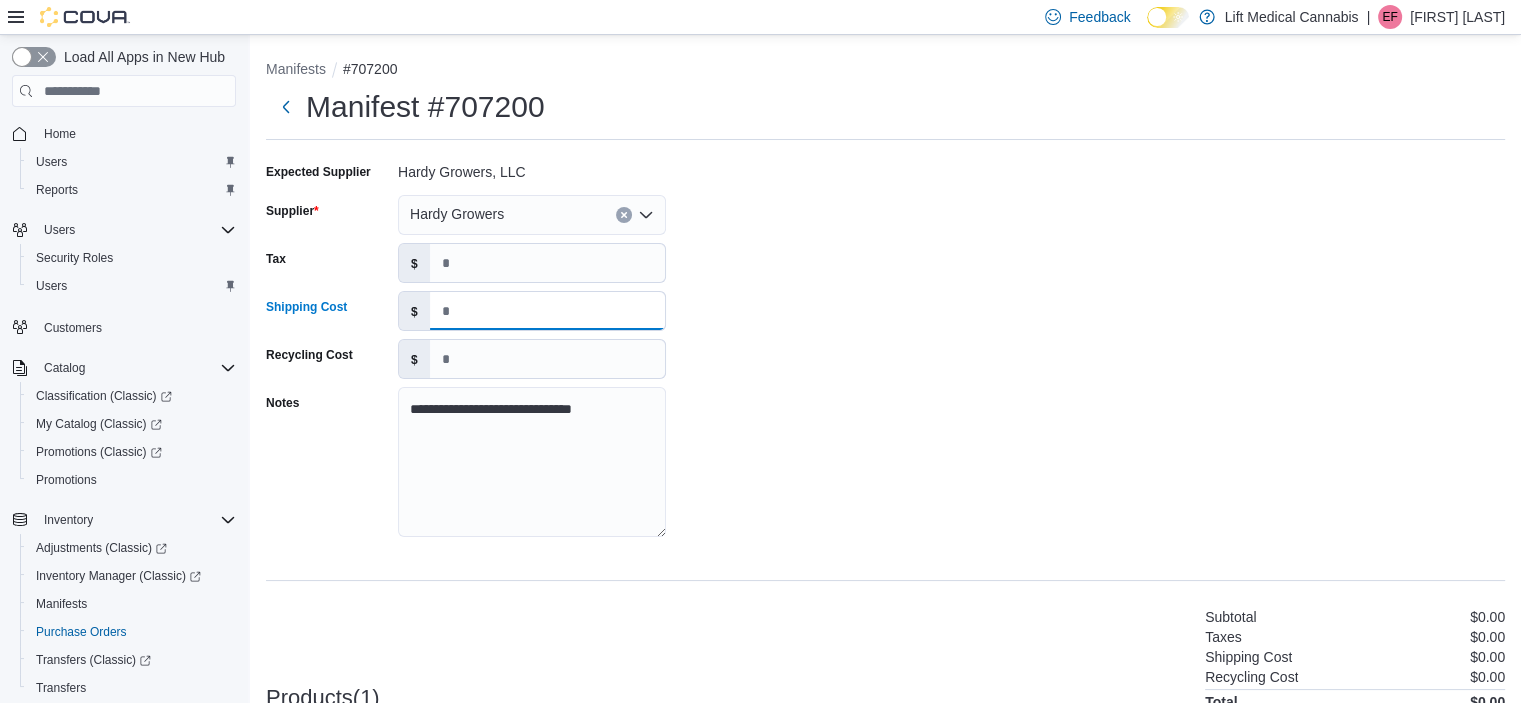 click on "**********" at bounding box center (760, 461) 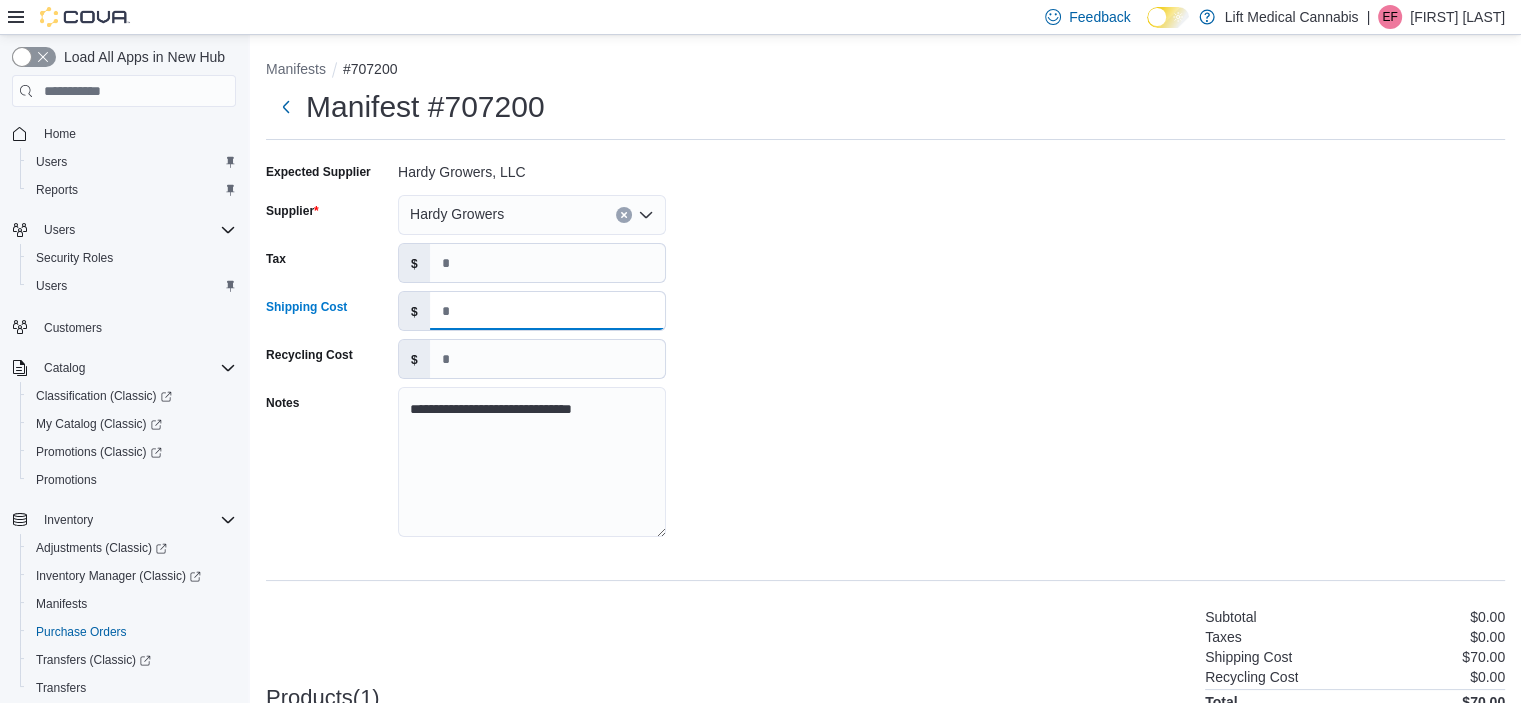 type on "**" 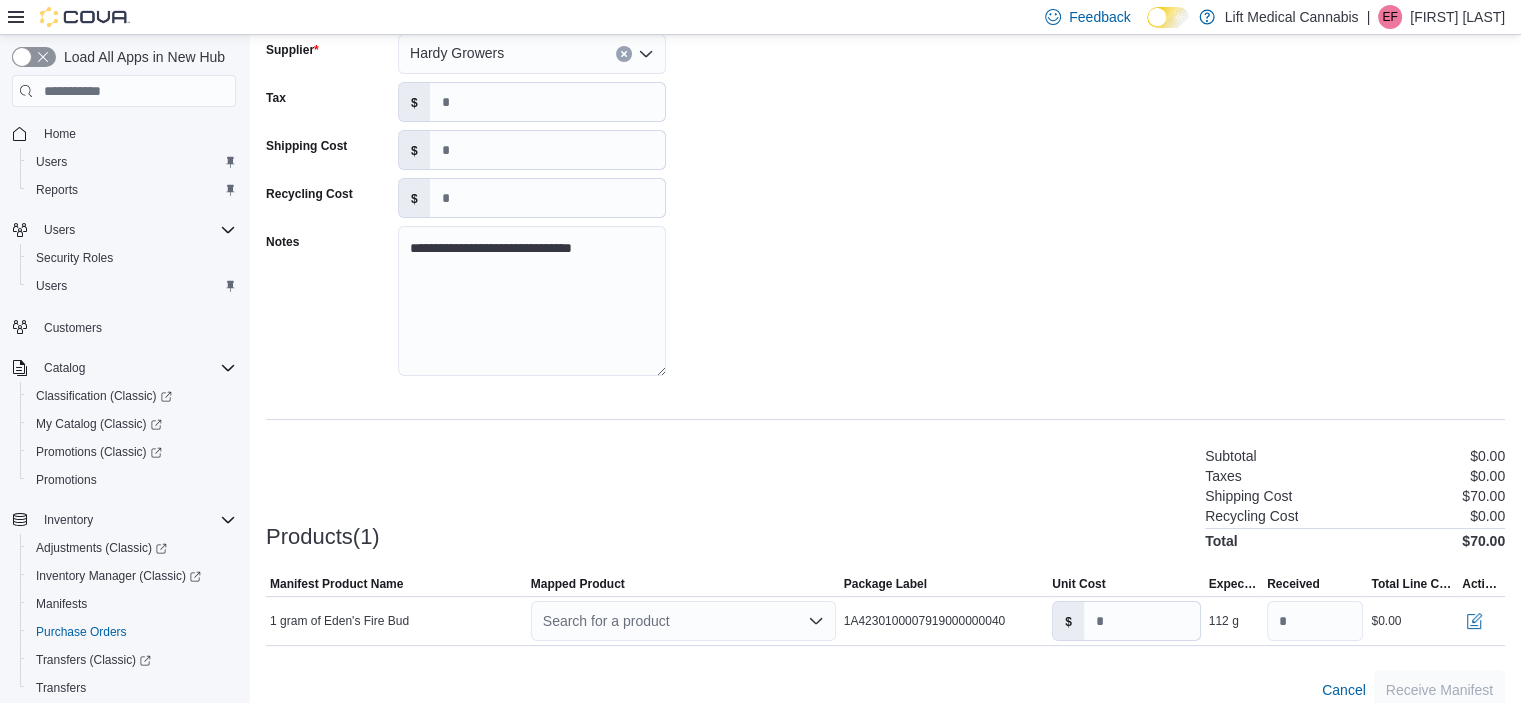 scroll, scrollTop: 184, scrollLeft: 0, axis: vertical 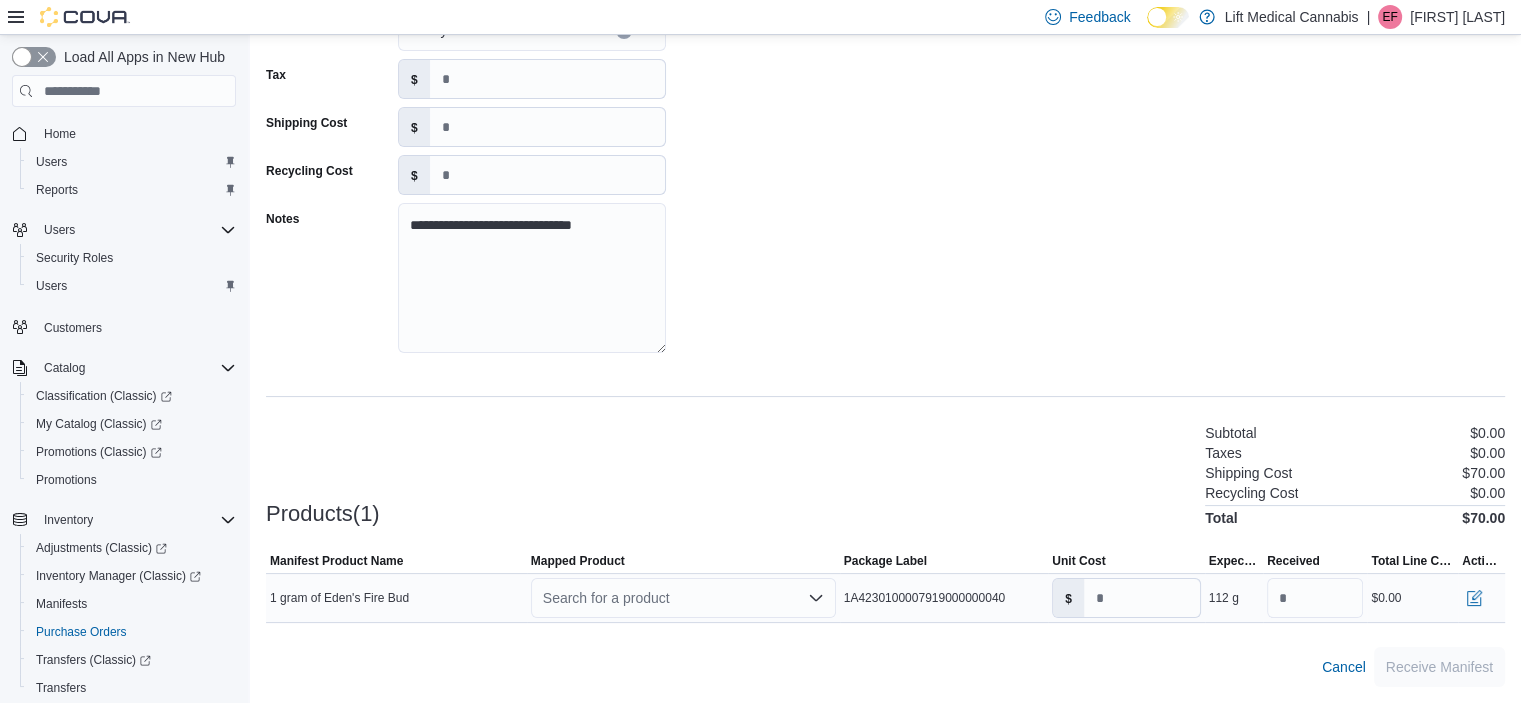 click on "Search for a product" at bounding box center [683, 598] 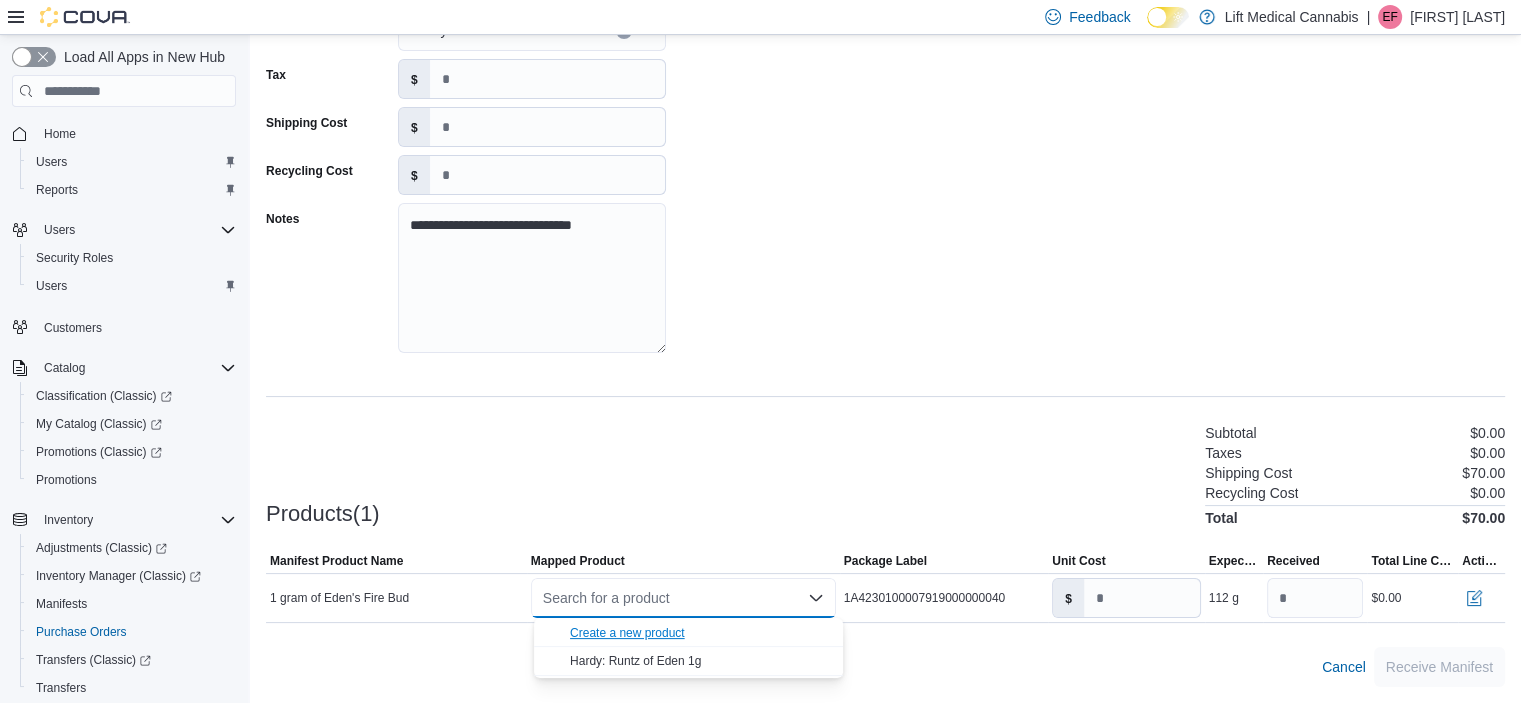 click on "Create a new product" at bounding box center (627, 633) 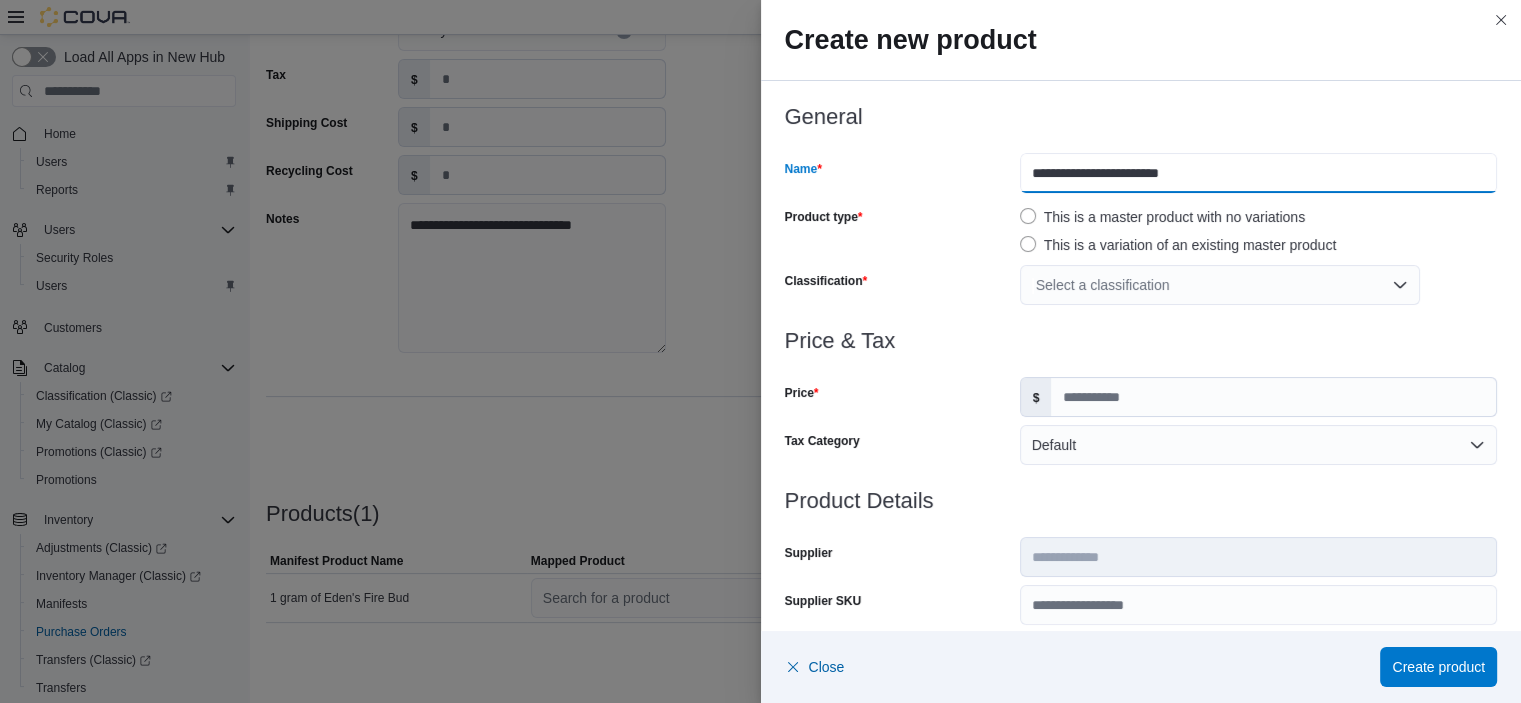 drag, startPoint x: 1090, startPoint y: 173, endPoint x: 928, endPoint y: 161, distance: 162.44383 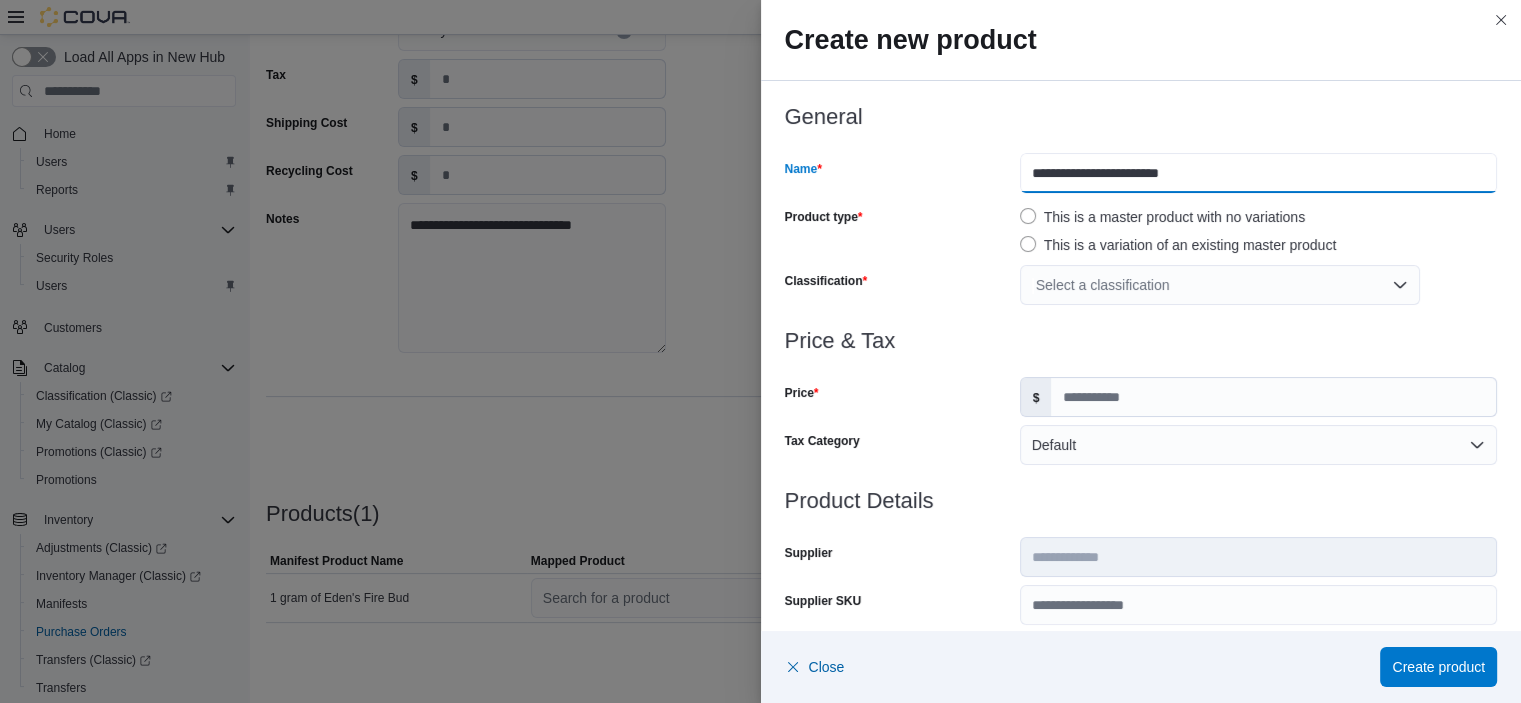 click on "**********" at bounding box center [1141, 173] 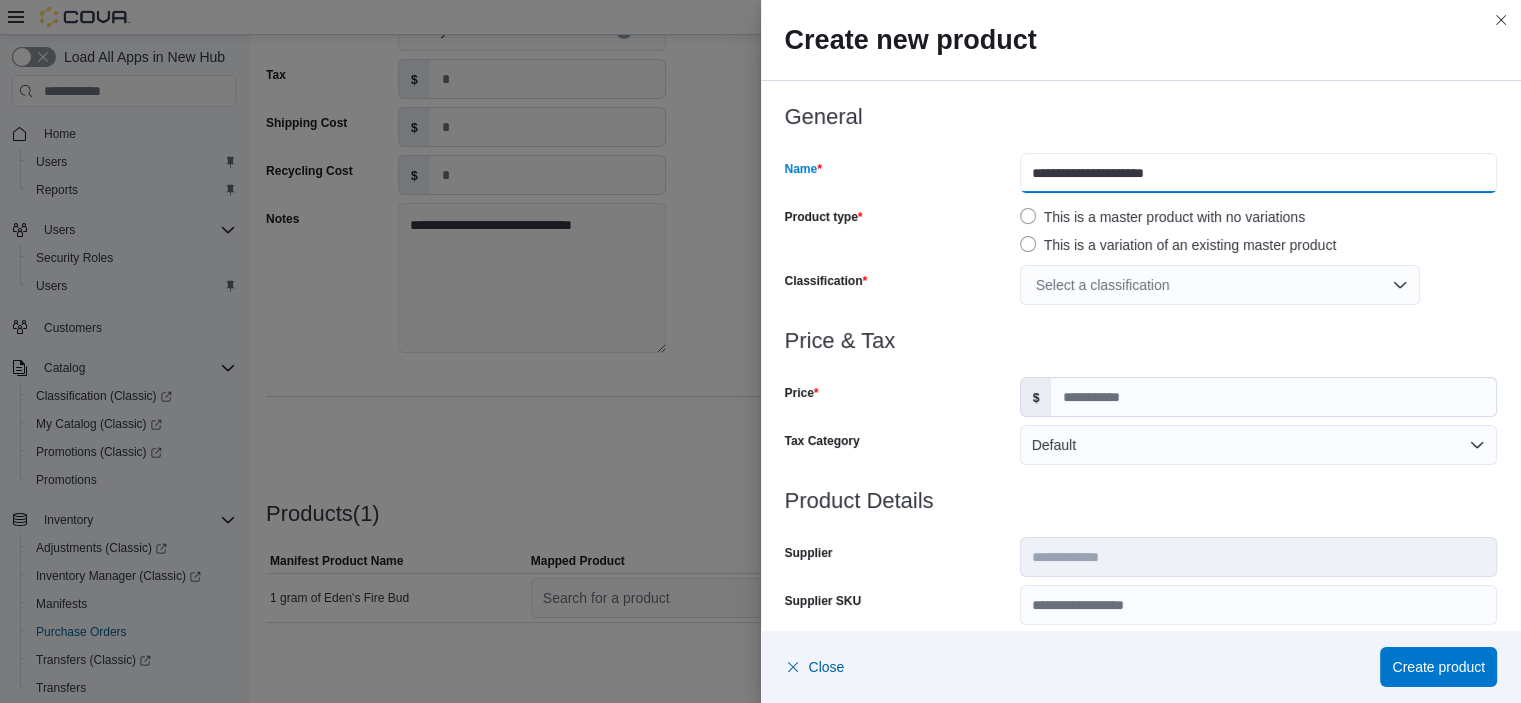 drag, startPoint x: 1198, startPoint y: 171, endPoint x: 1136, endPoint y: 156, distance: 63.788715 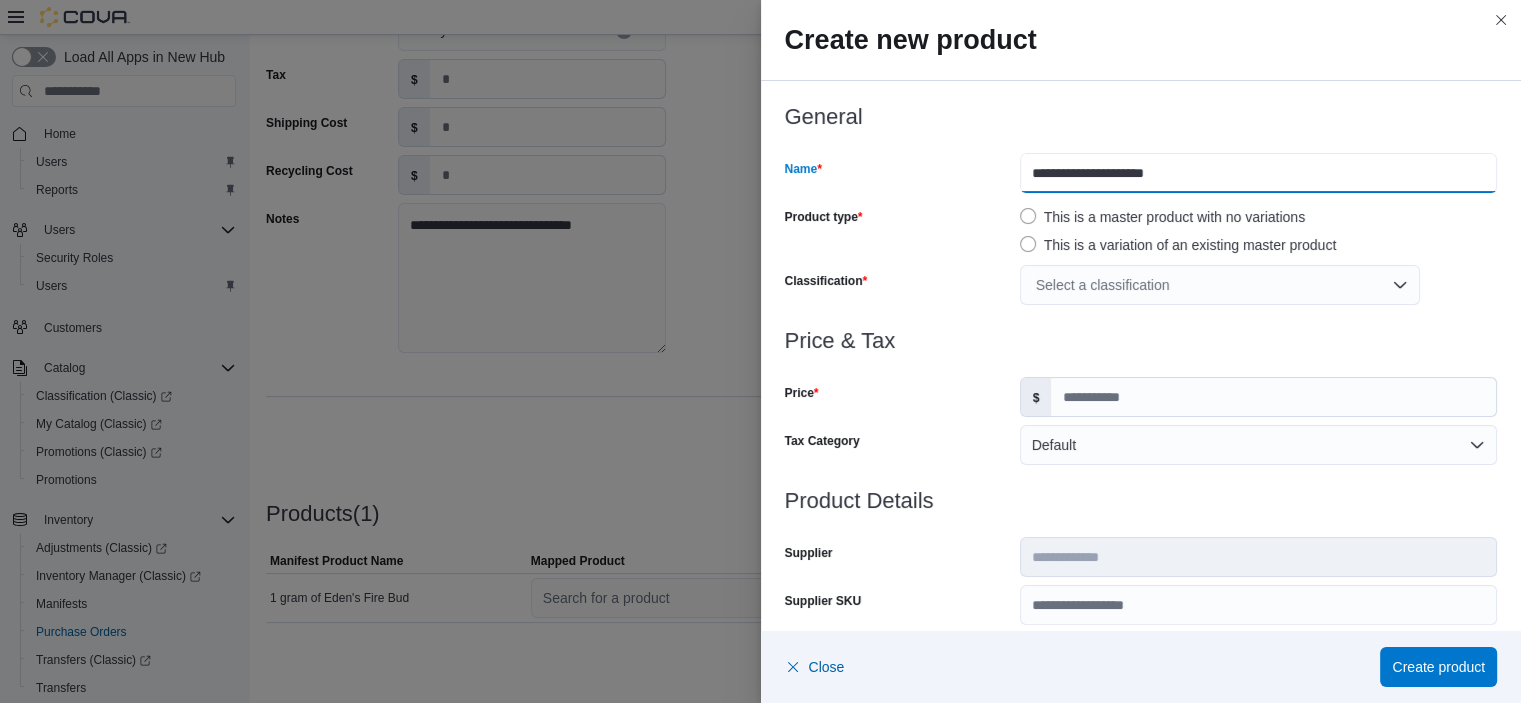click on "**********" at bounding box center [1258, 173] 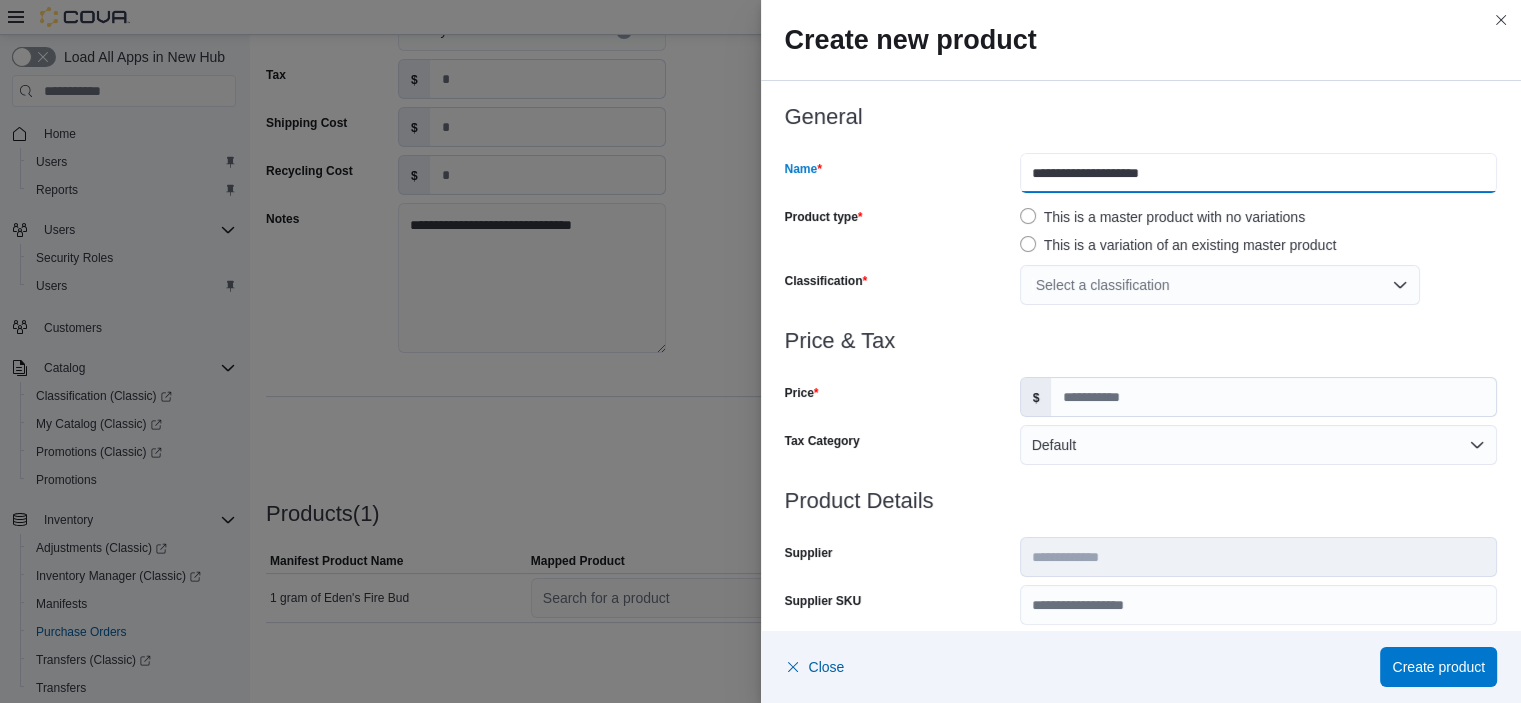 type on "**********" 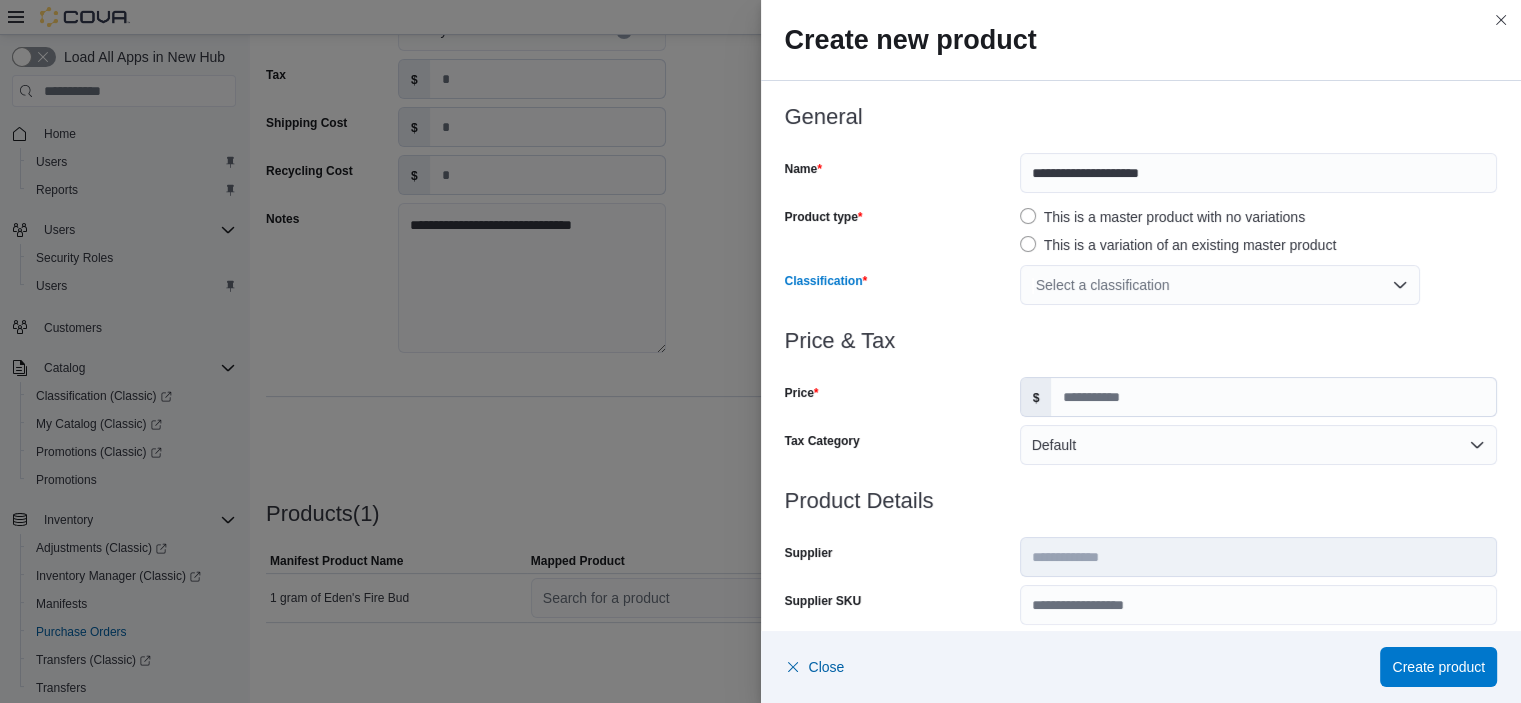click on "Select a classification" at bounding box center (1220, 285) 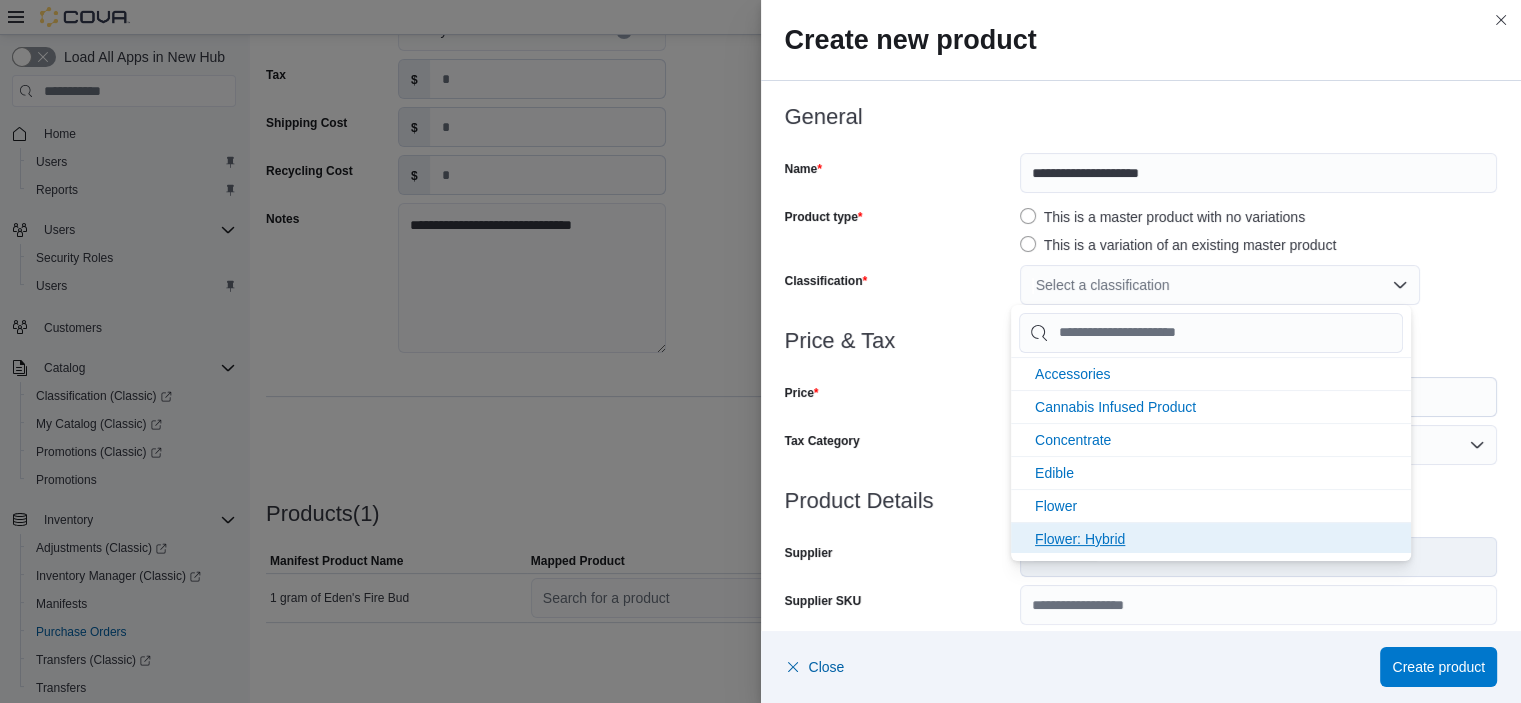click on "Flower: Hybrid" at bounding box center [1211, 538] 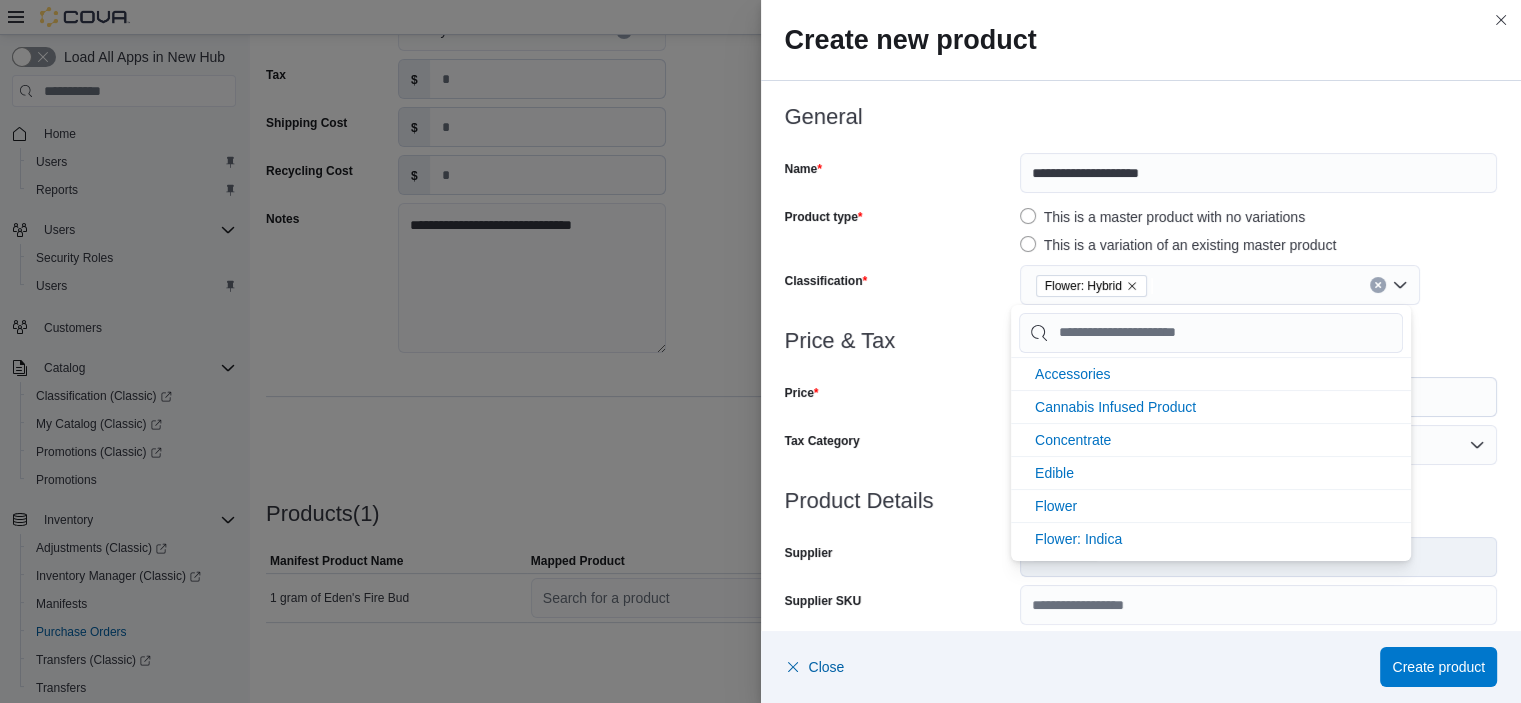 click on "Price & Tax" at bounding box center [1141, 341] 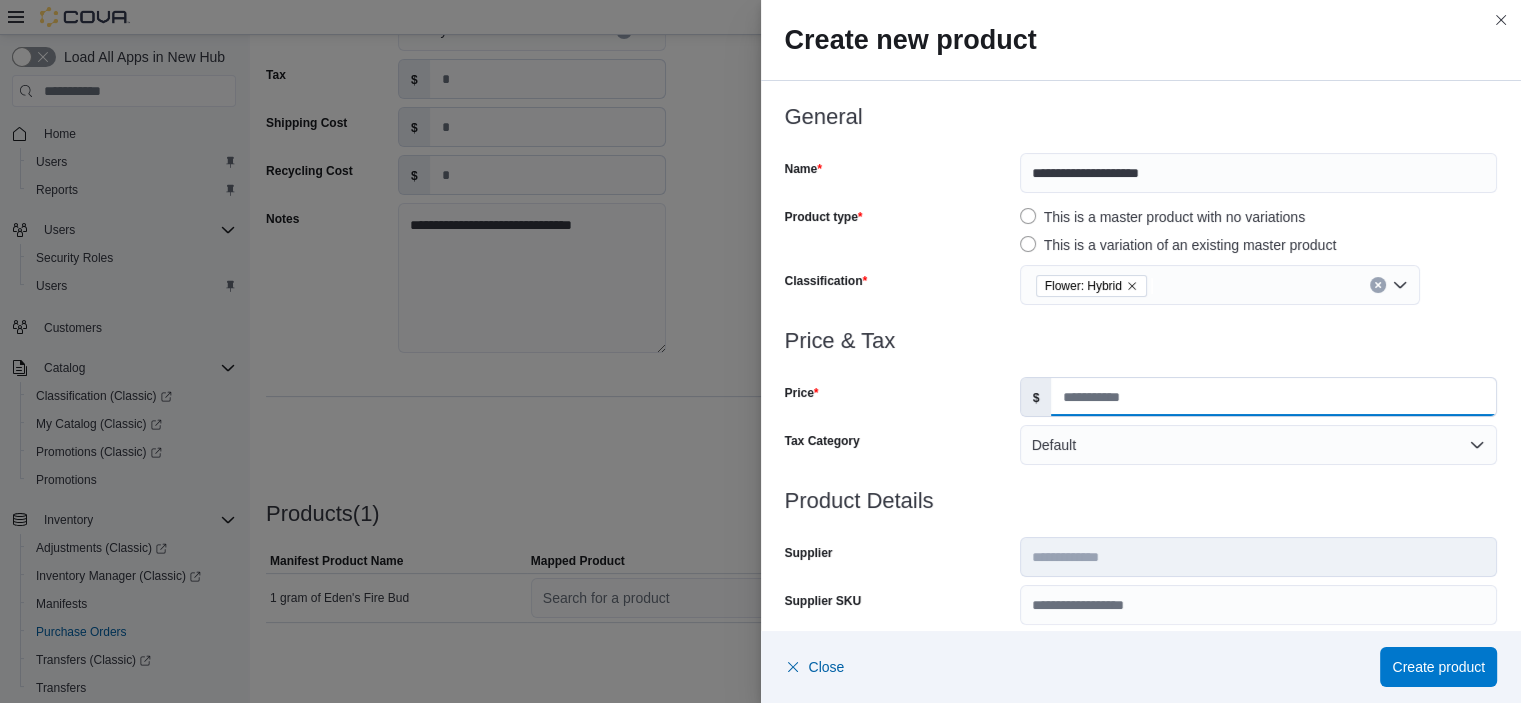 click on "Price" at bounding box center [1273, 397] 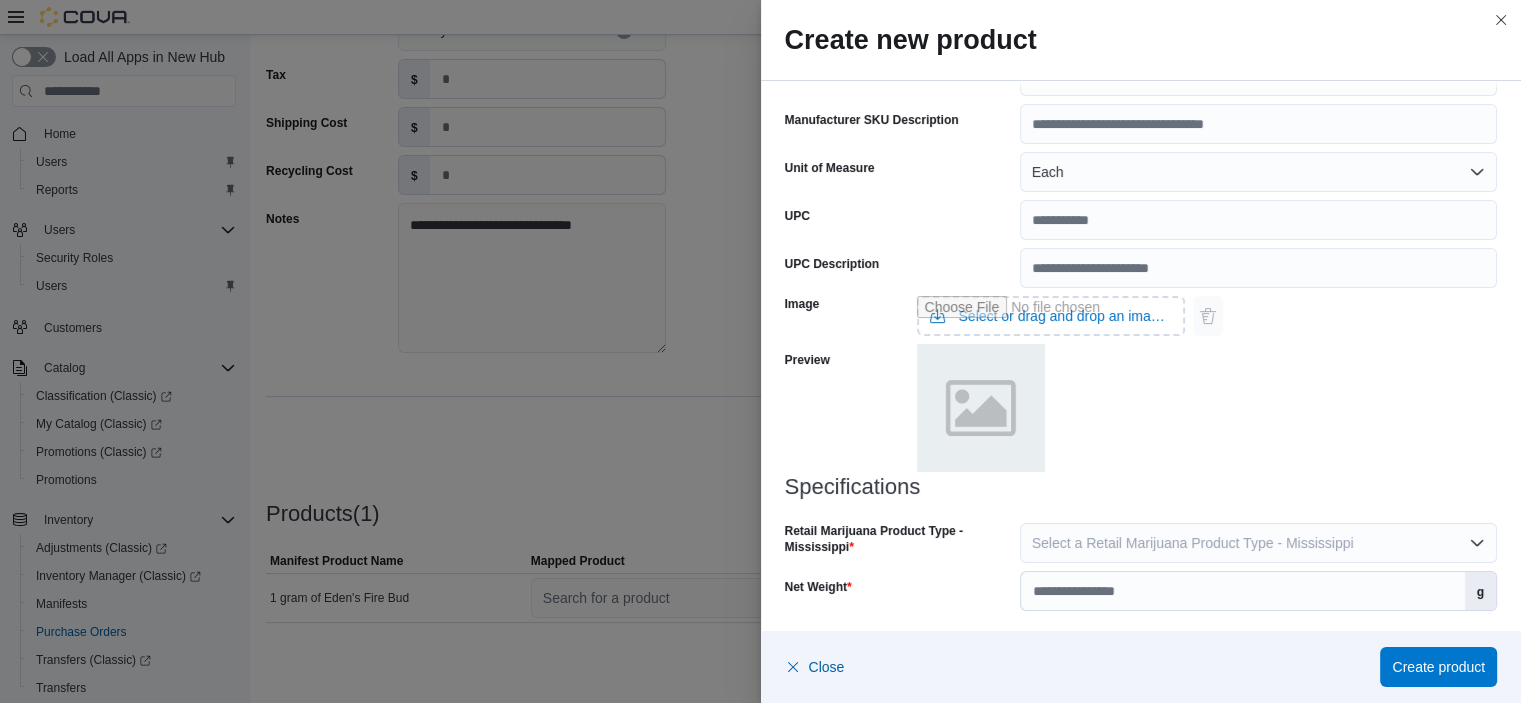 scroll, scrollTop: 676, scrollLeft: 0, axis: vertical 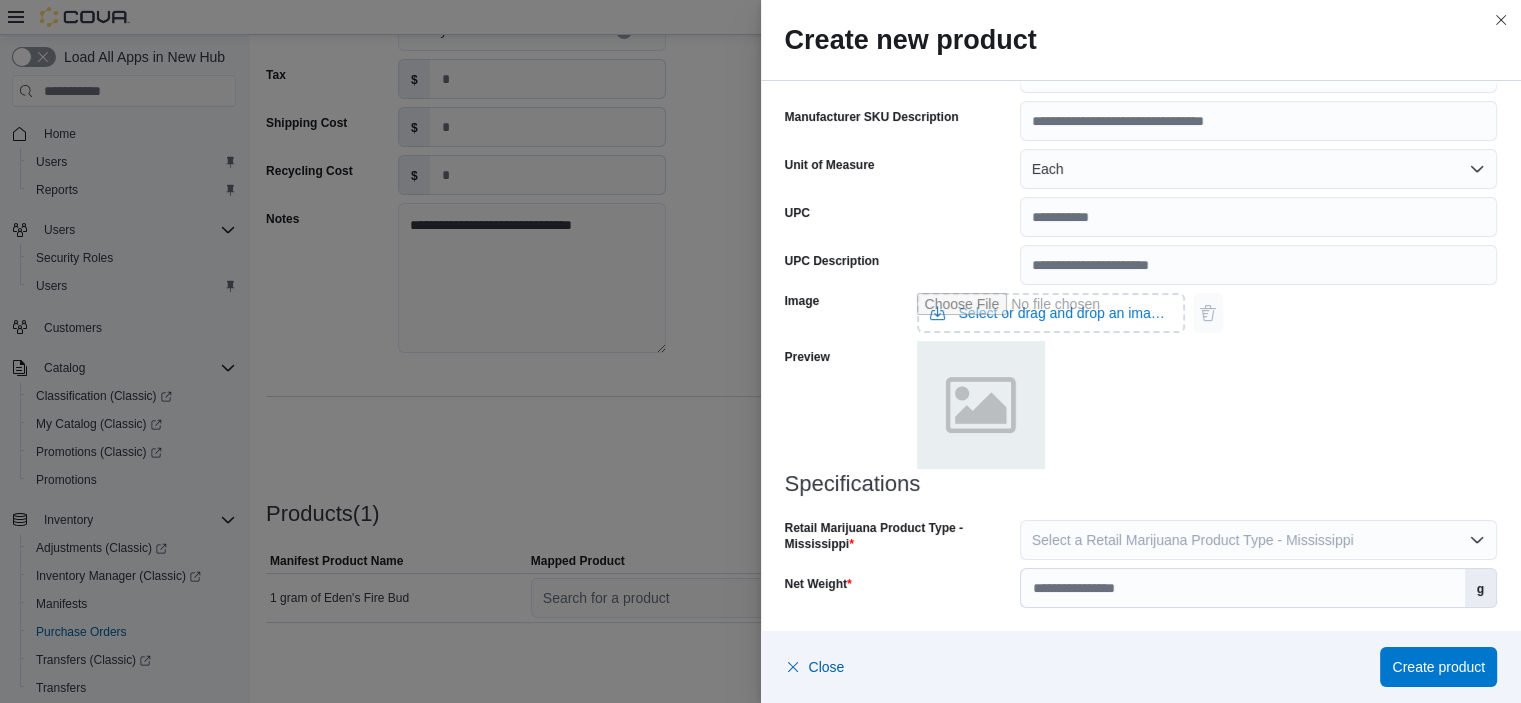 type on "**" 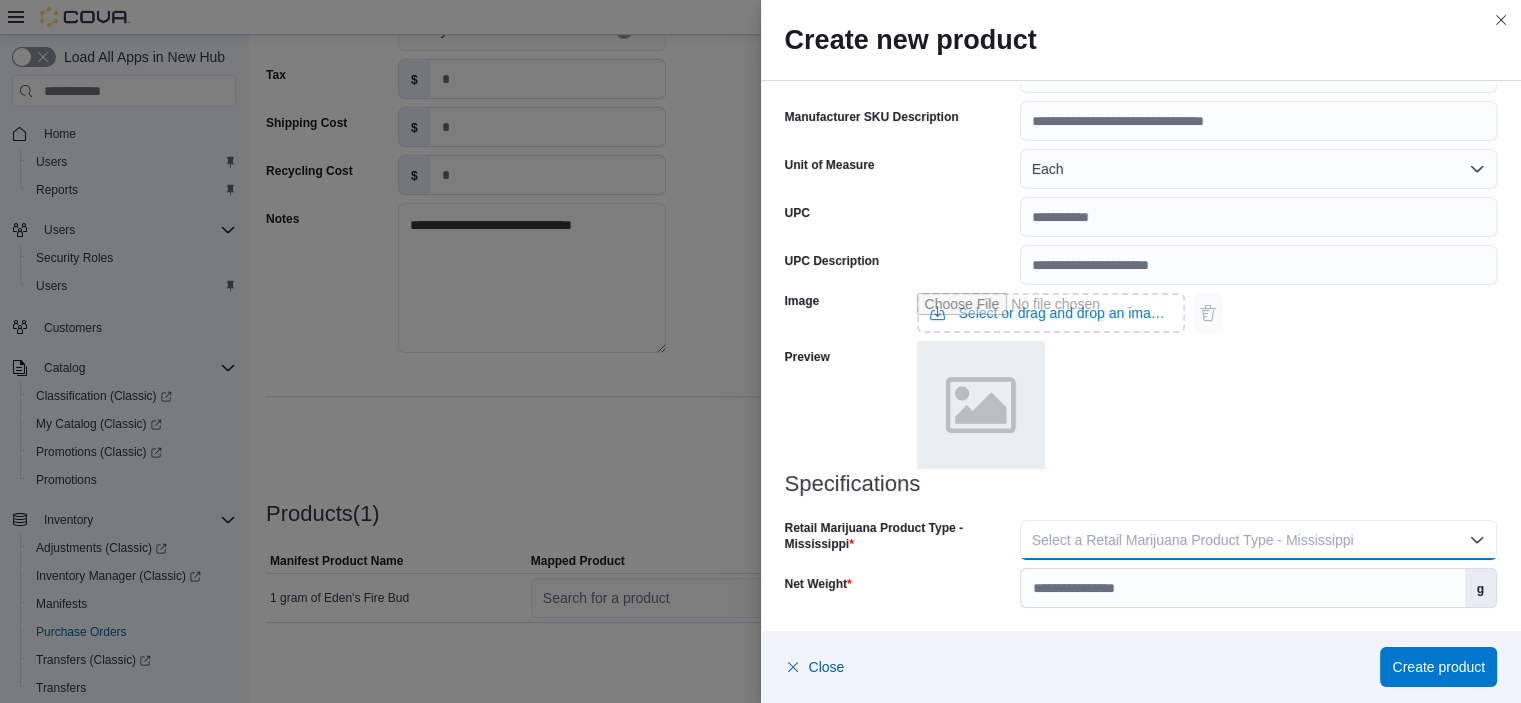 click on "Select a Retail Marijuana Product Type - Mississippi" at bounding box center [1258, 540] 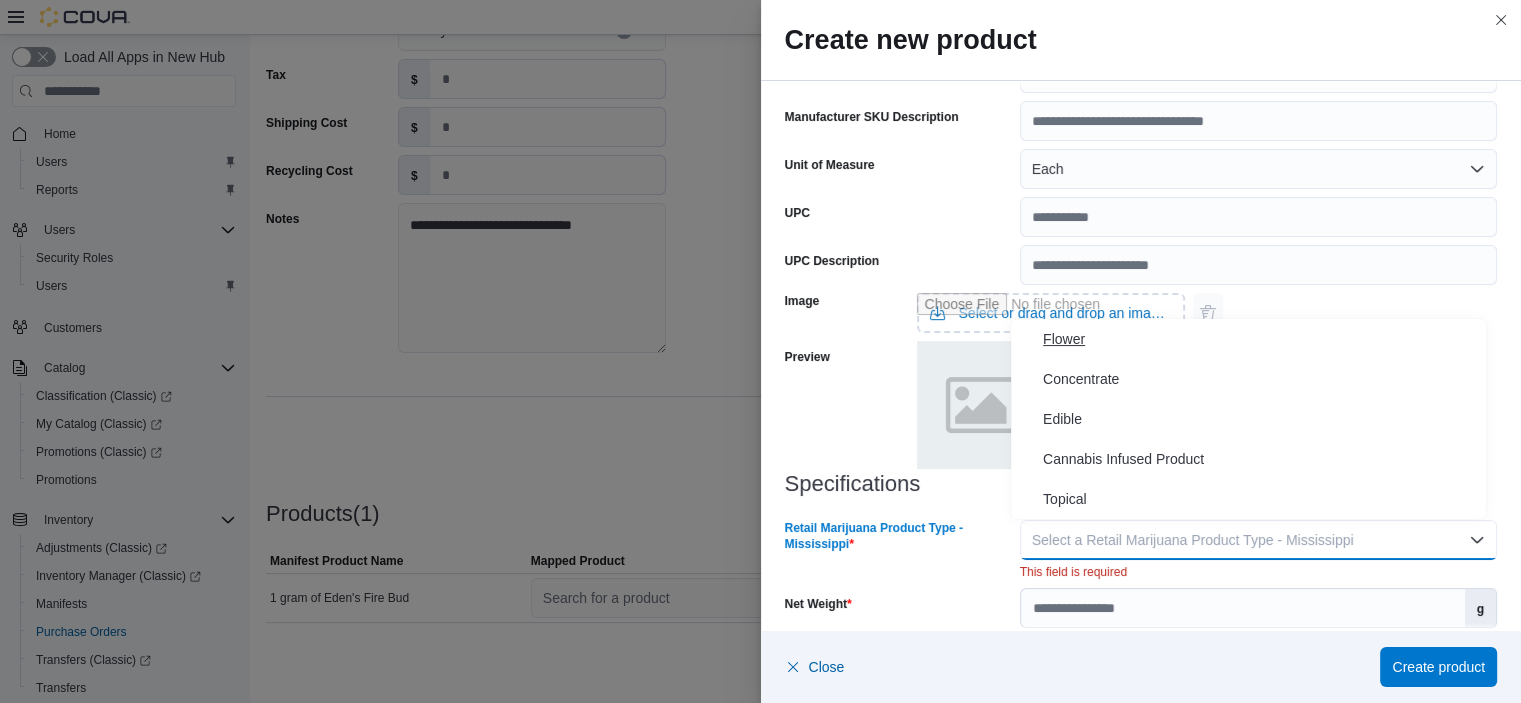 click on "Flower" at bounding box center [1260, 339] 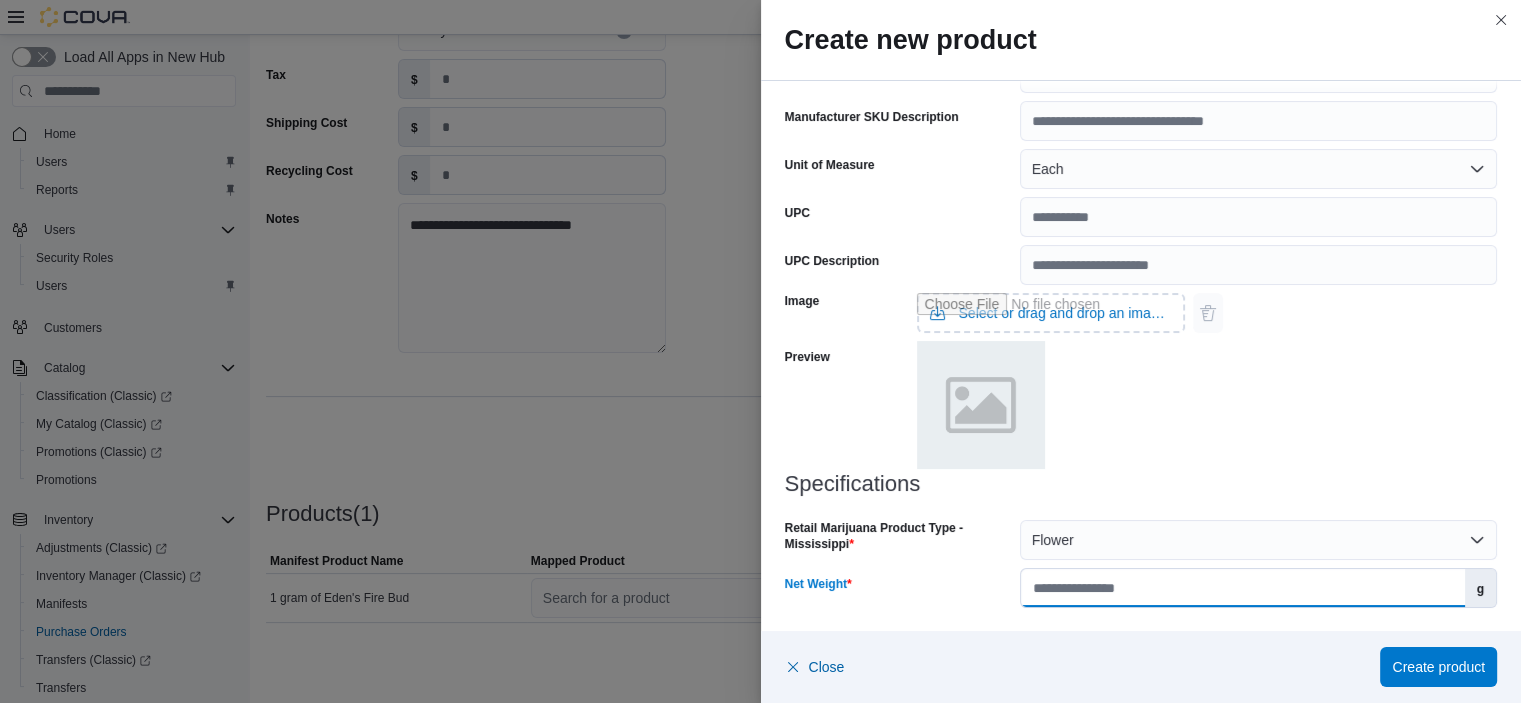click on "Net Weight" at bounding box center [1243, 588] 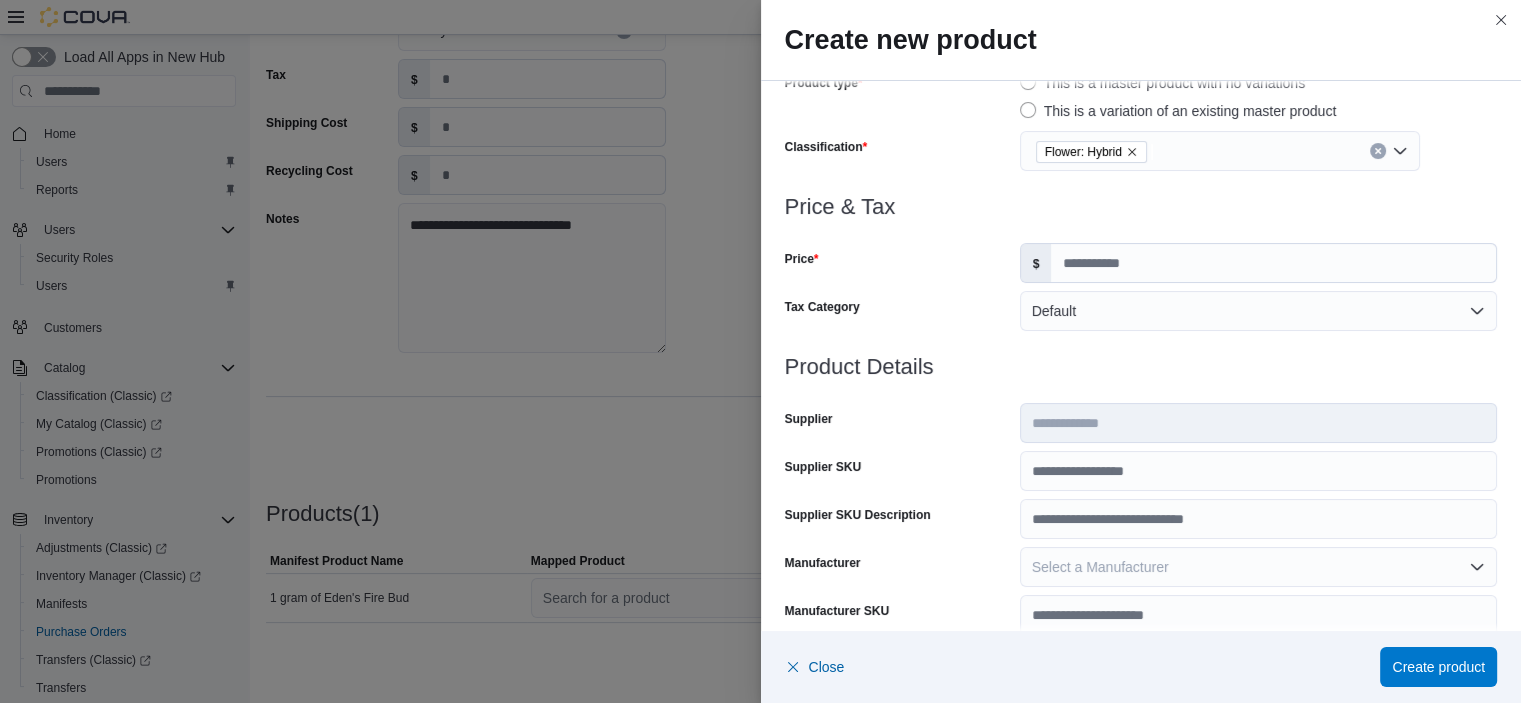 scroll, scrollTop: 500, scrollLeft: 0, axis: vertical 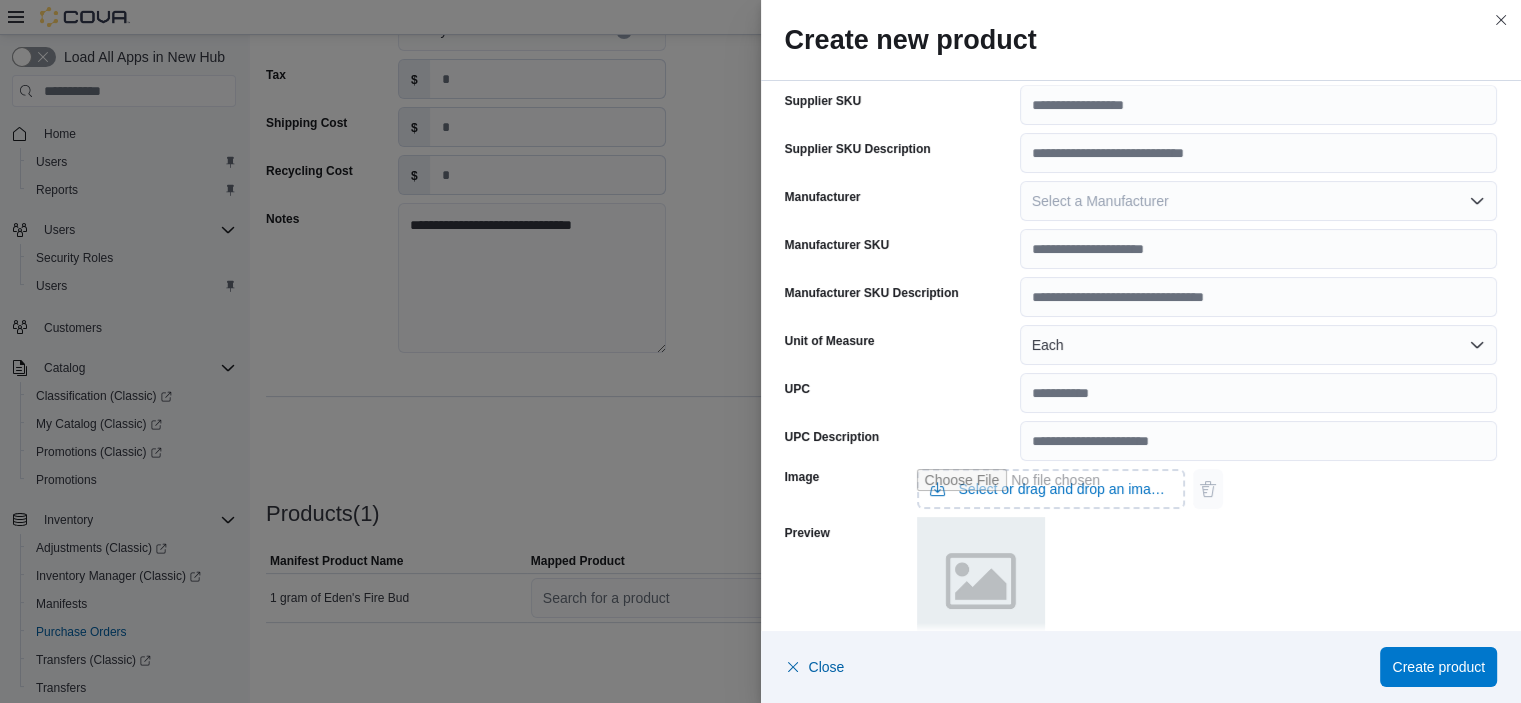 type on "*" 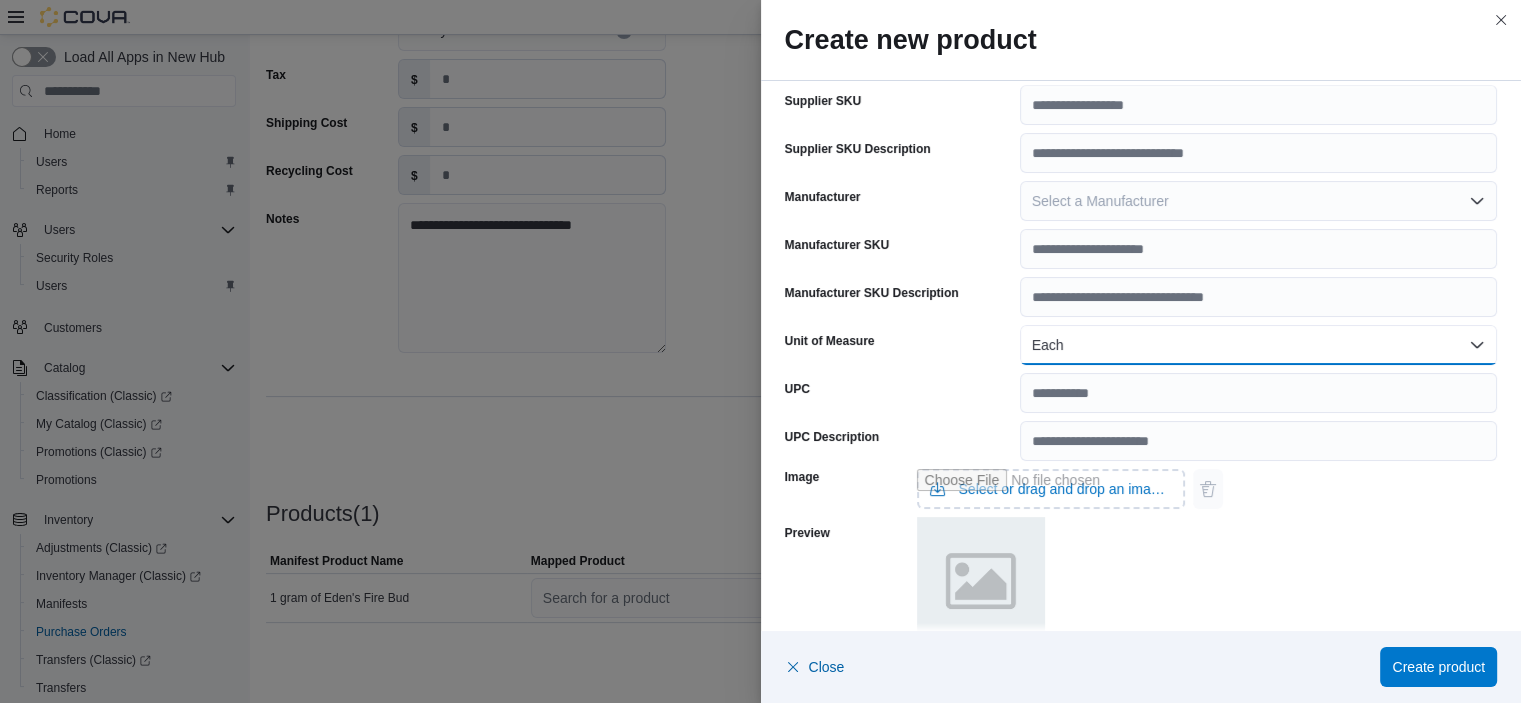 click on "Each" at bounding box center (1258, 345) 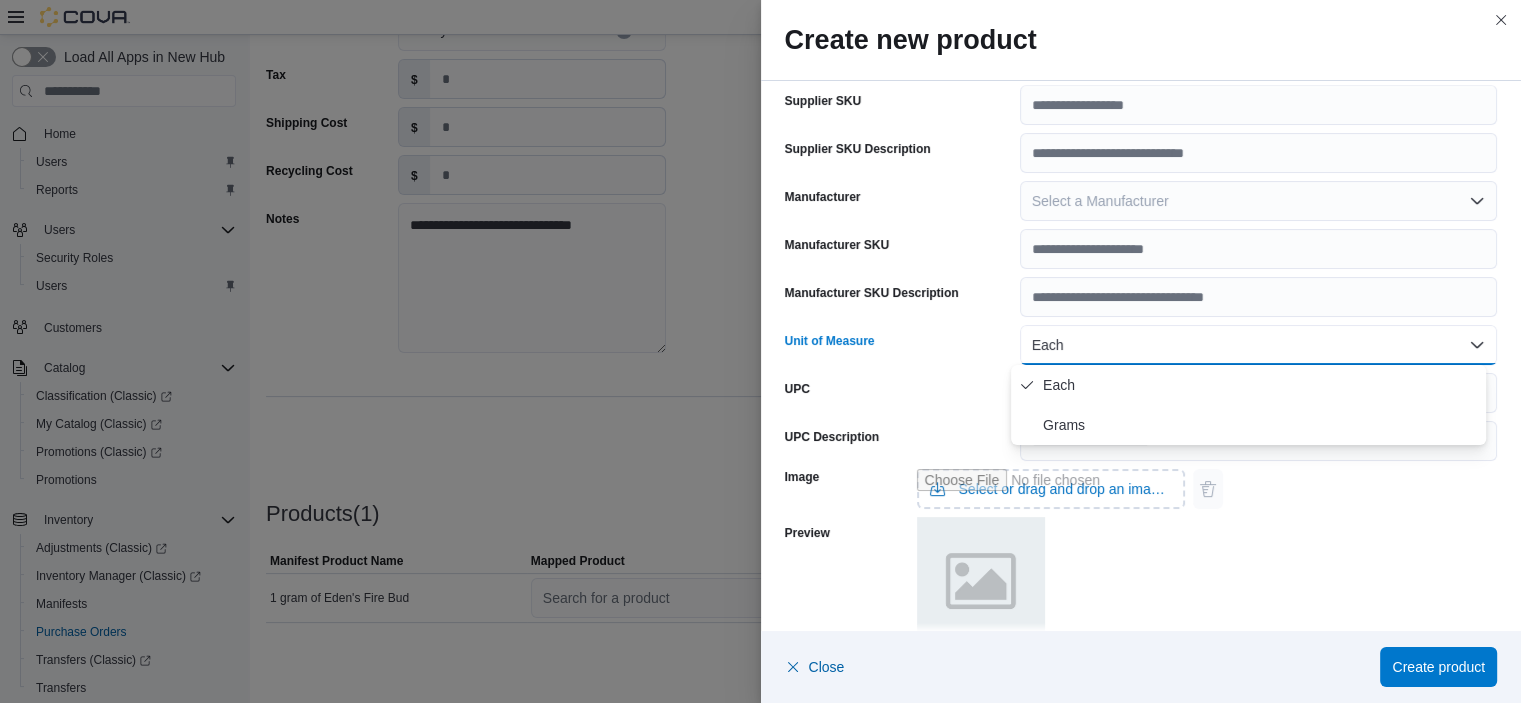 click on "Each" at bounding box center (1258, 345) 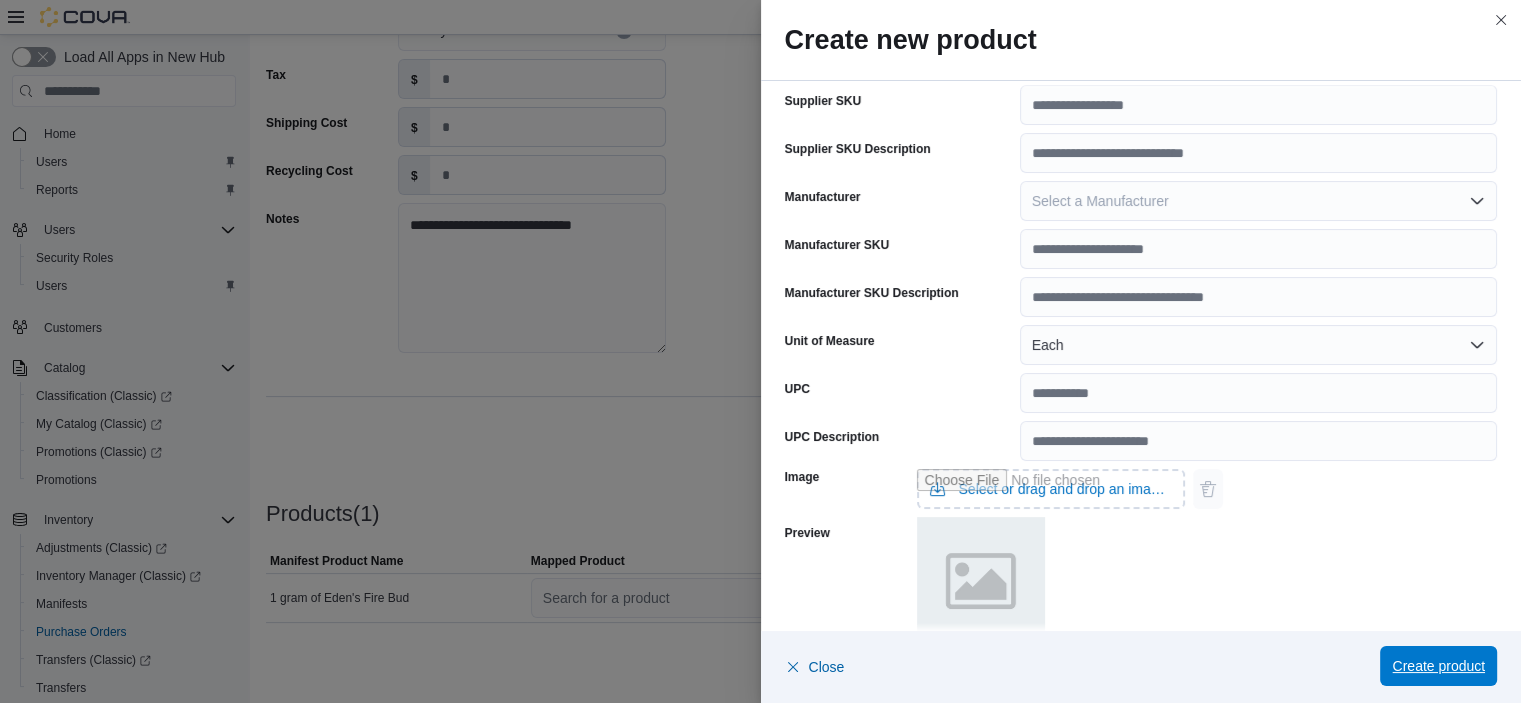 click on "Create product" at bounding box center [1438, 666] 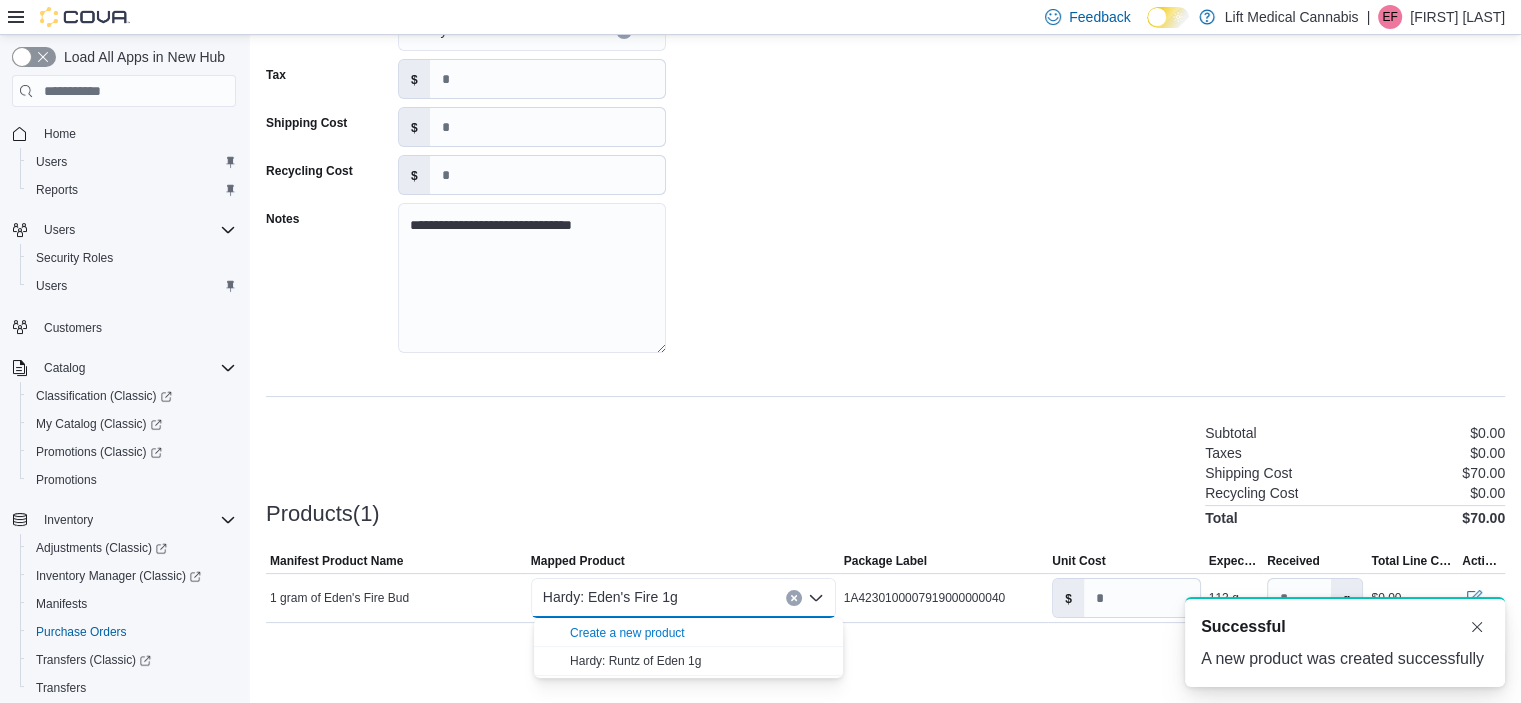 scroll, scrollTop: 0, scrollLeft: 0, axis: both 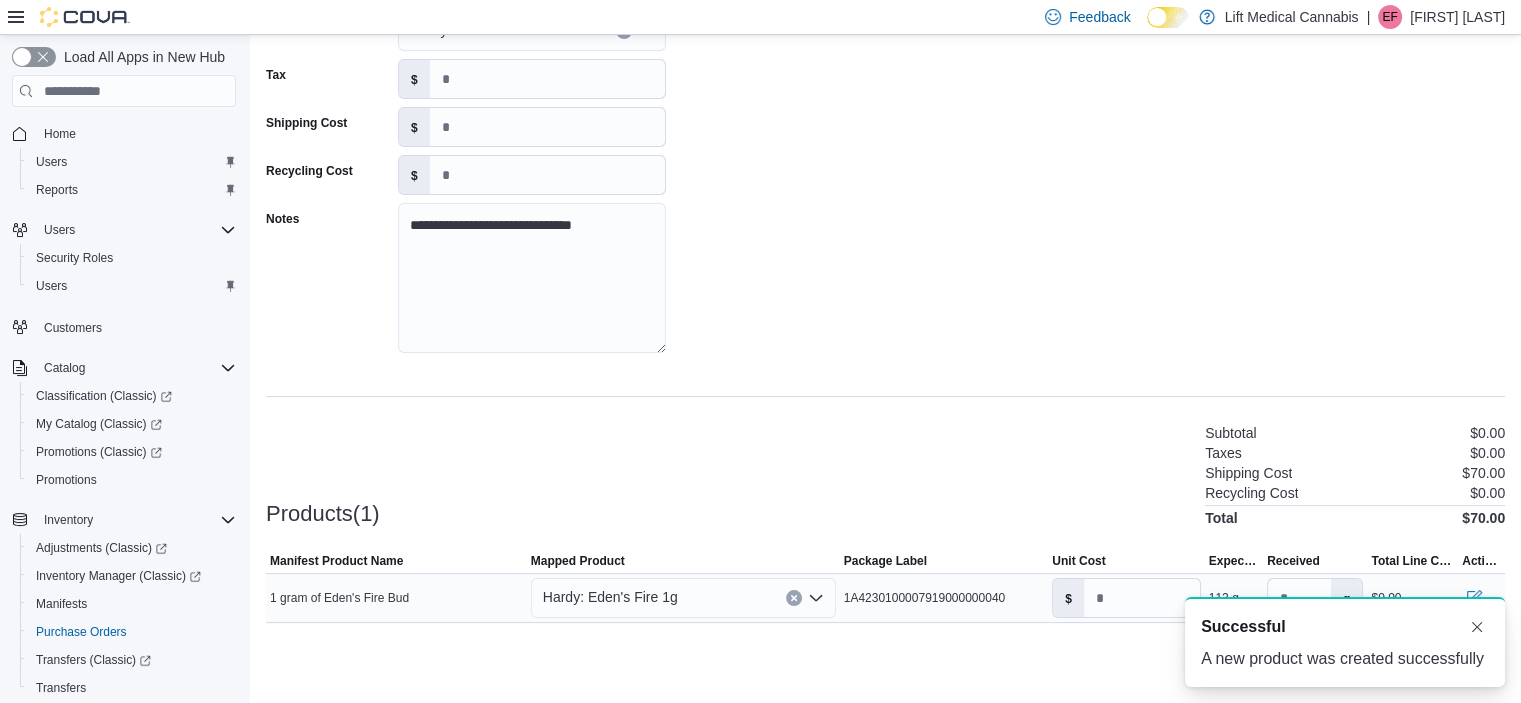 click on "Hardy: Eden's Fire 1g" at bounding box center (683, 598) 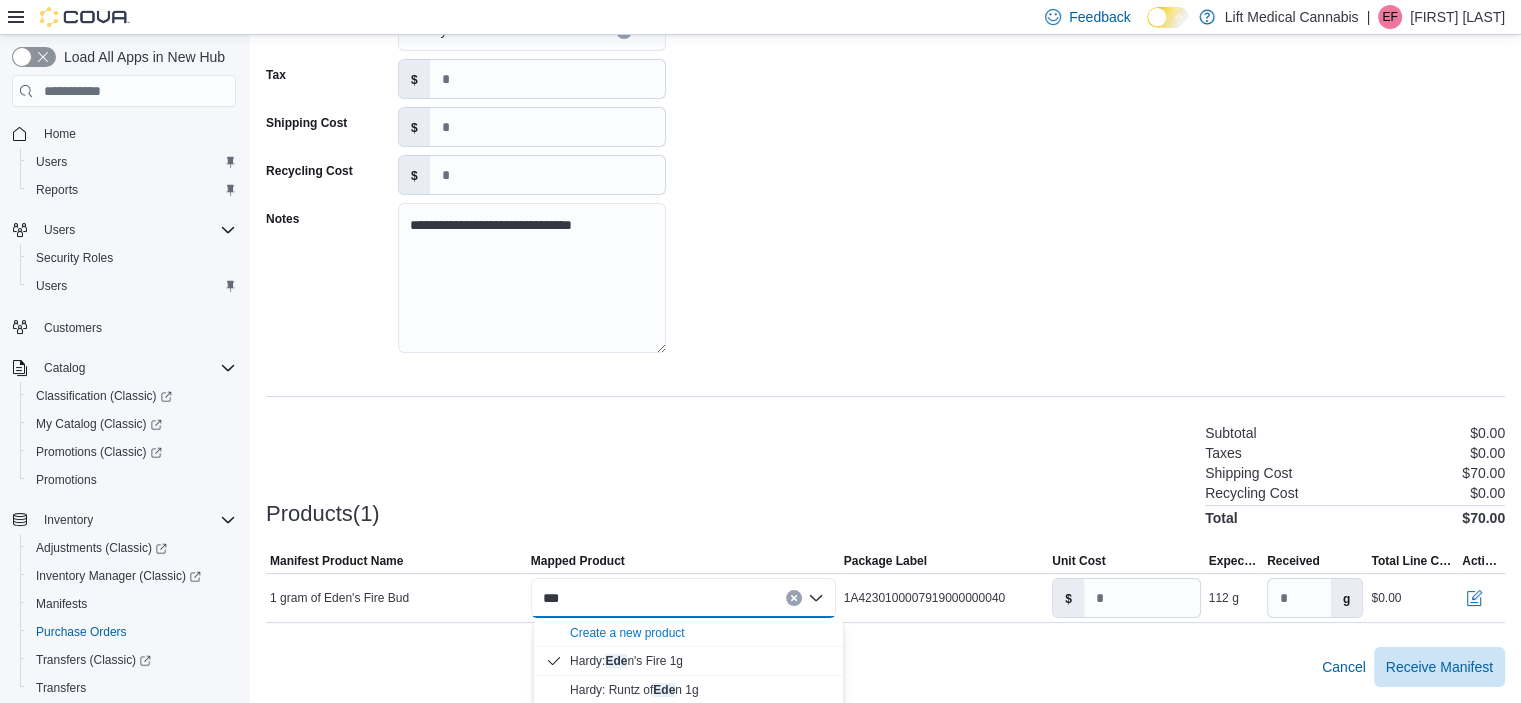 type on "***" 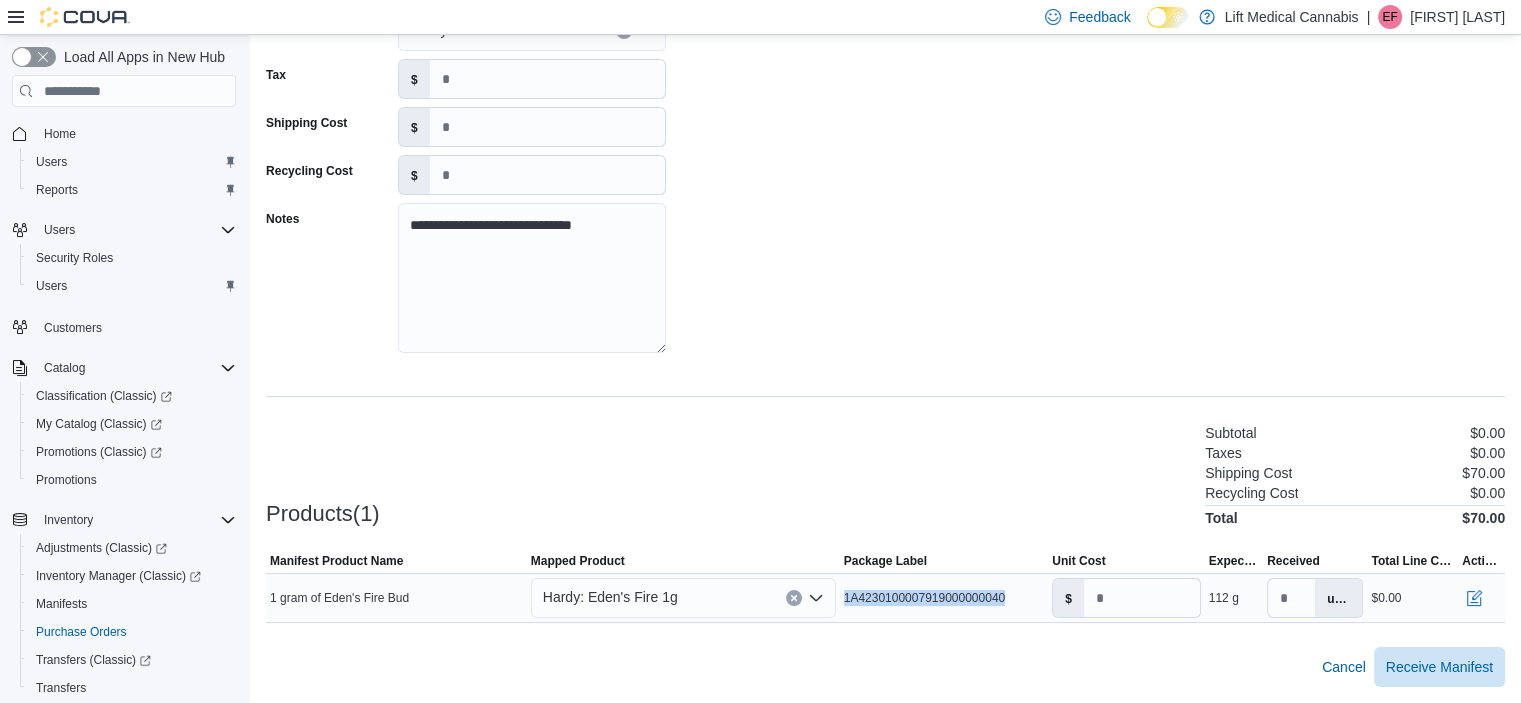 drag, startPoint x: 1013, startPoint y: 596, endPoint x: 849, endPoint y: 593, distance: 164.02744 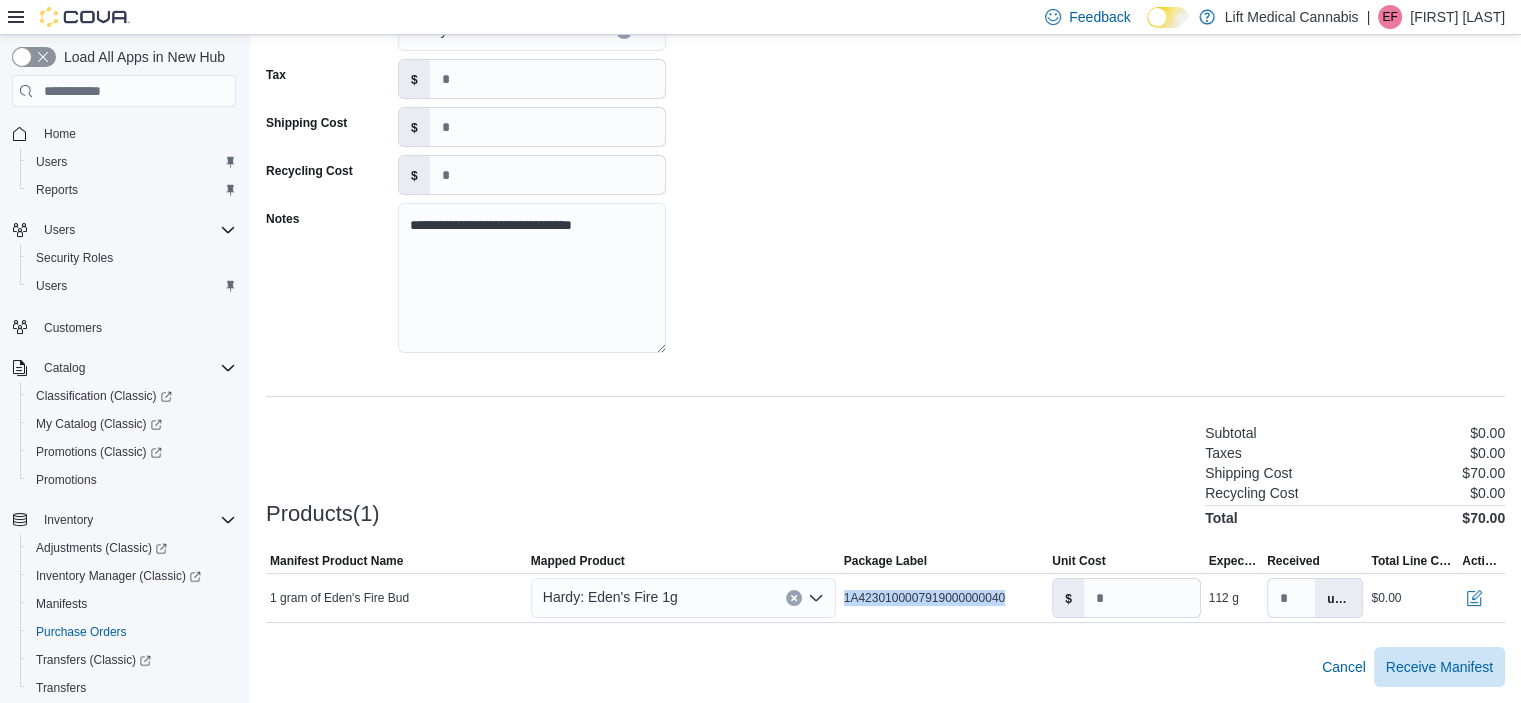 copy on "1A4230100007919000000040" 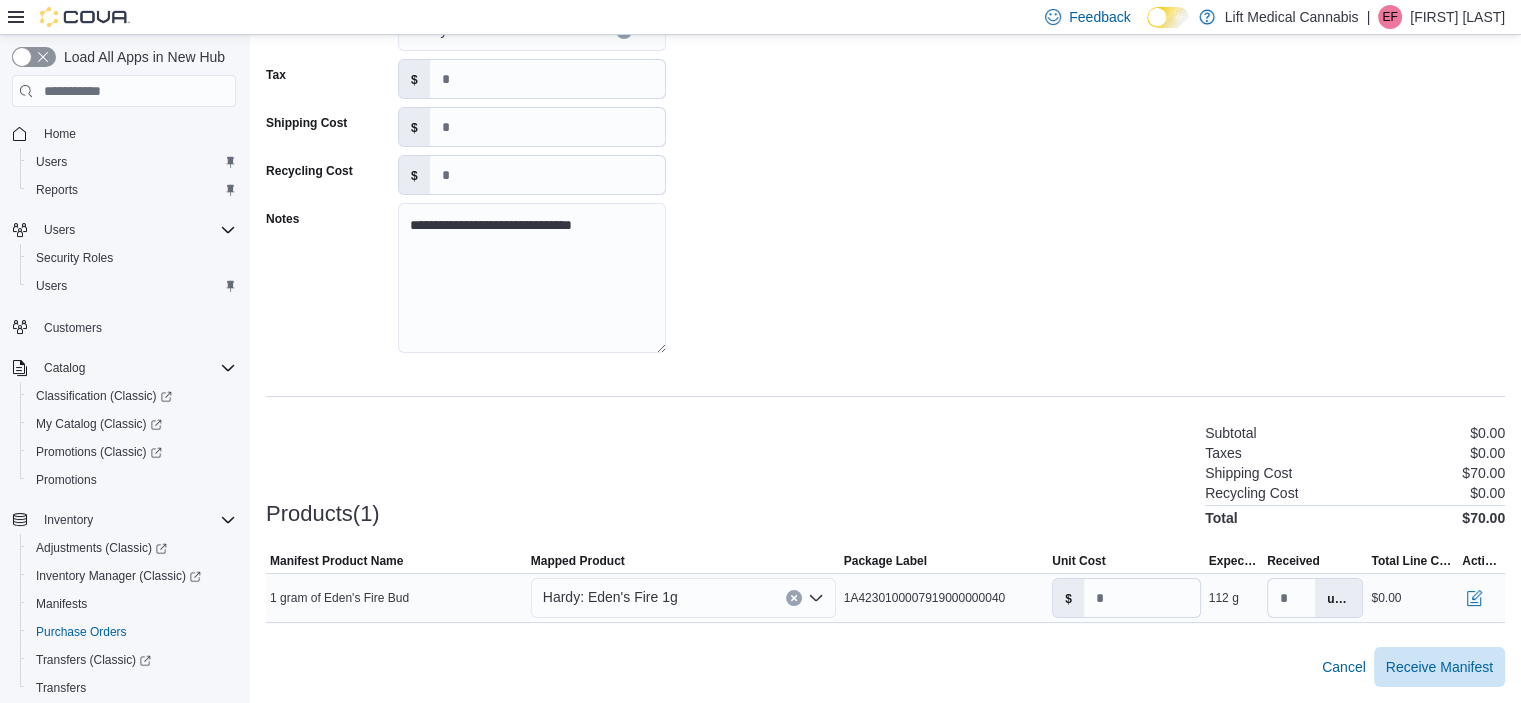 click on "Hardy: Eden's Fire 1g" at bounding box center (683, 598) 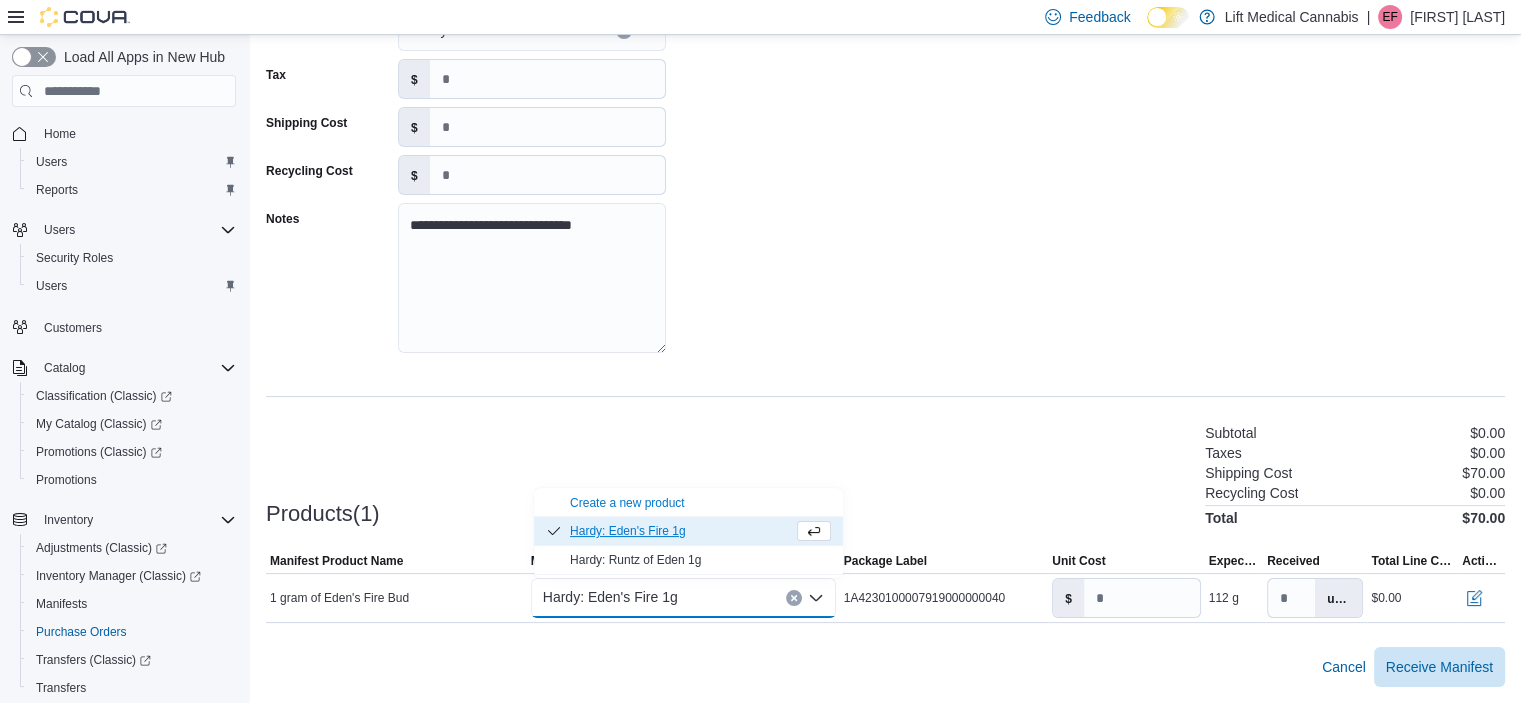 click on "Products(1)     Subtotal $0.00 Taxes $0.00 Shipping Cost $70.00 Recycling Cost $0.00 Total $70.00" at bounding box center [885, 473] 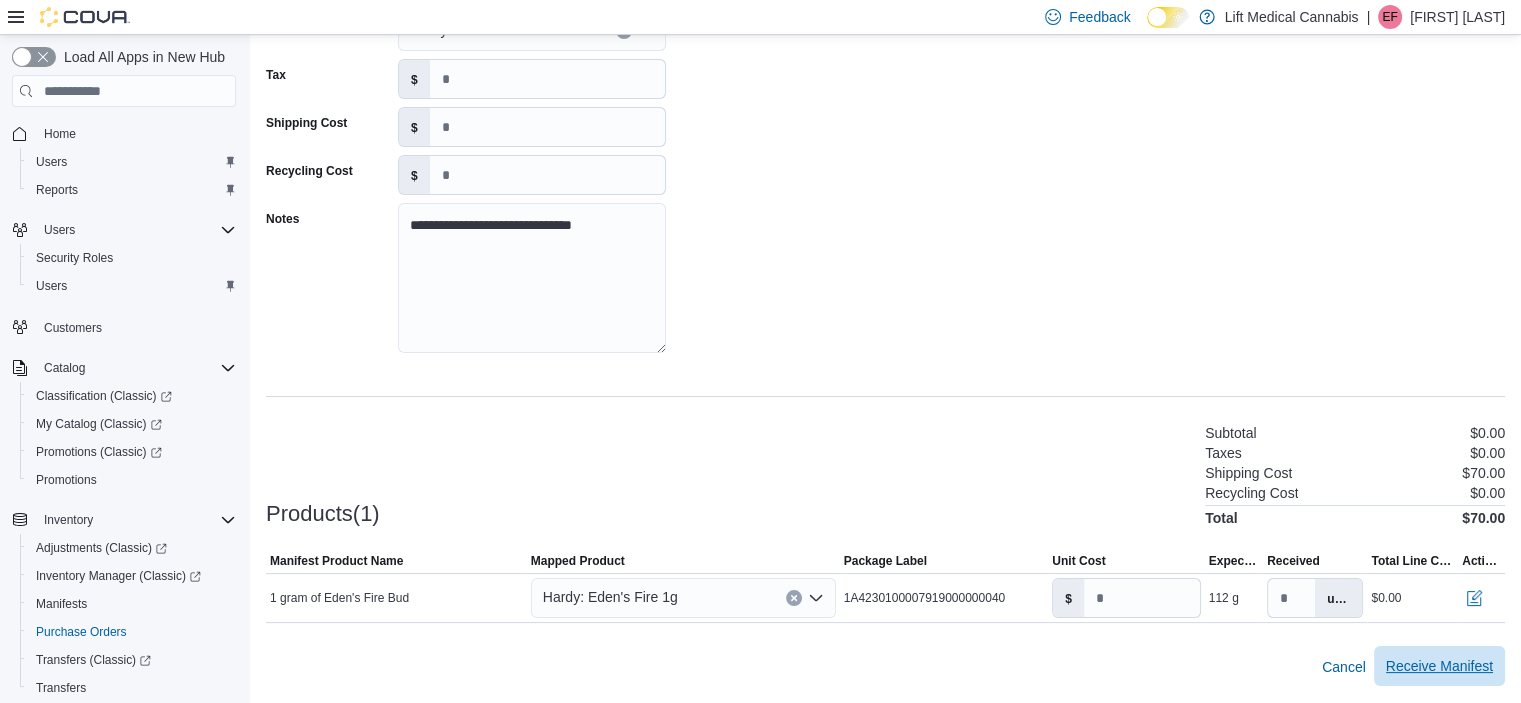 click on "Receive Manifest" at bounding box center [1439, 666] 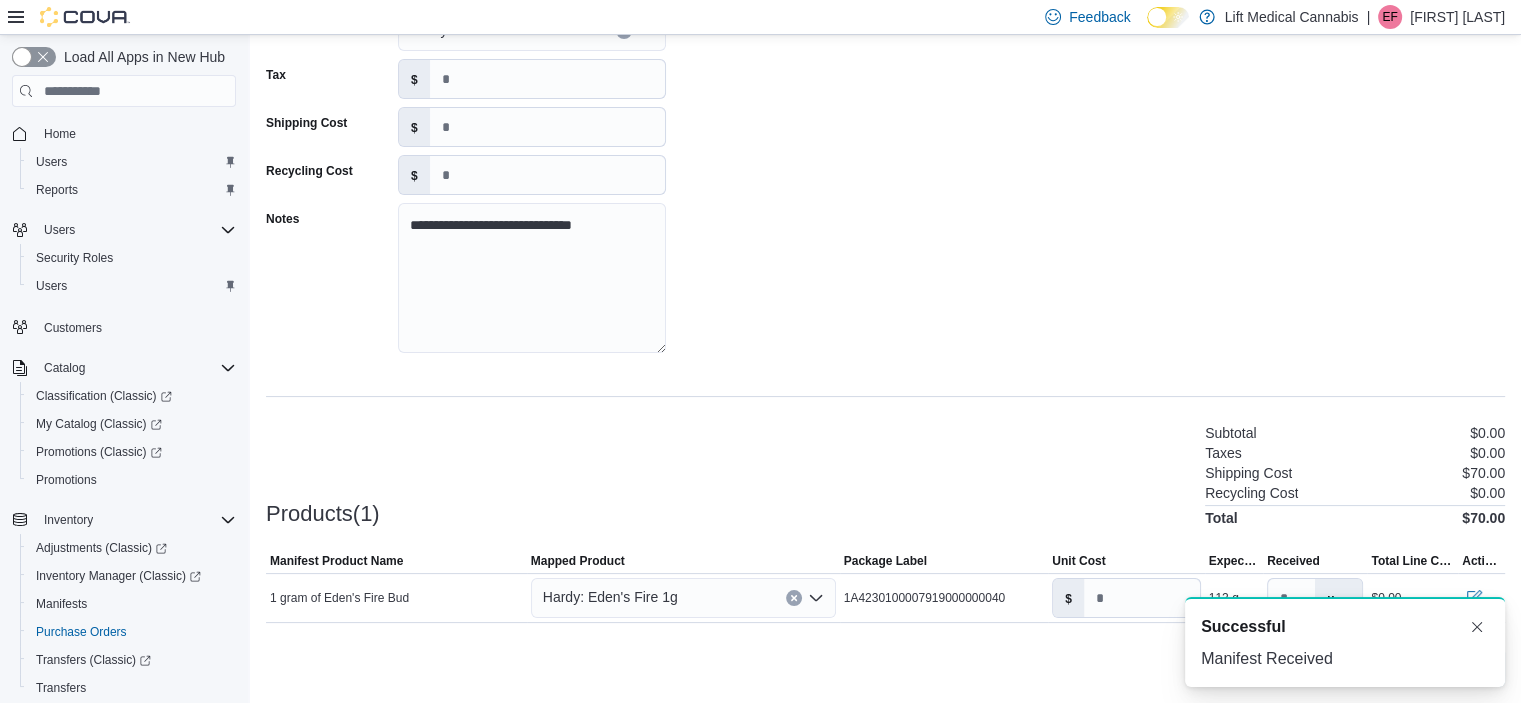 scroll, scrollTop: 0, scrollLeft: 0, axis: both 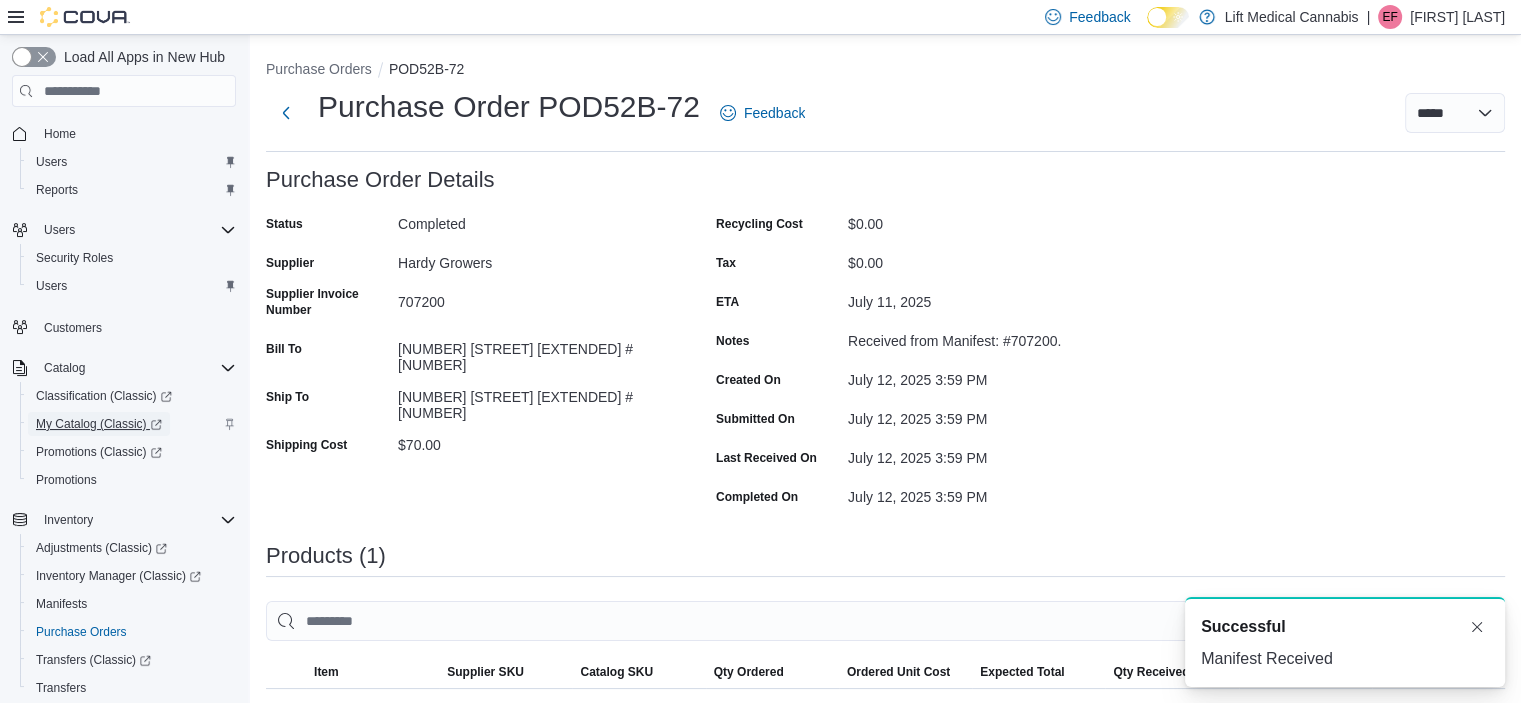 click on "My Catalog (Classic)" at bounding box center (99, 424) 